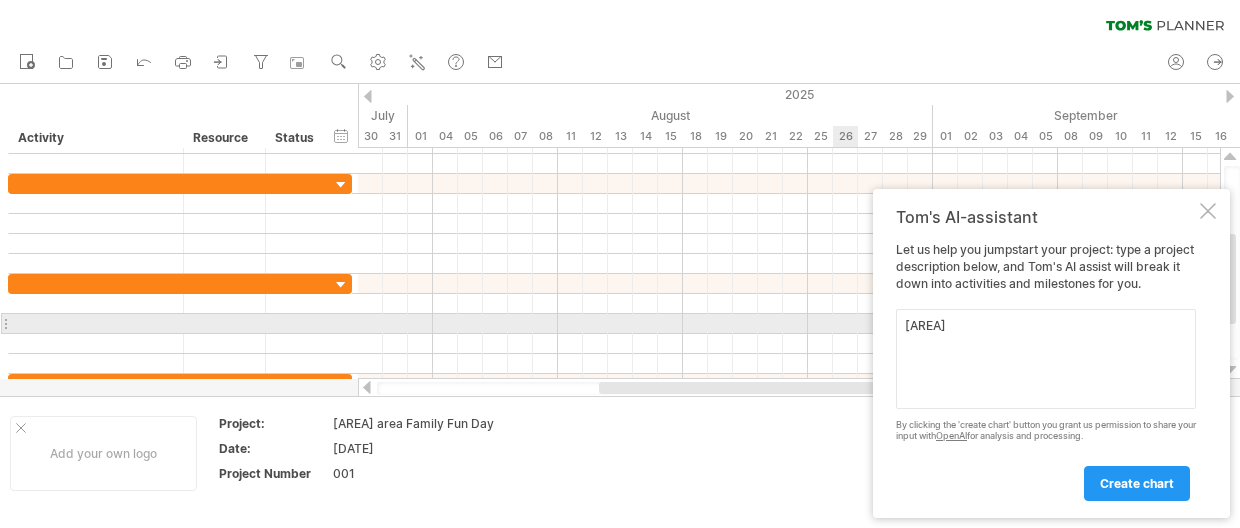 scroll, scrollTop: 0, scrollLeft: 0, axis: both 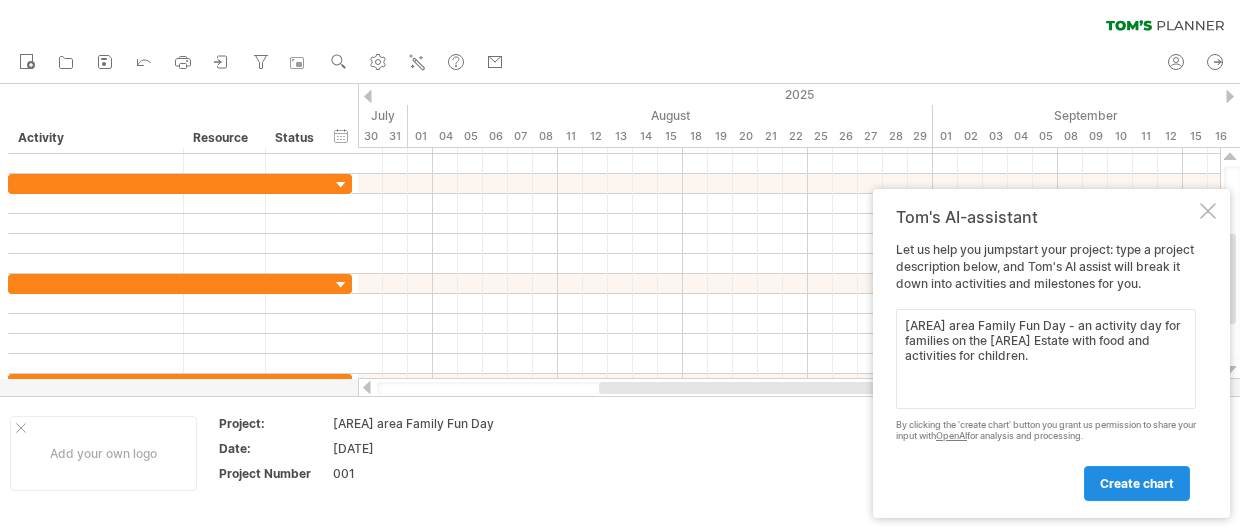 type on "[AREA] area Family Fun Day - an activity day for families on the [AREA] Estate with food and activities for children." 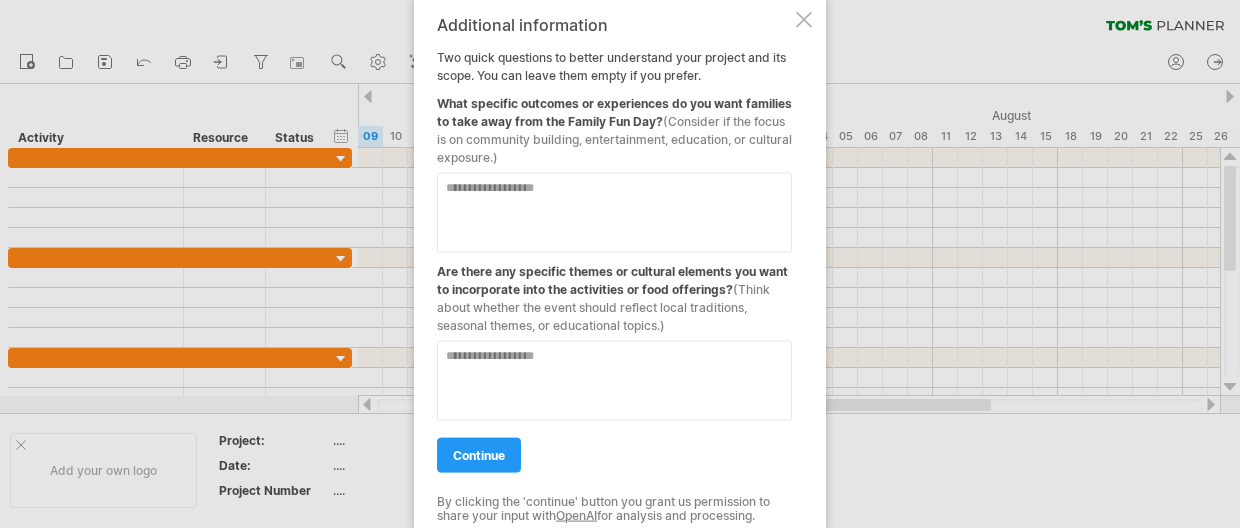 click at bounding box center [614, 213] 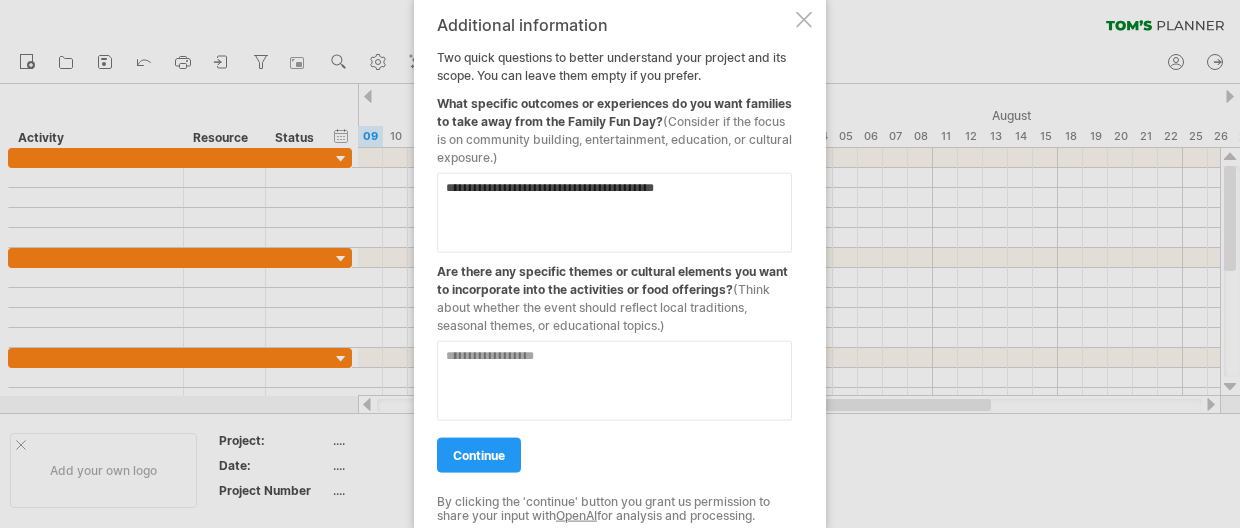 click on "**********" at bounding box center [614, 213] 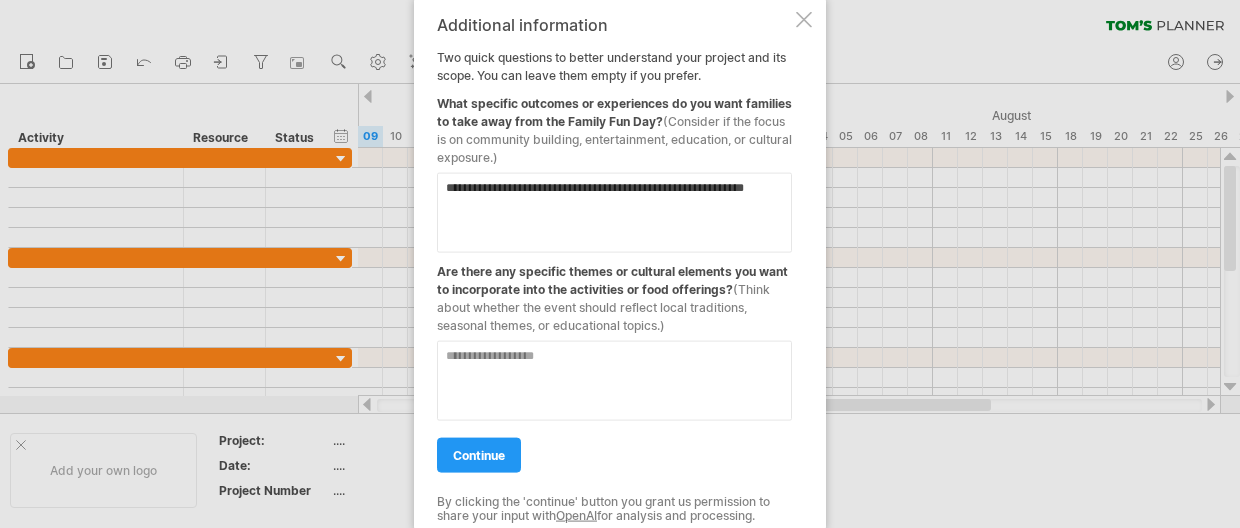 click on "**********" at bounding box center [614, 213] 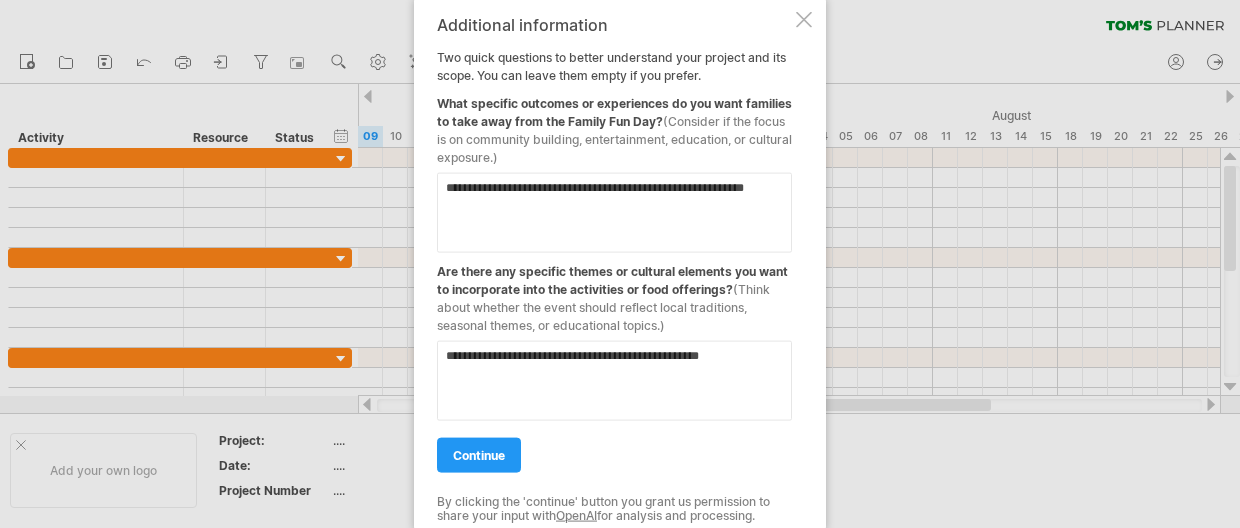 click on "**********" at bounding box center (614, 213) 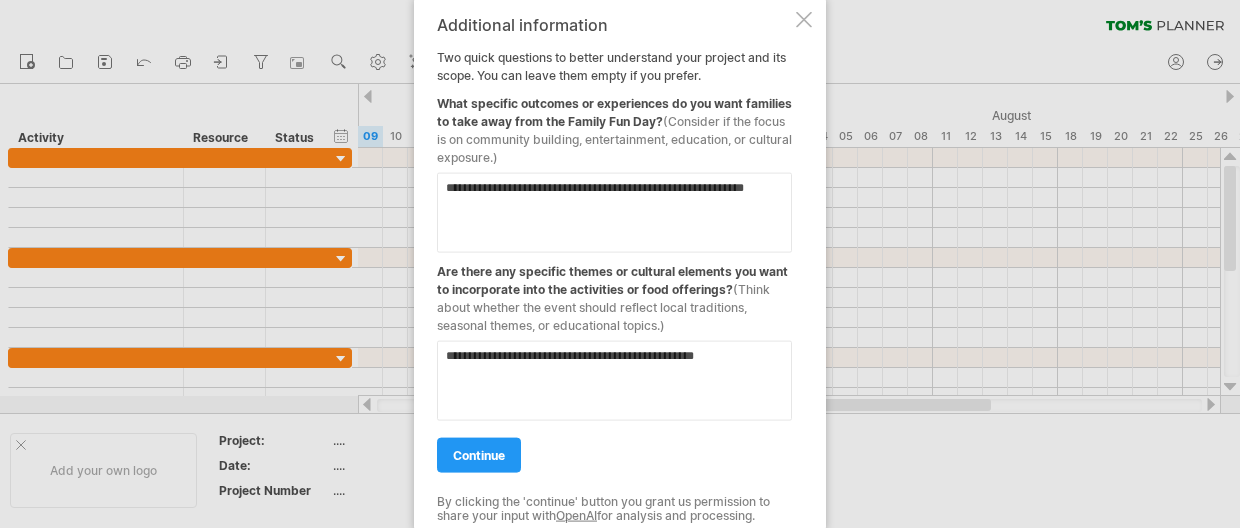 click on "**********" at bounding box center [614, 213] 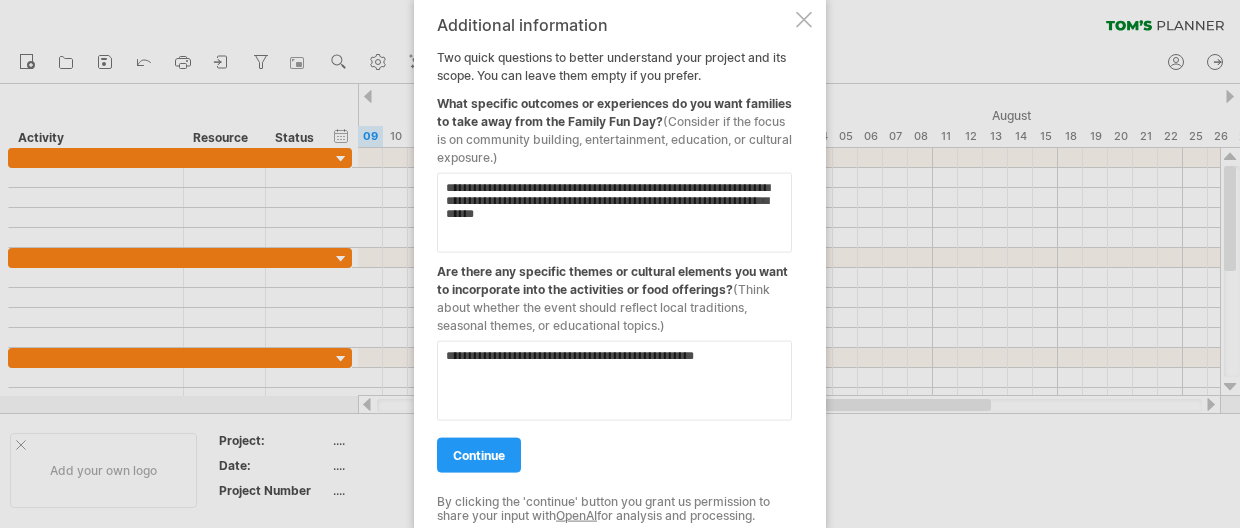 click on "**********" at bounding box center [614, 213] 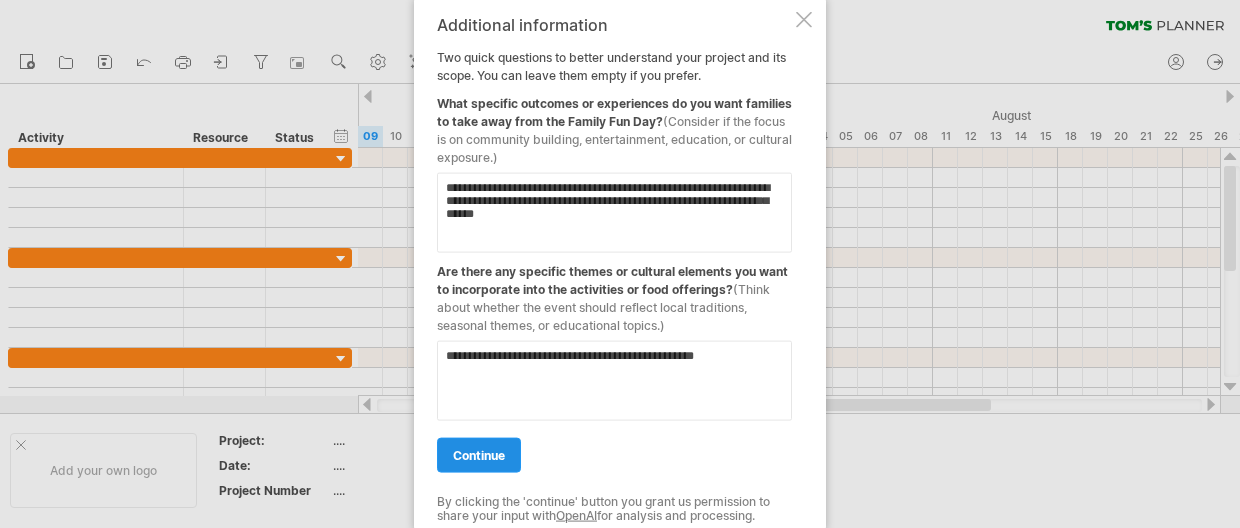 type on "**********" 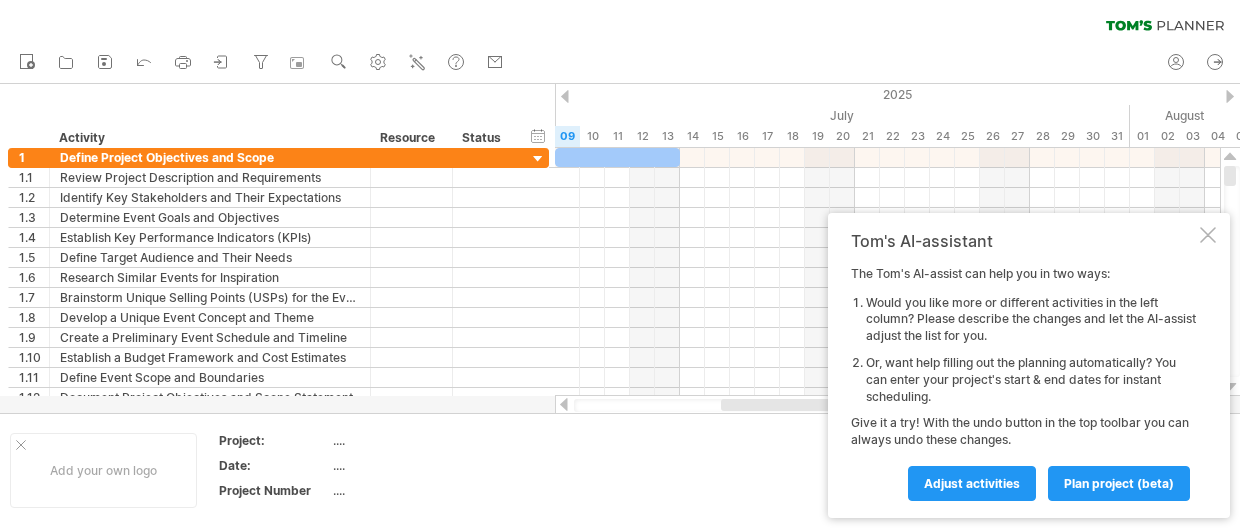 click on "new" at bounding box center [620, 63] 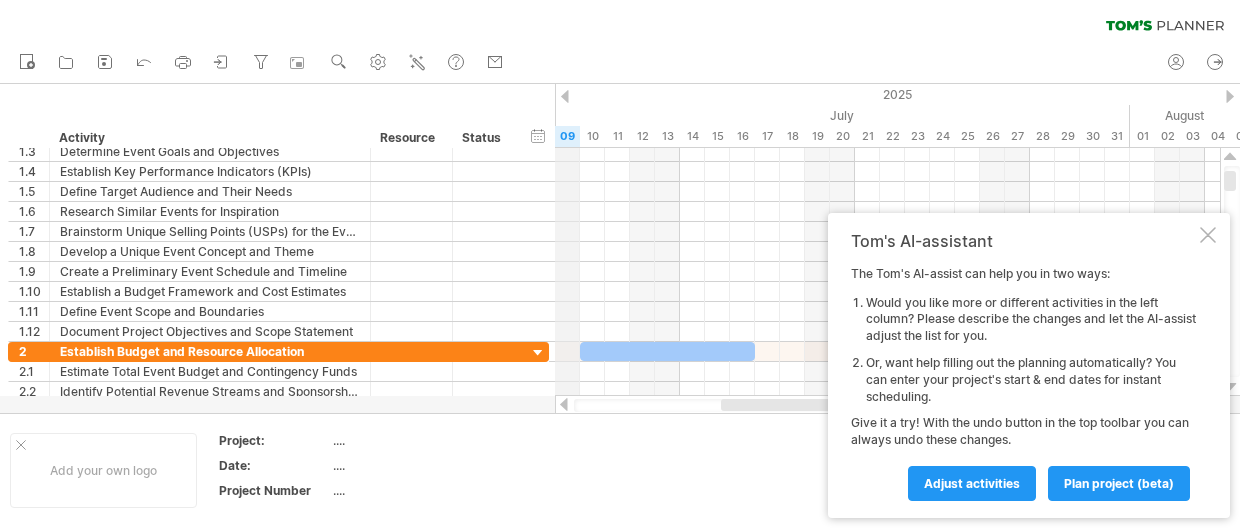 click on "2025" at bounding box center [1192, 94] 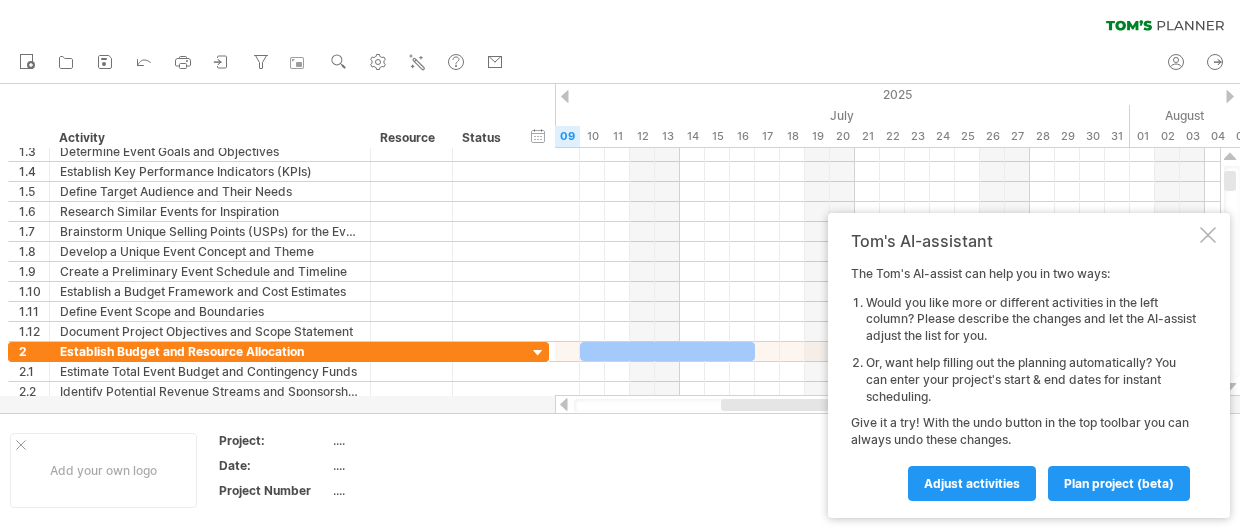 drag, startPoint x: 564, startPoint y: 94, endPoint x: 548, endPoint y: 89, distance: 16.763054 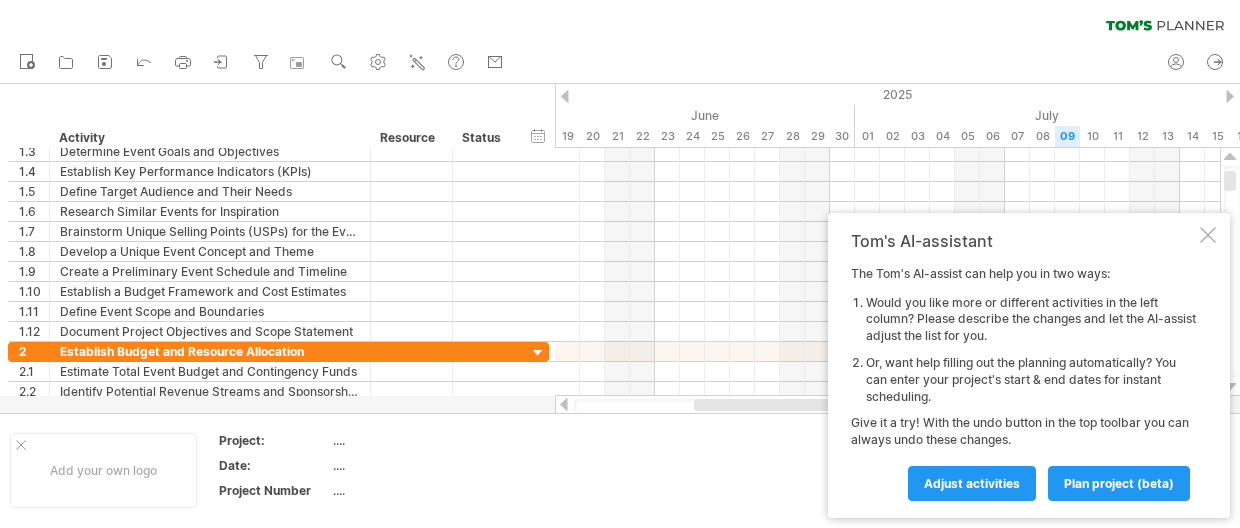 click at bounding box center [565, 96] 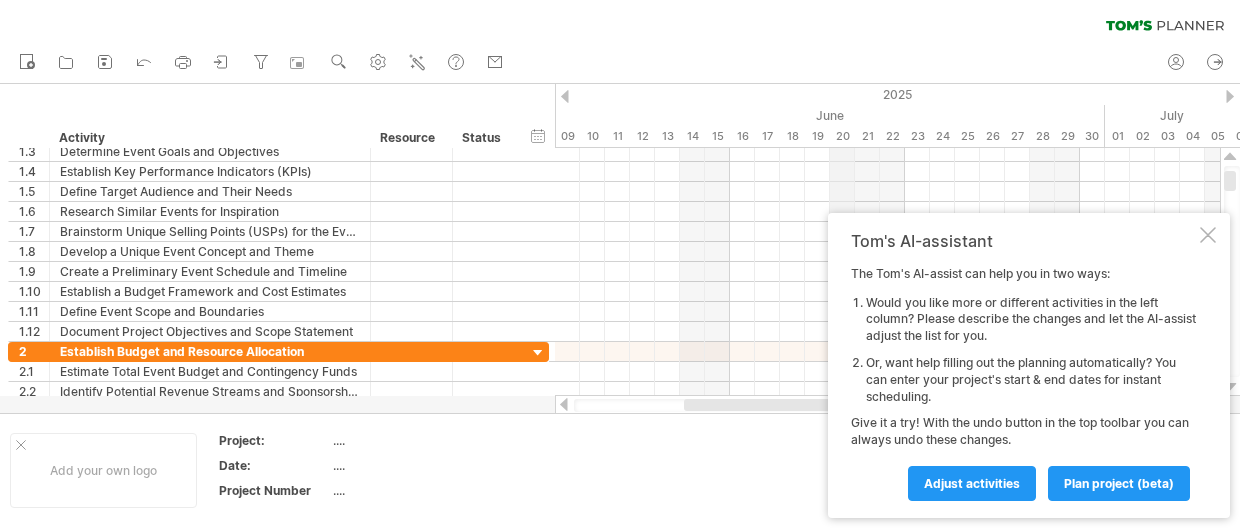 click on "20" at bounding box center [842, 136] 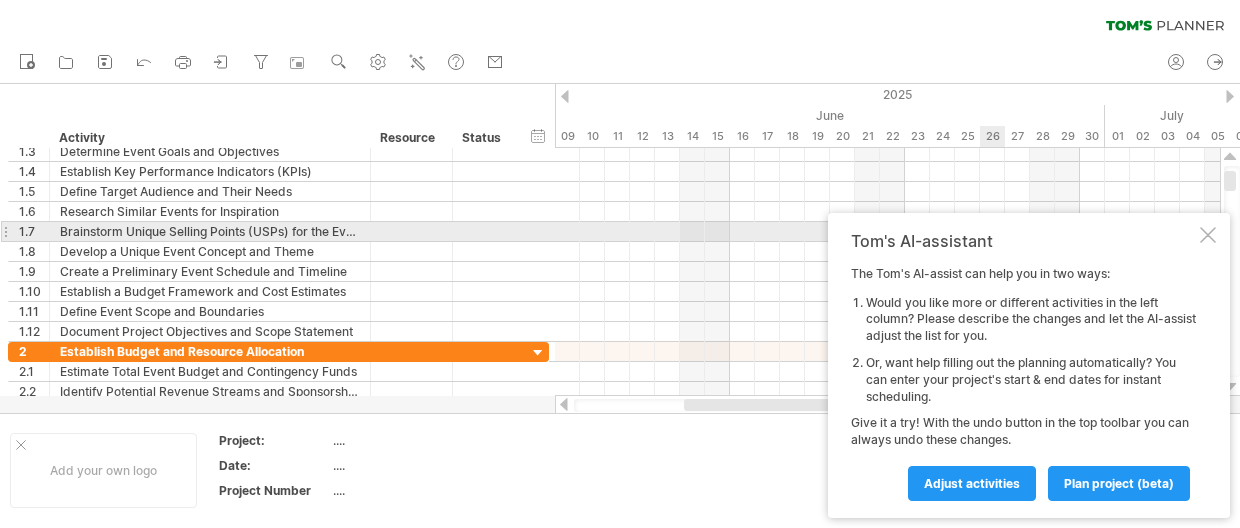 click at bounding box center [1208, 235] 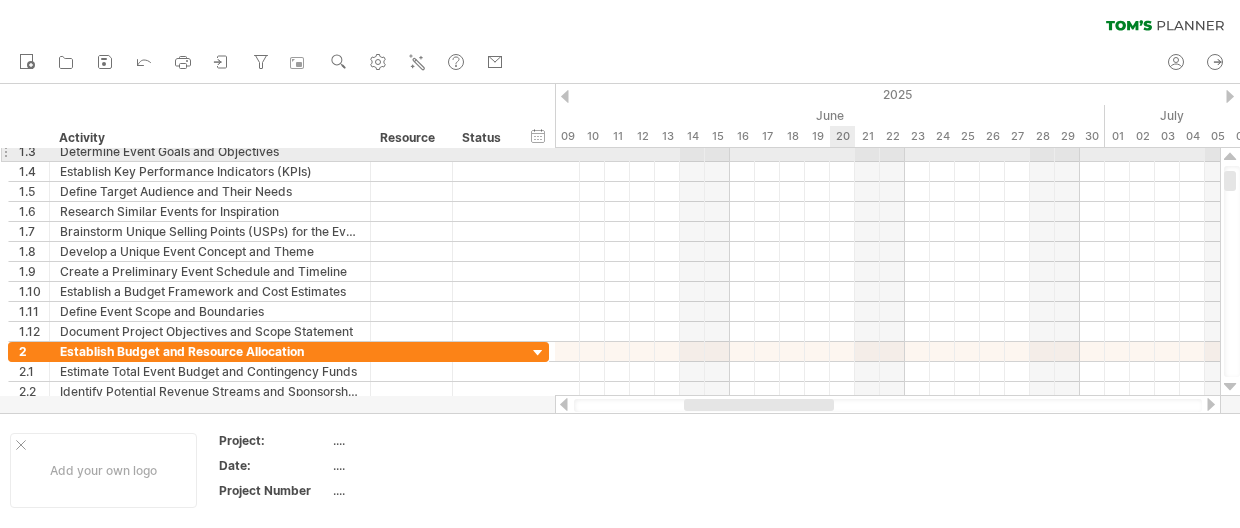 click at bounding box center [887, 152] 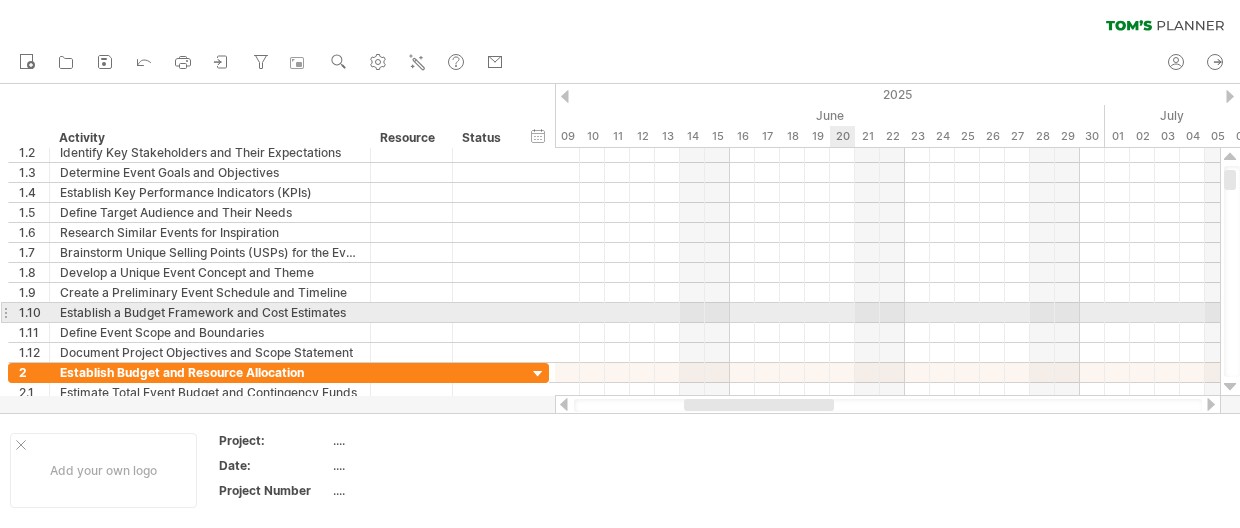click at bounding box center (887, 313) 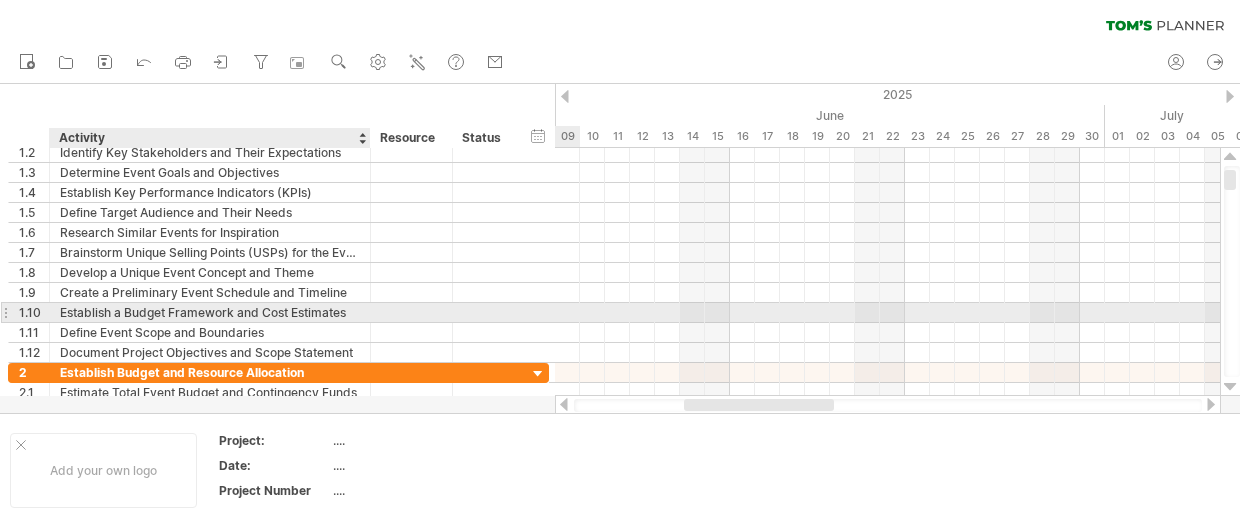 click on "Establish a Budget Framework and Cost Estimates" at bounding box center (210, 312) 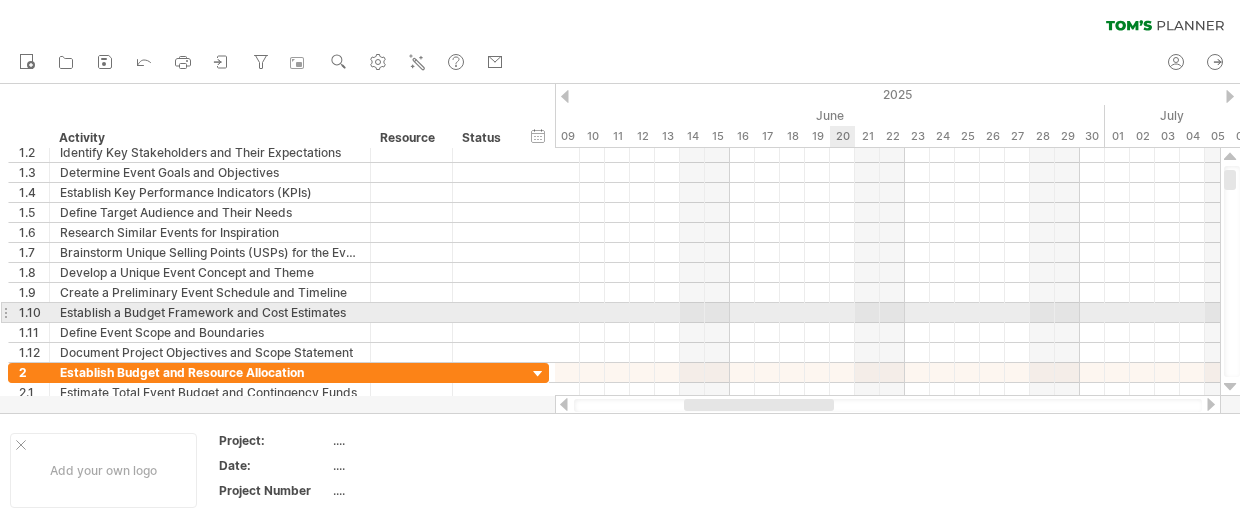 click at bounding box center (887, 313) 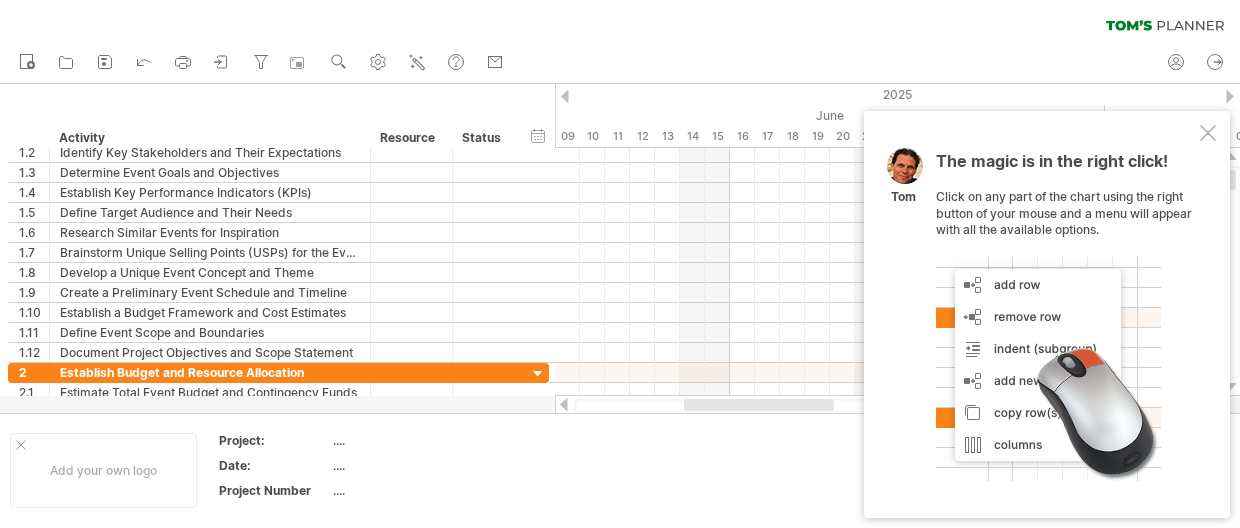 click on "The magic is in the right click! Click on any part of the chart using the right button of your mouse and a menu will appear with all the available options. [NAME]" at bounding box center (1047, 314) 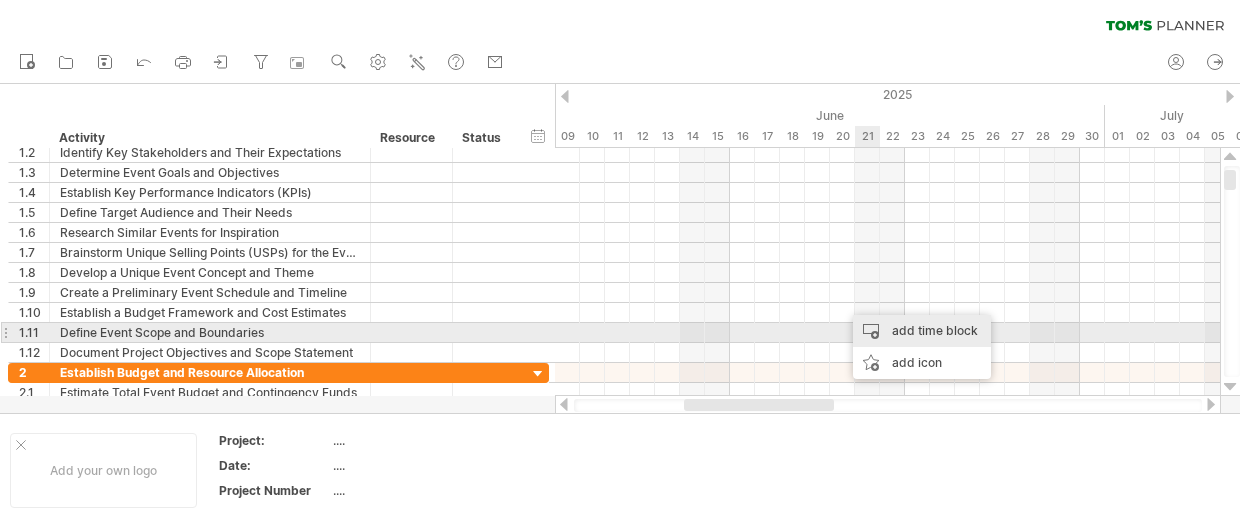 click on "add time block" at bounding box center (922, 331) 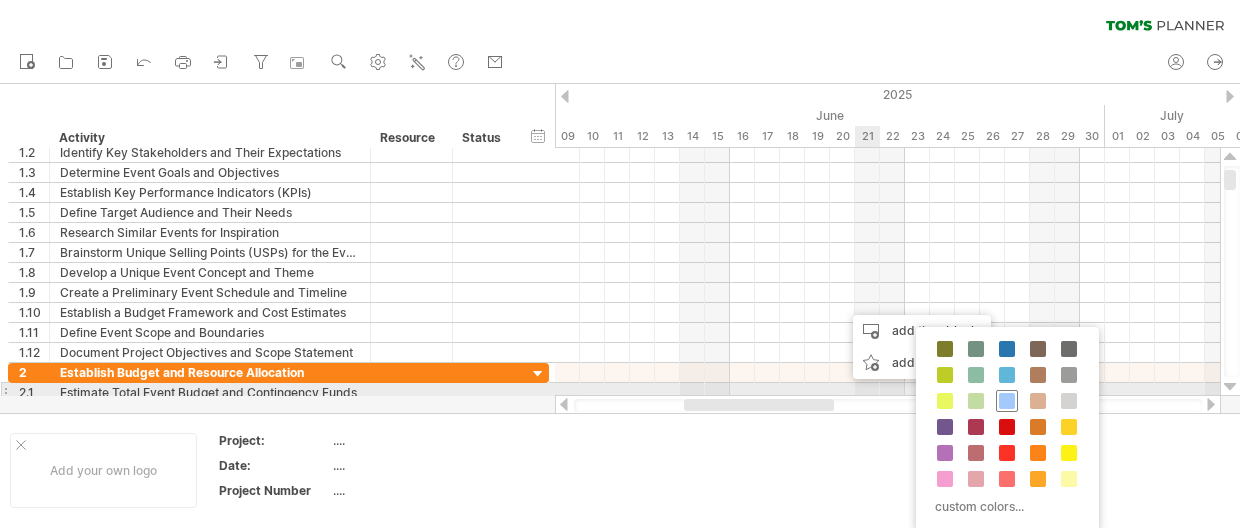 click at bounding box center [1007, 401] 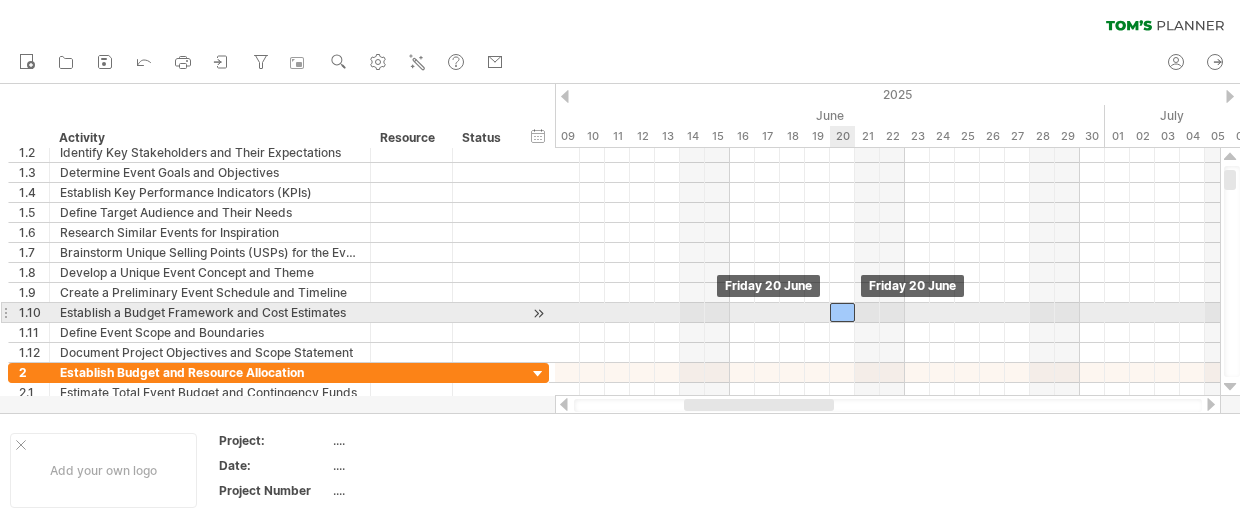 click at bounding box center (842, 312) 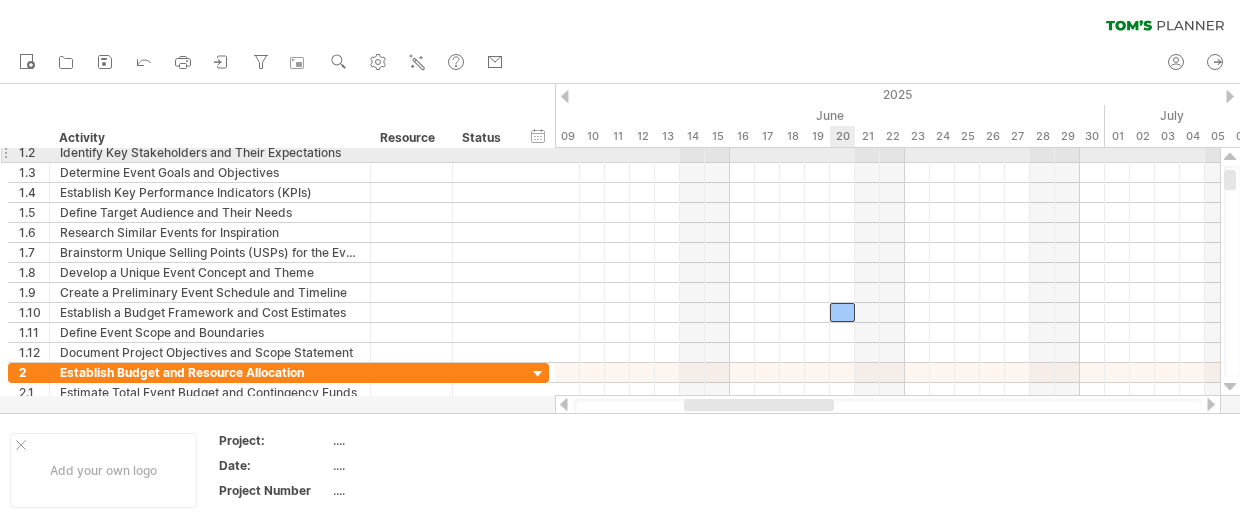 click at bounding box center (887, 153) 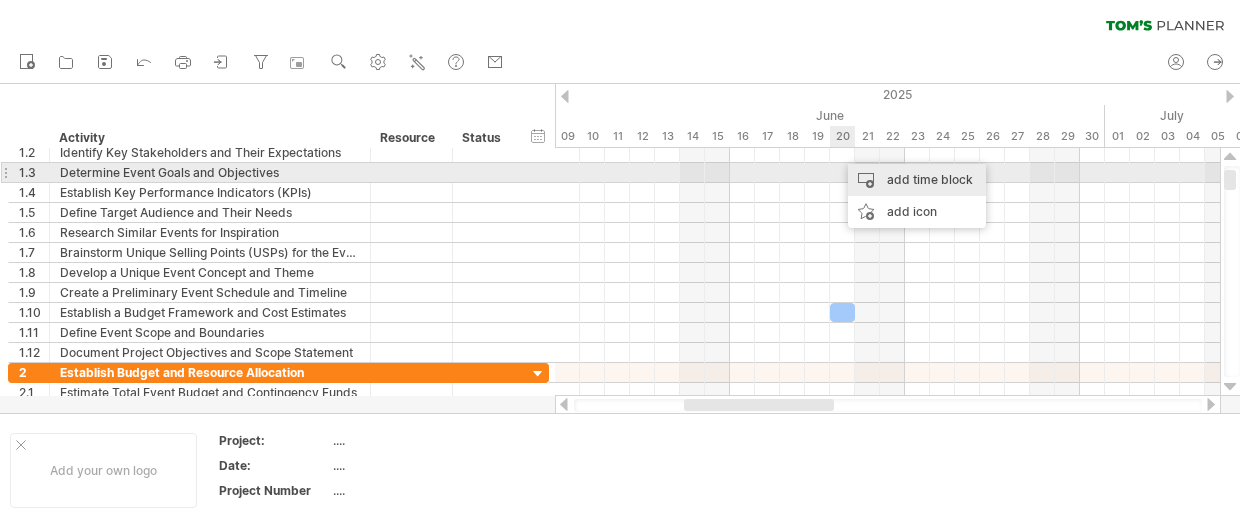 click on "add time block" at bounding box center (917, 180) 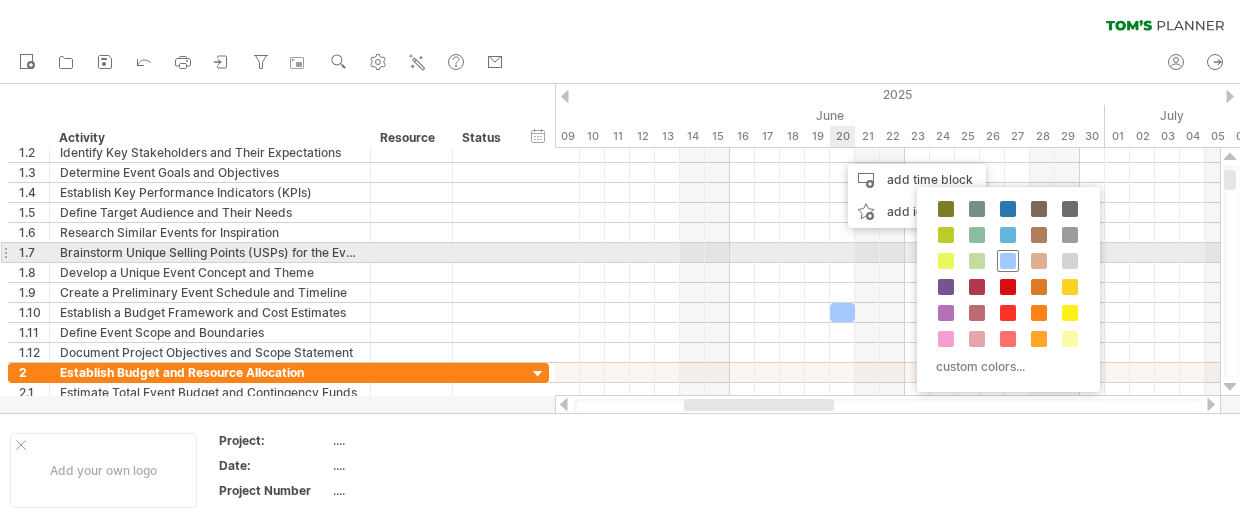 click at bounding box center [1008, 261] 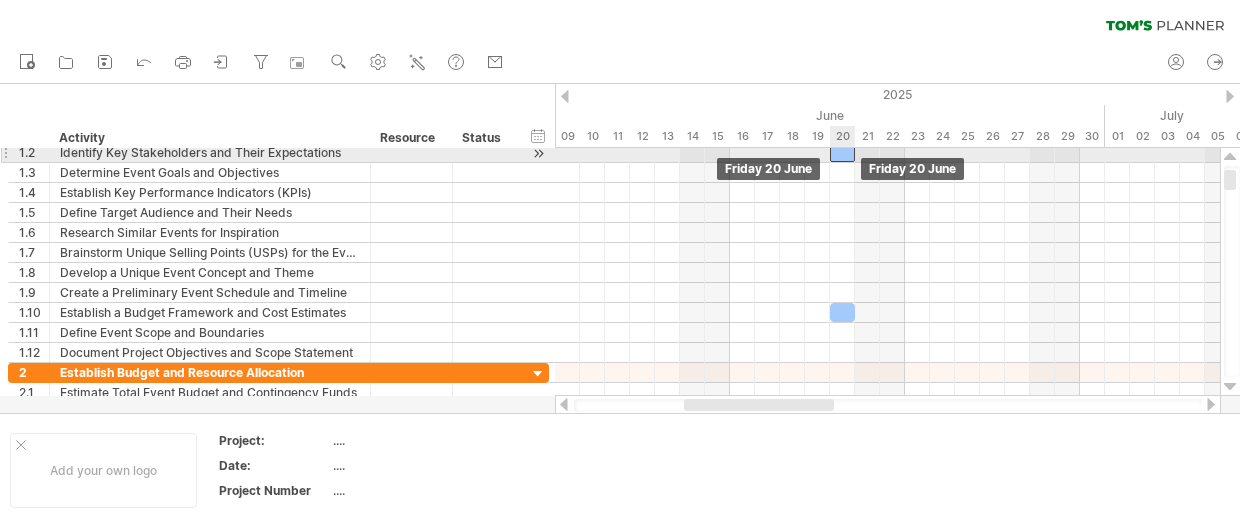 drag, startPoint x: 856, startPoint y: 159, endPoint x: 843, endPoint y: 156, distance: 13.341664 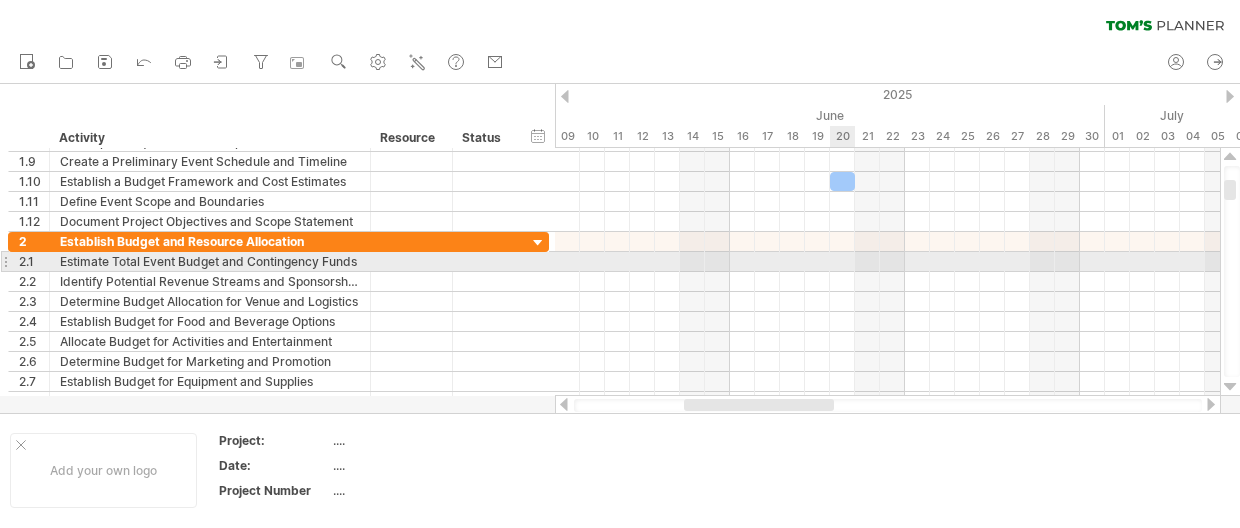 click at bounding box center (887, 262) 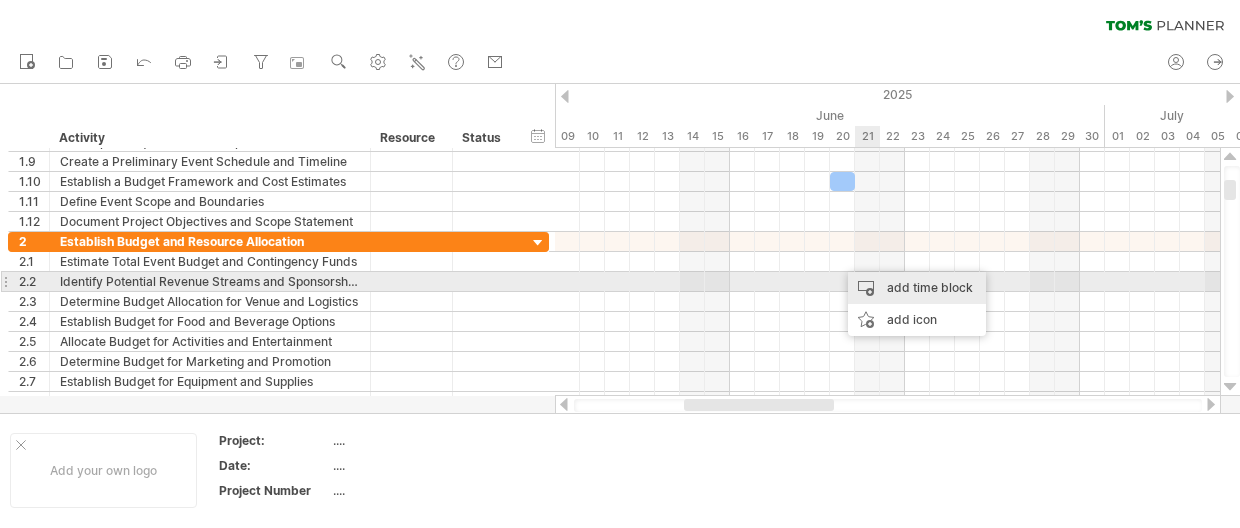 click on "add time block" at bounding box center (917, 288) 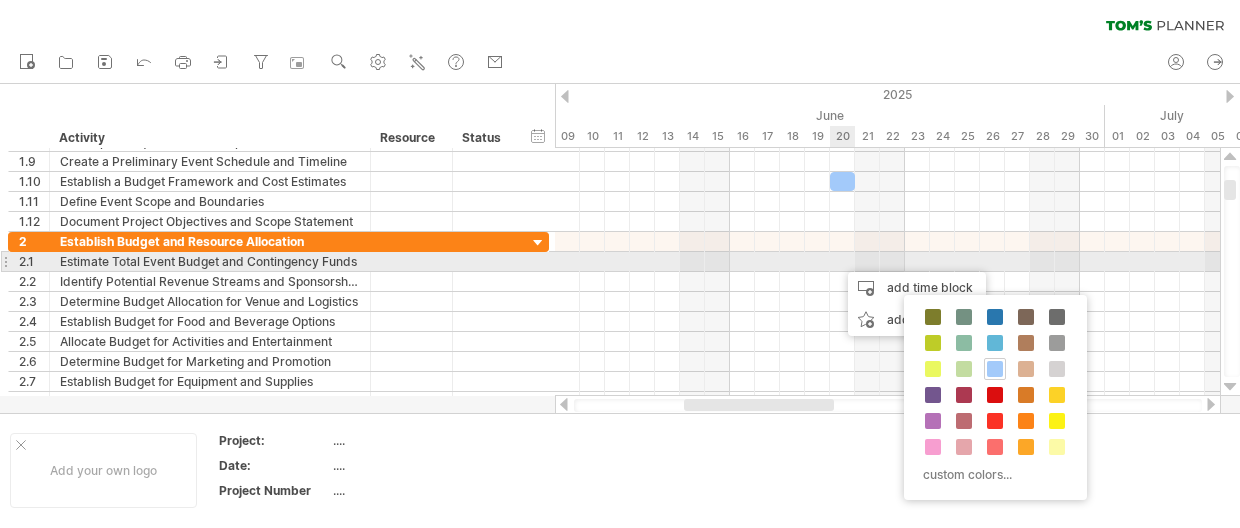 click at bounding box center [887, 262] 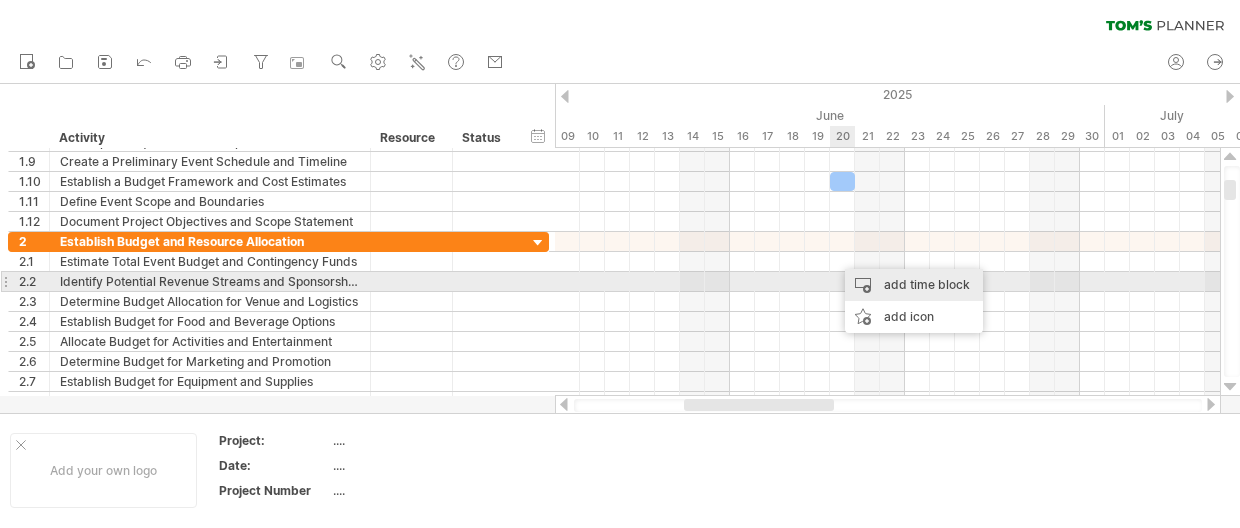 click on "add time block" at bounding box center [914, 285] 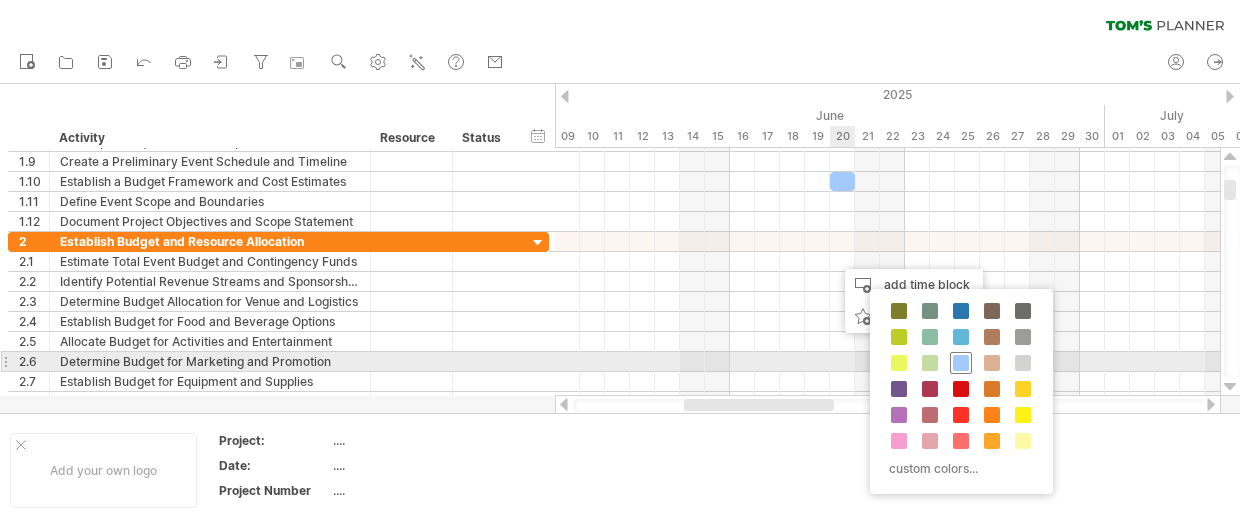click at bounding box center (961, 363) 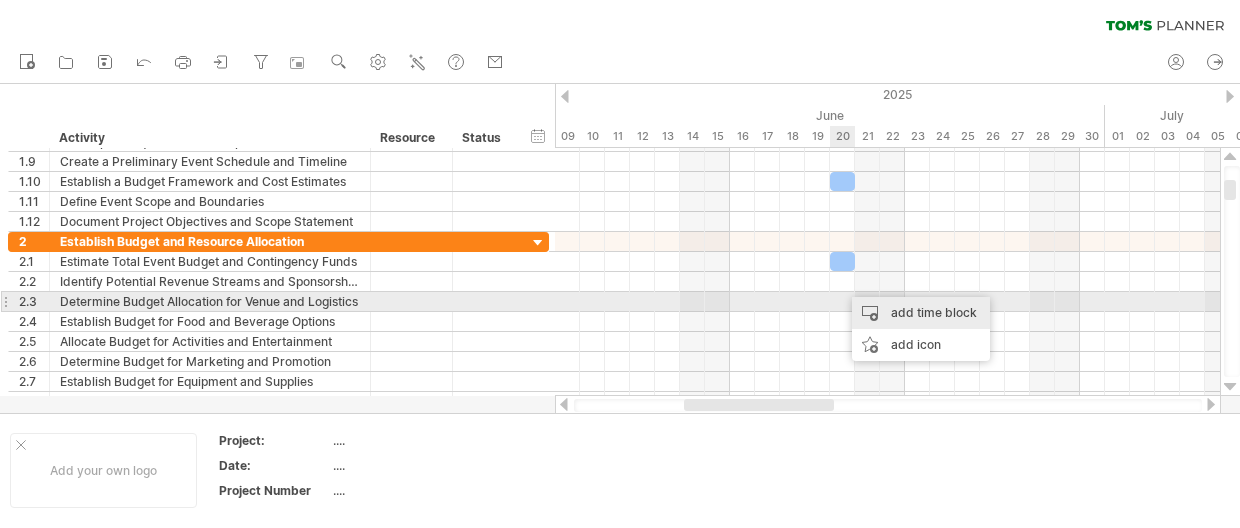 click on "add time block" at bounding box center [921, 313] 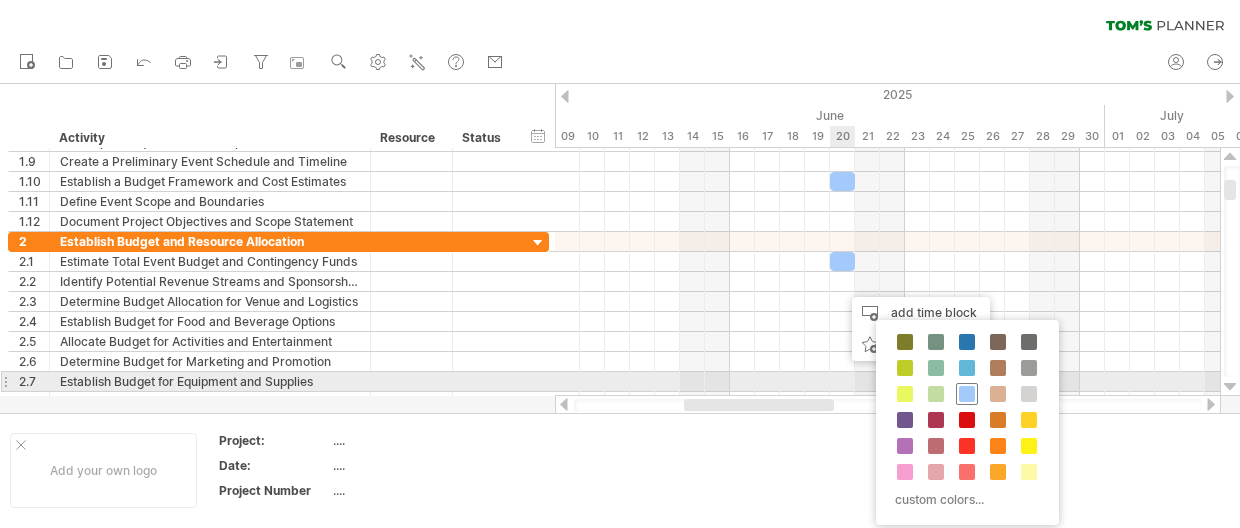 click at bounding box center (967, 394) 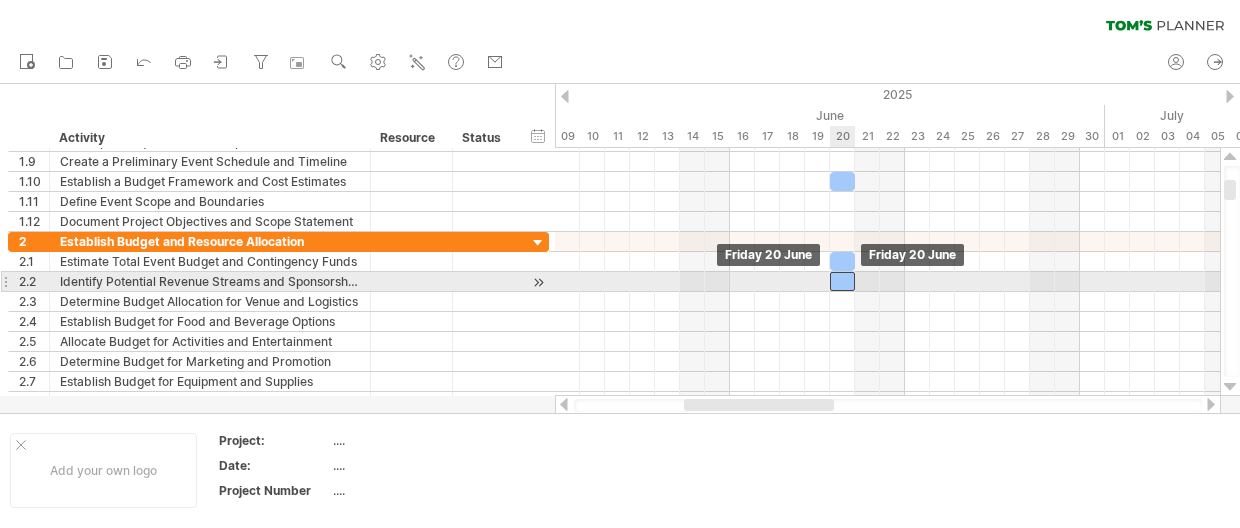 drag, startPoint x: 851, startPoint y: 281, endPoint x: 838, endPoint y: 279, distance: 13.152946 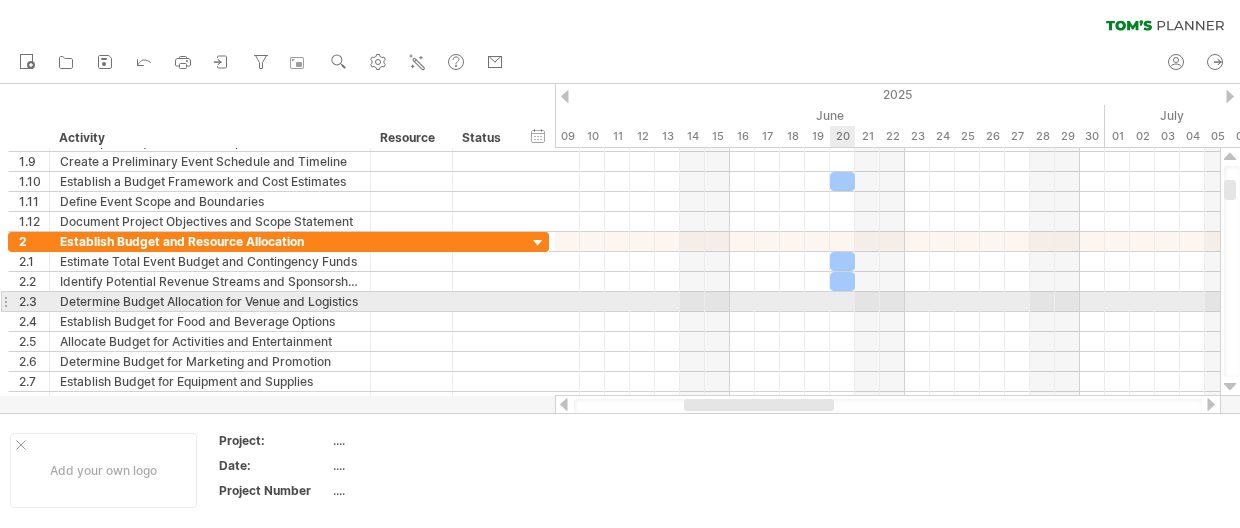 click at bounding box center [887, 302] 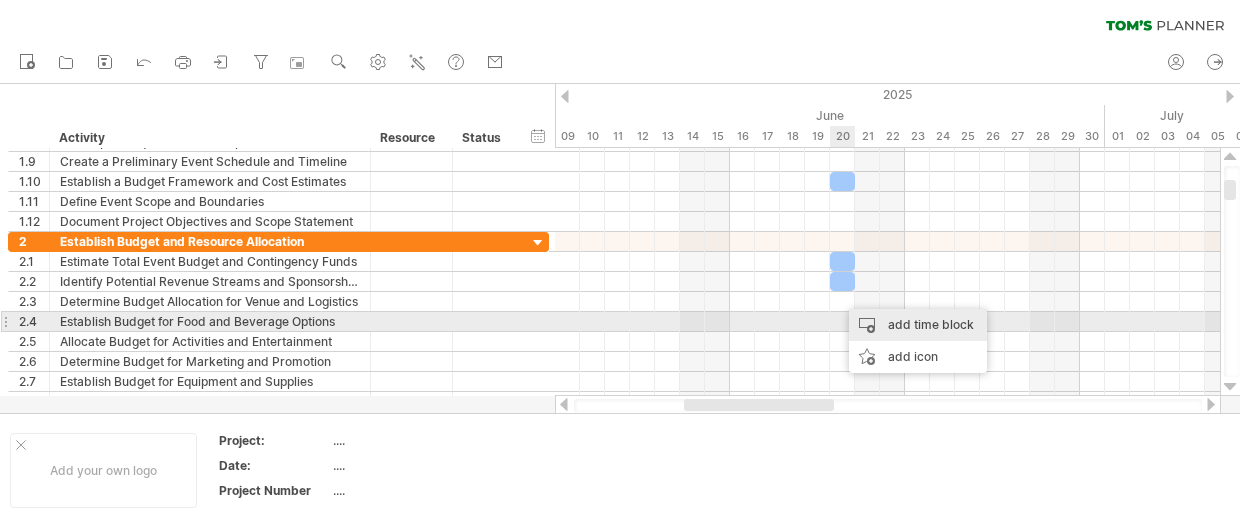 click on "add time block" at bounding box center (918, 325) 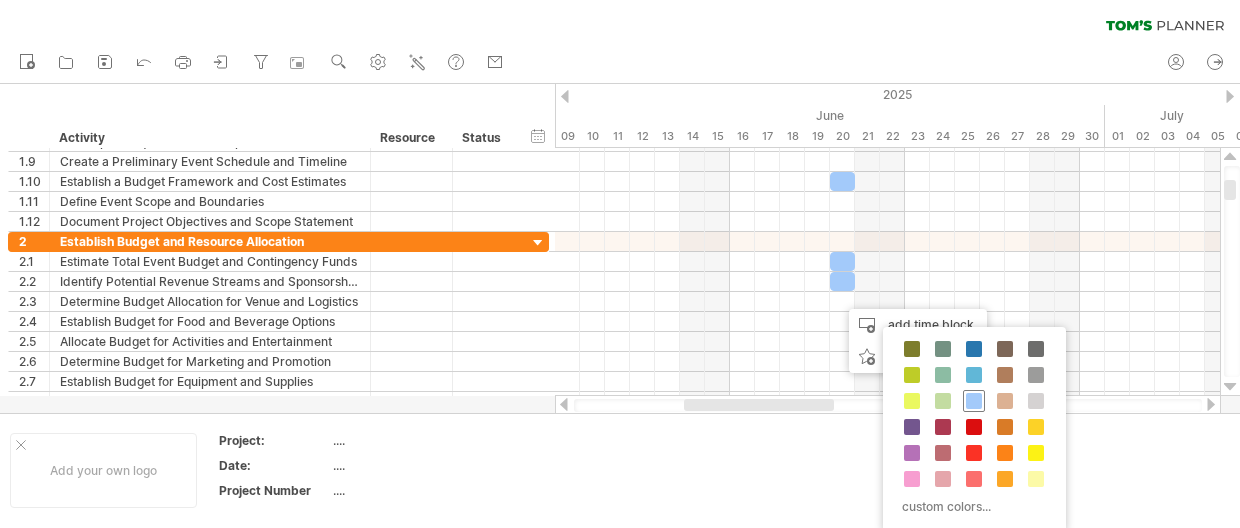 click at bounding box center [974, 401] 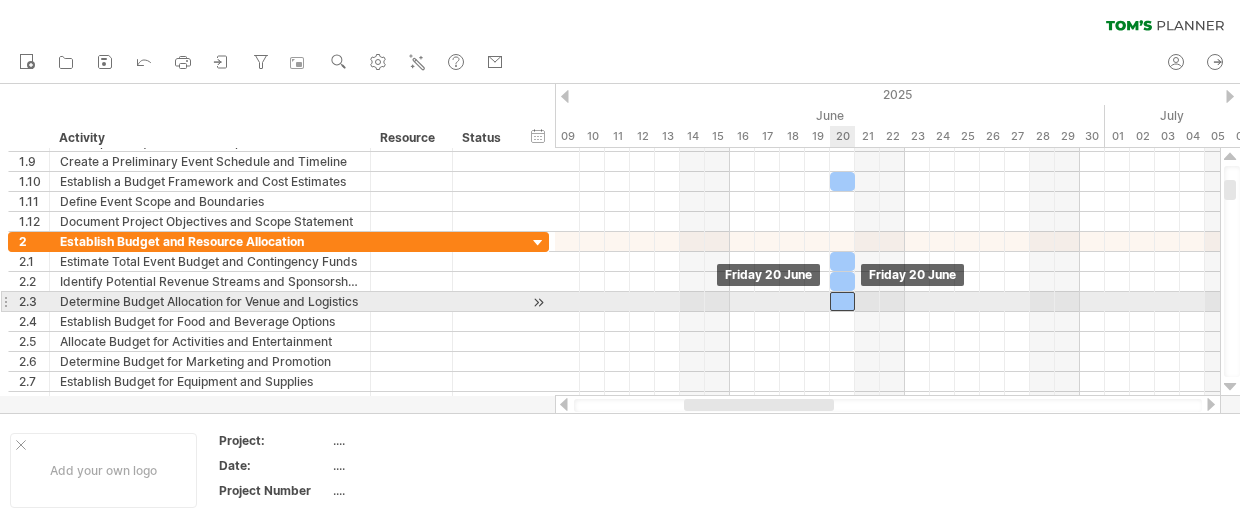 drag, startPoint x: 856, startPoint y: 303, endPoint x: 844, endPoint y: 303, distance: 12 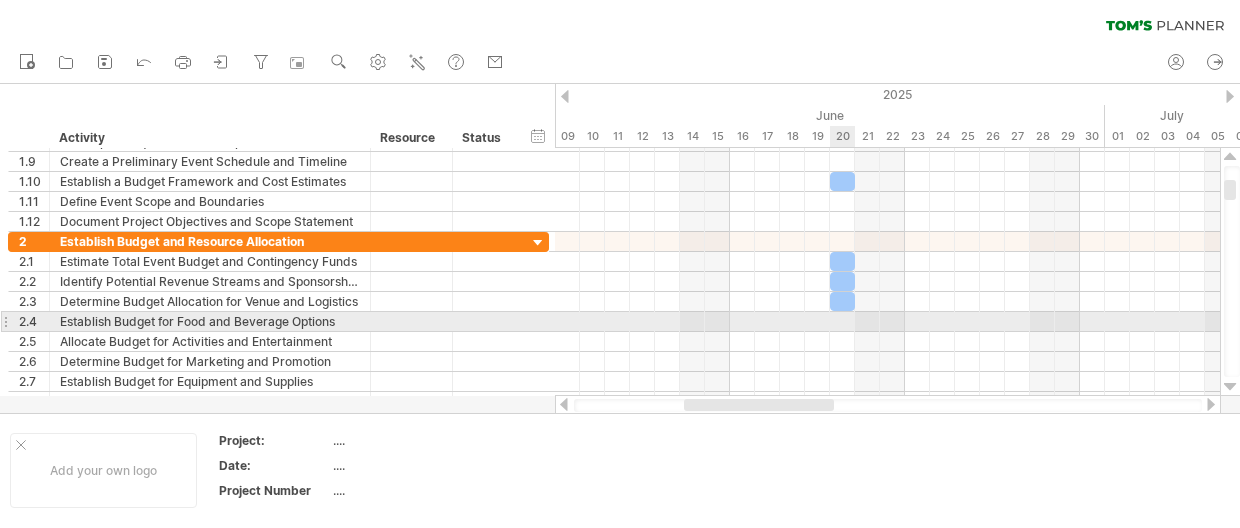 click at bounding box center [887, 322] 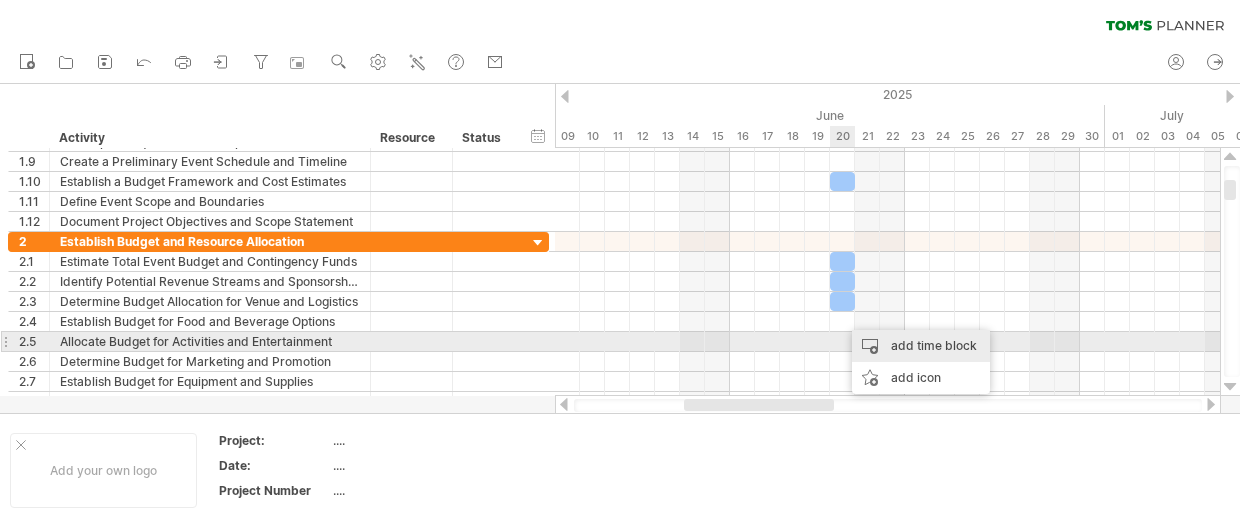 click on "add time block" at bounding box center [921, 346] 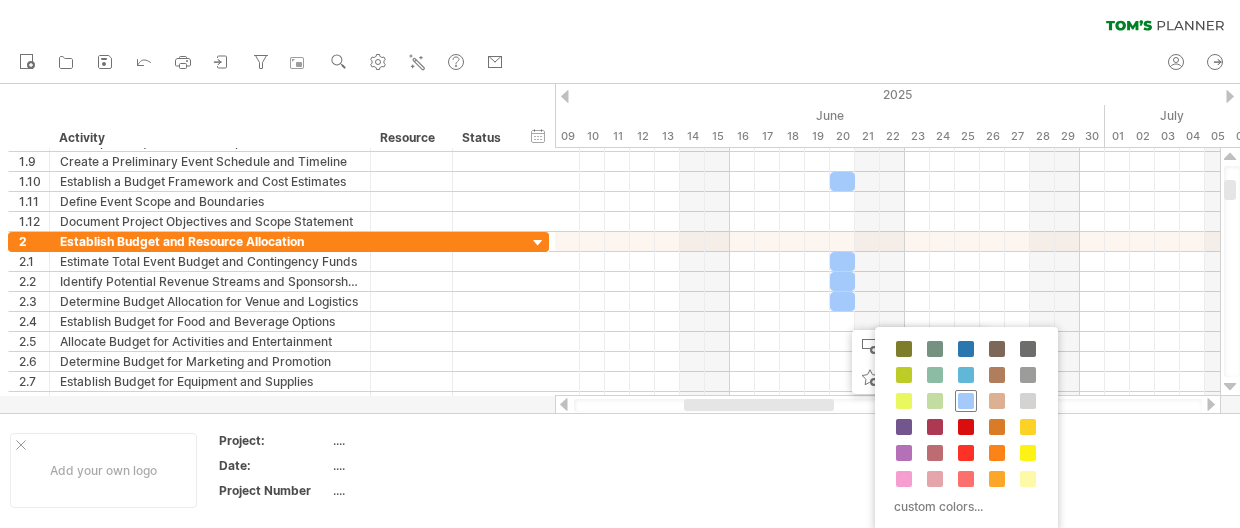 click at bounding box center (966, 401) 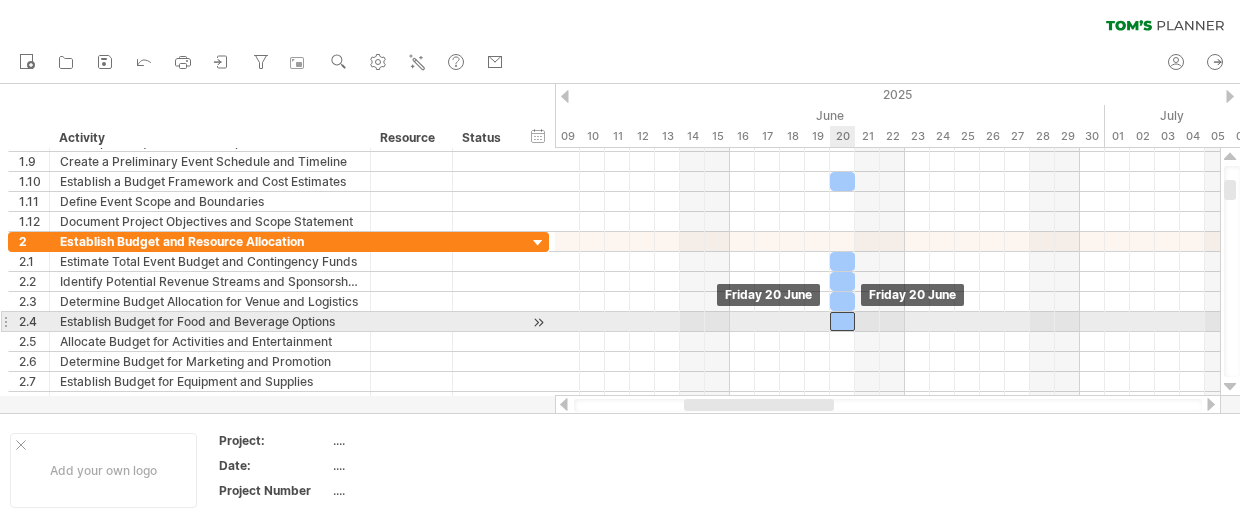drag, startPoint x: 856, startPoint y: 321, endPoint x: 843, endPoint y: 321, distance: 13 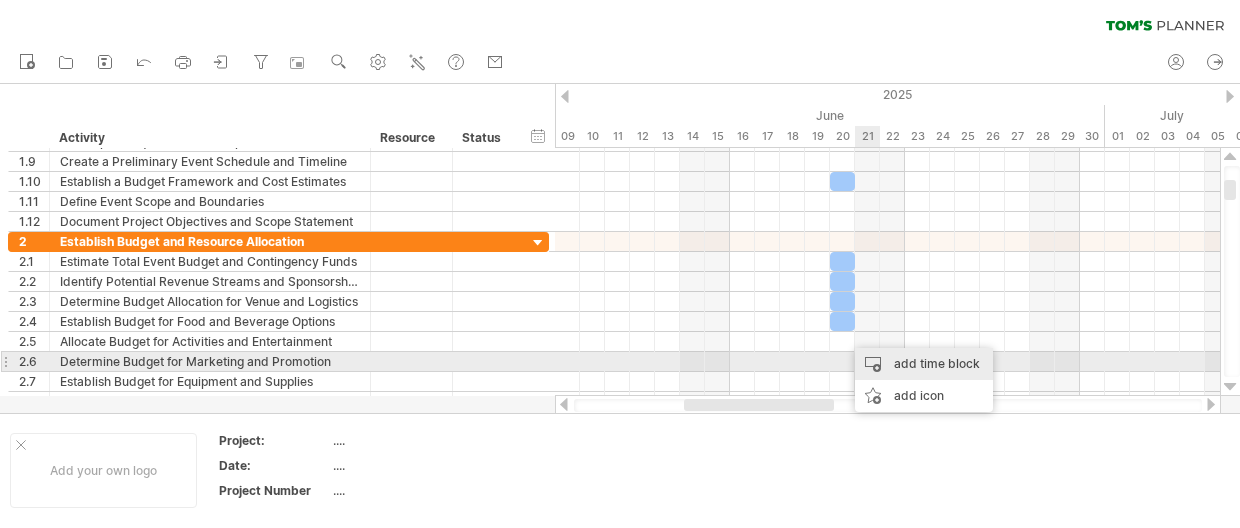 click on "add time block" at bounding box center [924, 364] 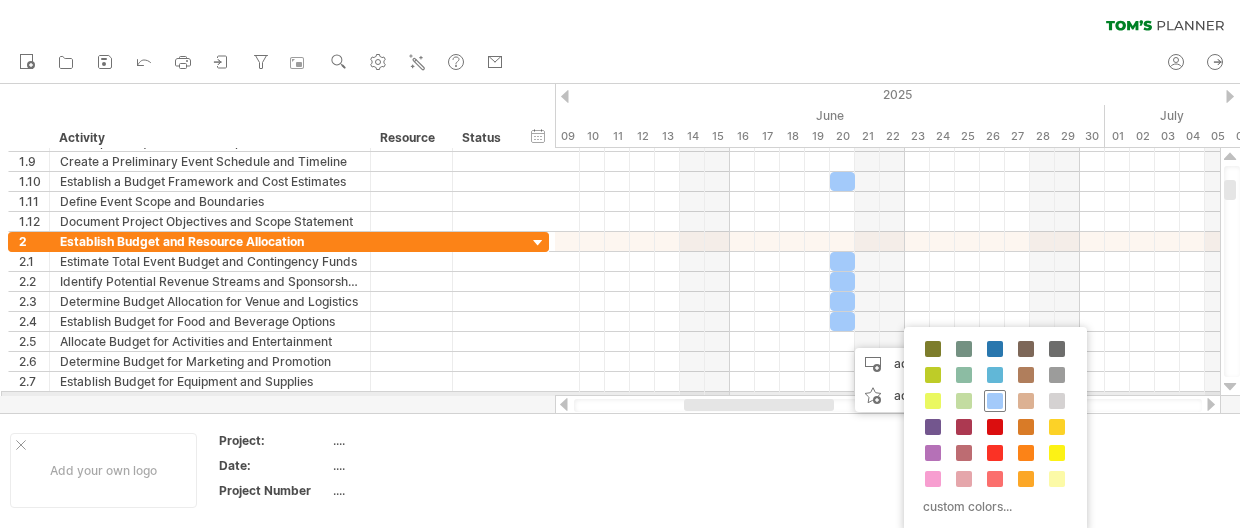 click at bounding box center (995, 401) 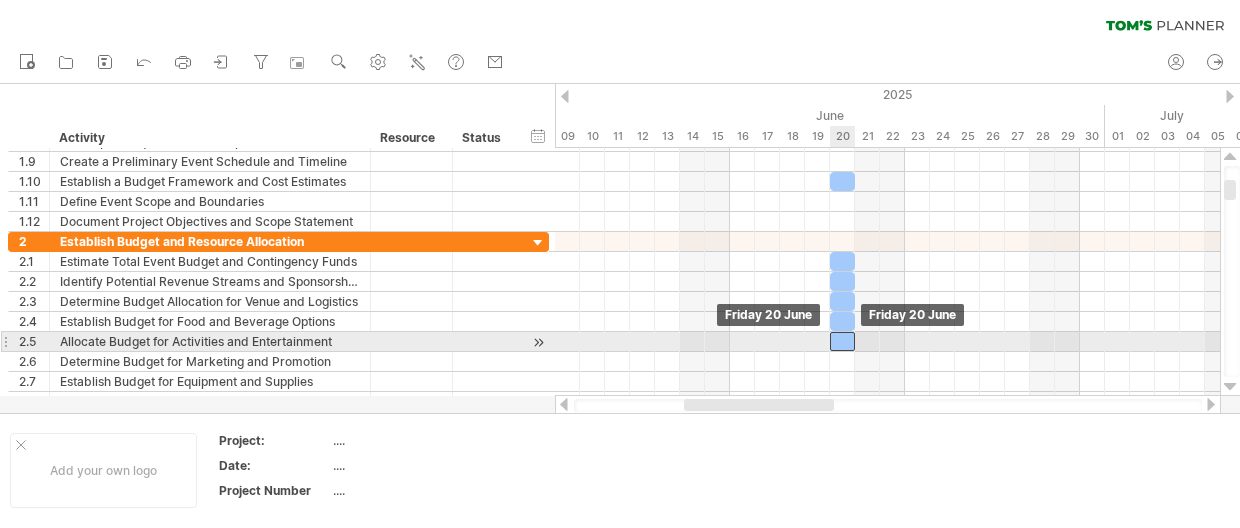 drag, startPoint x: 859, startPoint y: 343, endPoint x: 845, endPoint y: 343, distance: 14 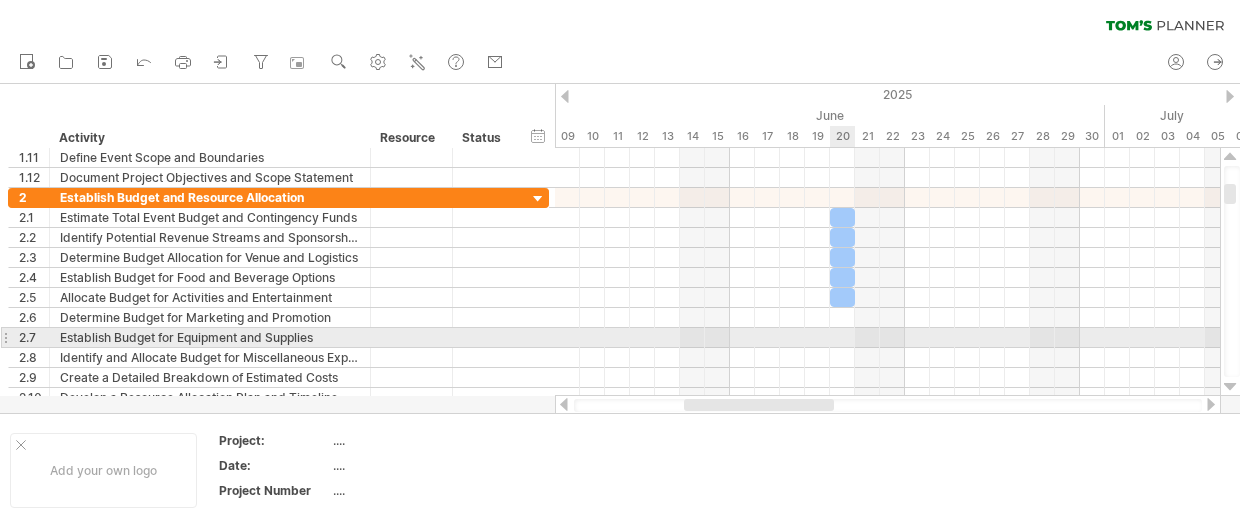 click at bounding box center [887, 338] 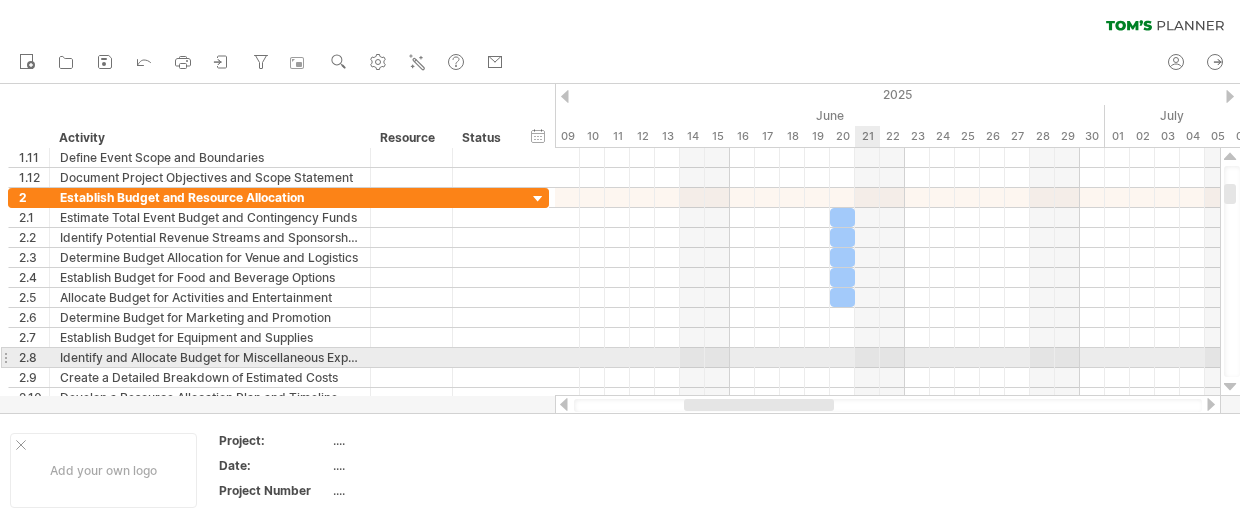 click at bounding box center [887, 358] 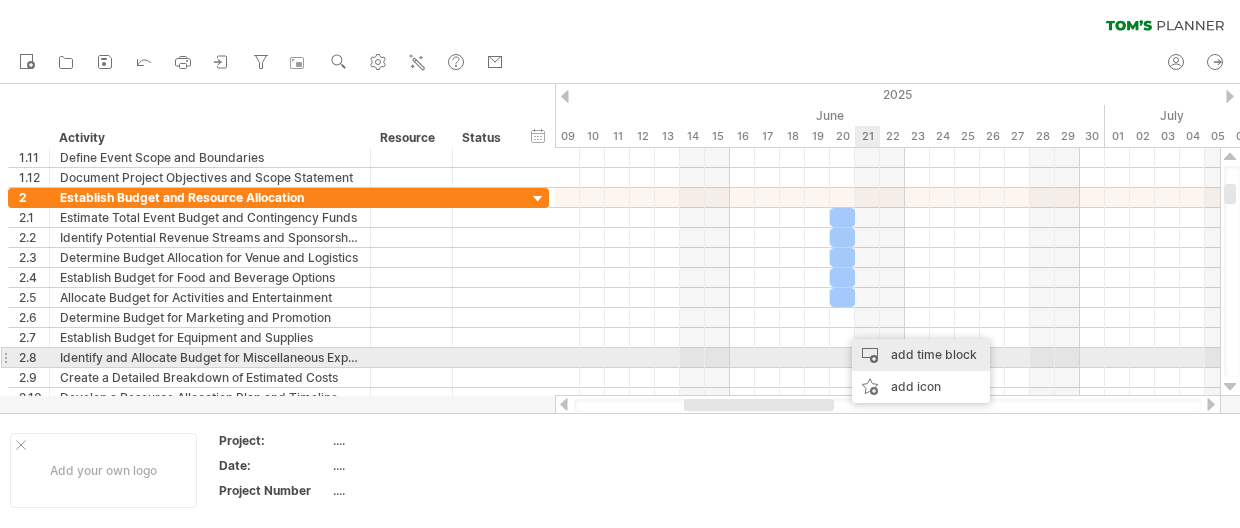 click on "add time block" at bounding box center (921, 355) 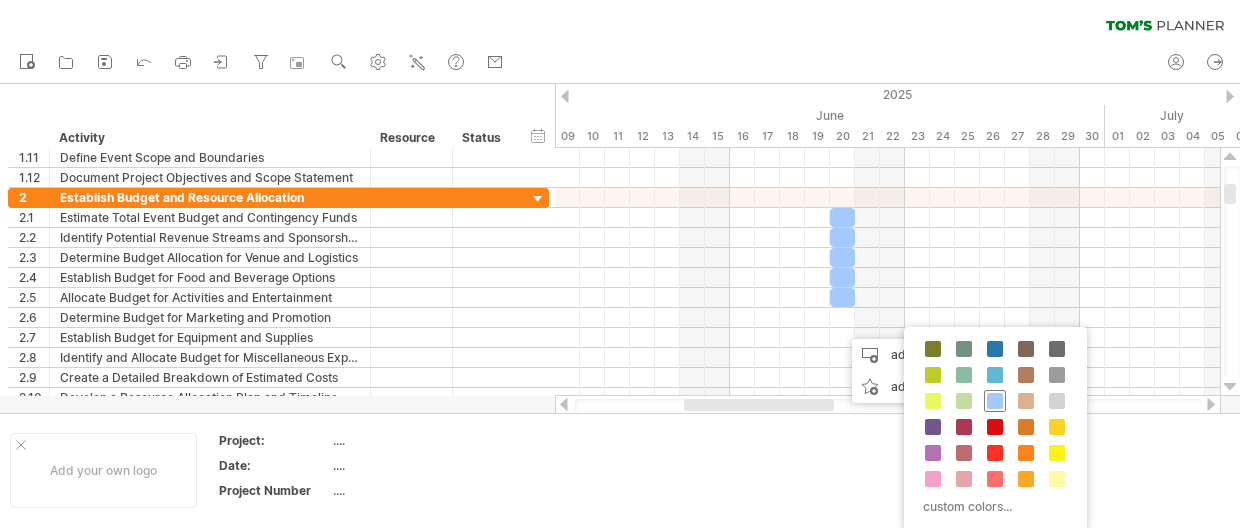 click at bounding box center (995, 401) 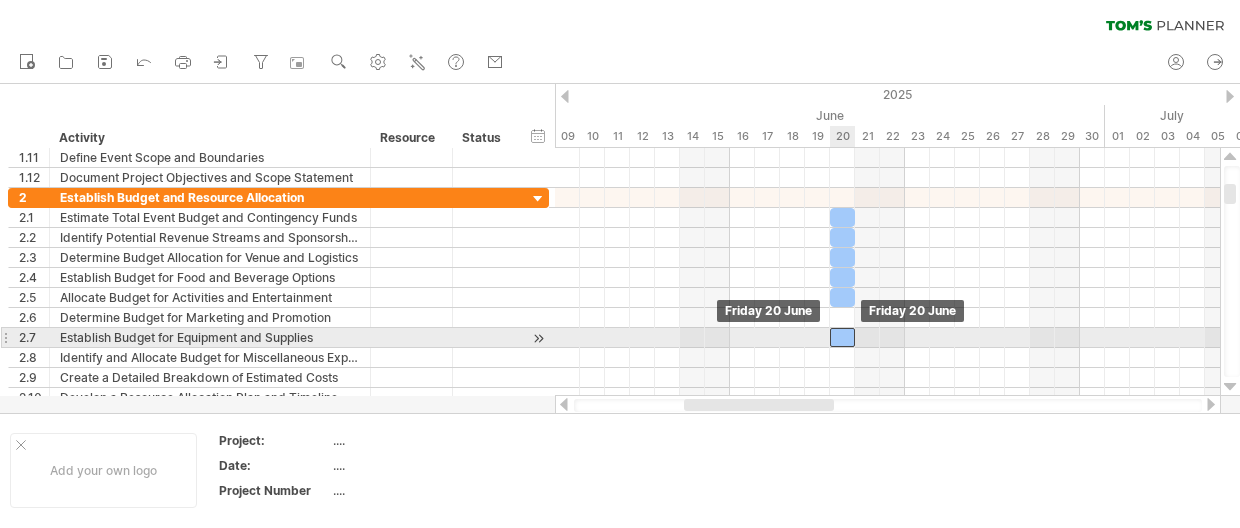click at bounding box center [842, 337] 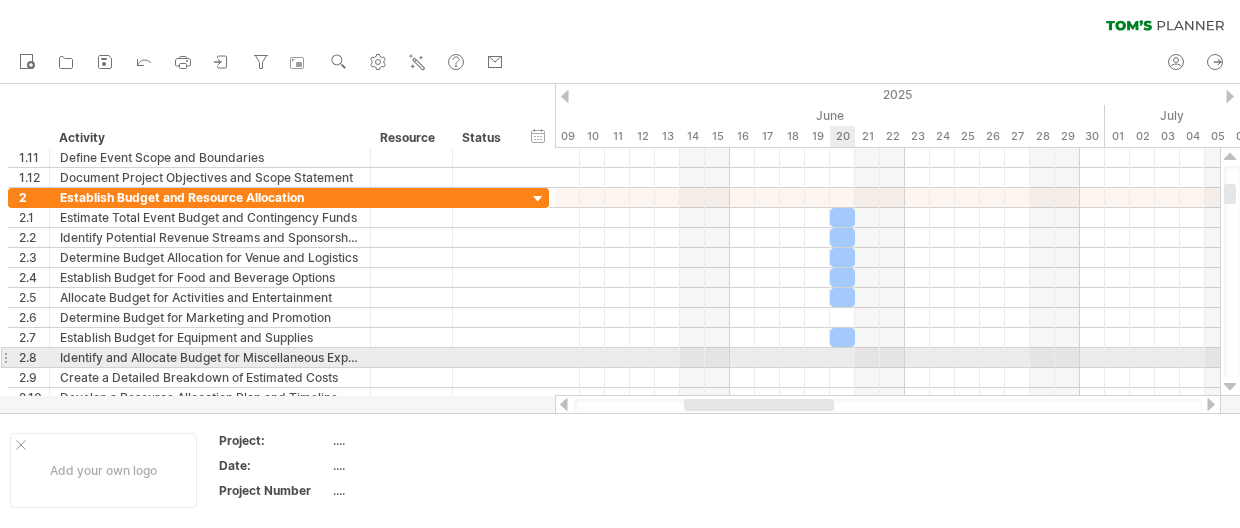 click at bounding box center (887, 358) 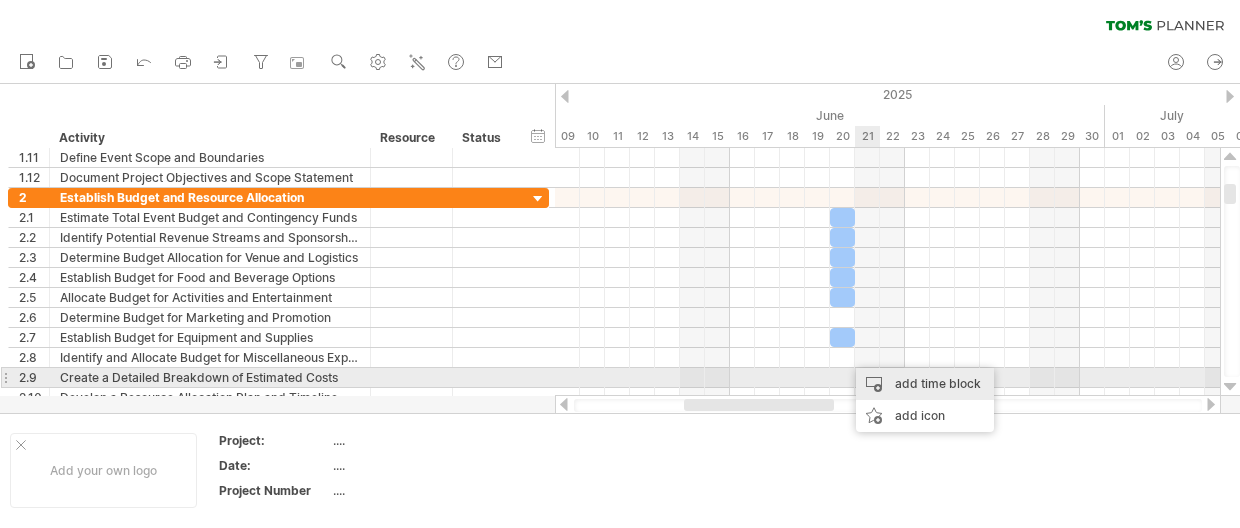 click on "add time block" at bounding box center [925, 384] 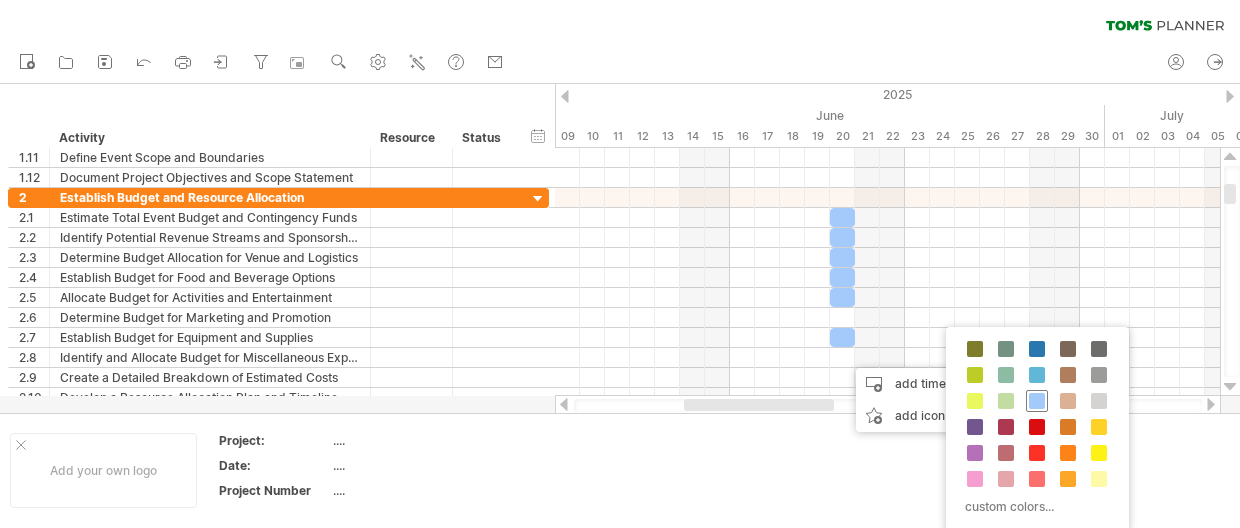 click at bounding box center (1037, 401) 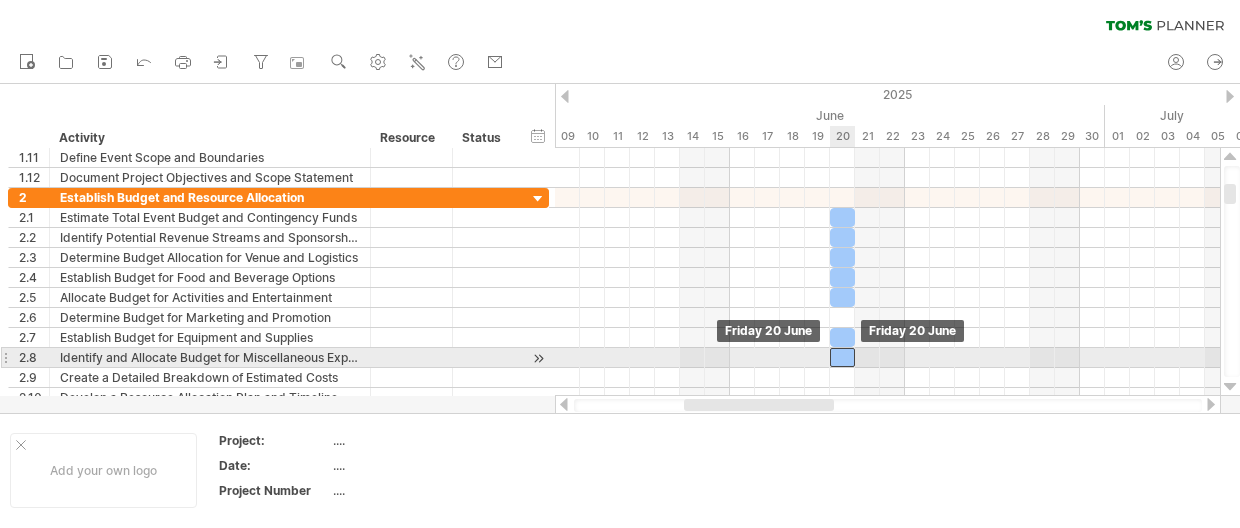 drag, startPoint x: 858, startPoint y: 359, endPoint x: 844, endPoint y: 357, distance: 14.142136 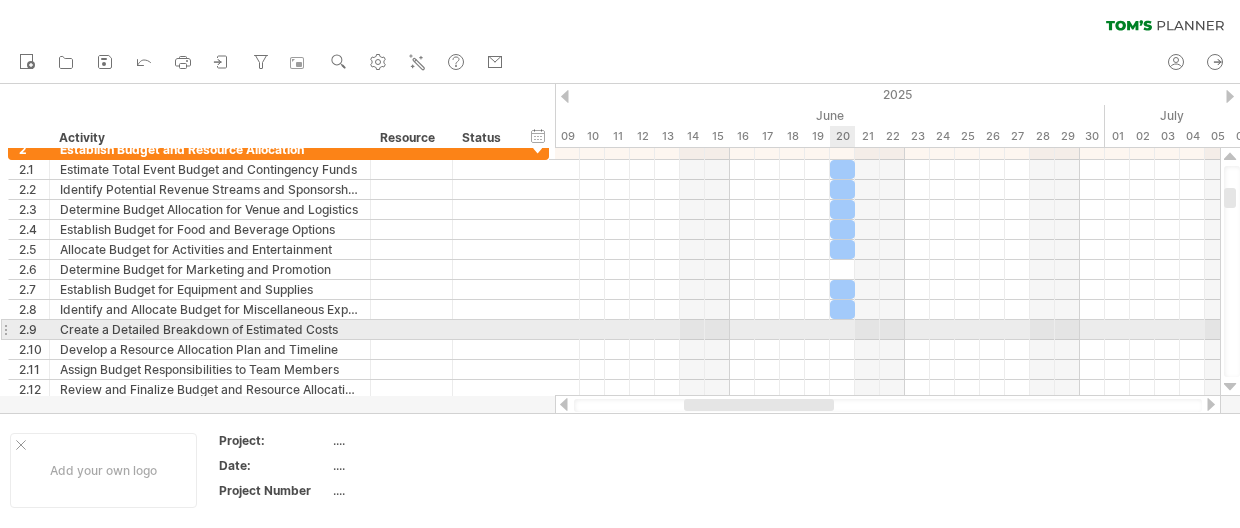 click at bounding box center [887, 330] 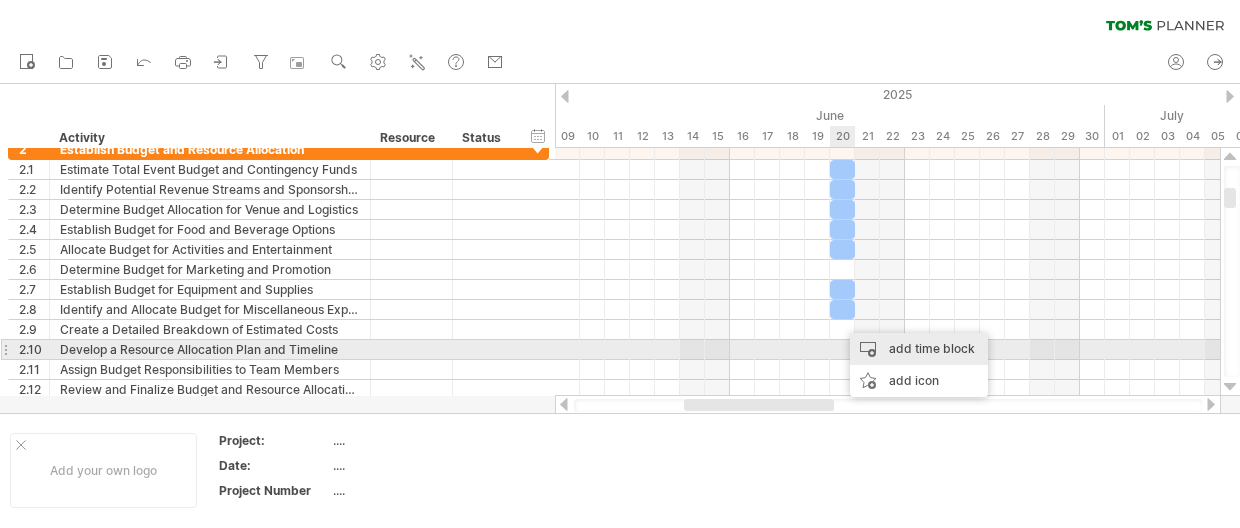 click on "add time block" at bounding box center (919, 349) 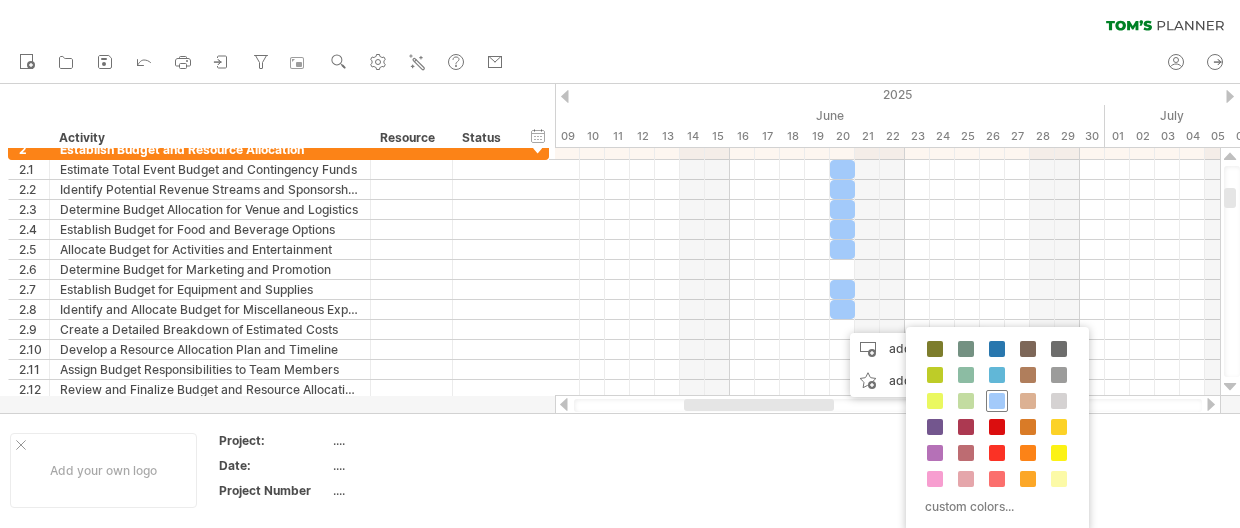 click at bounding box center [997, 401] 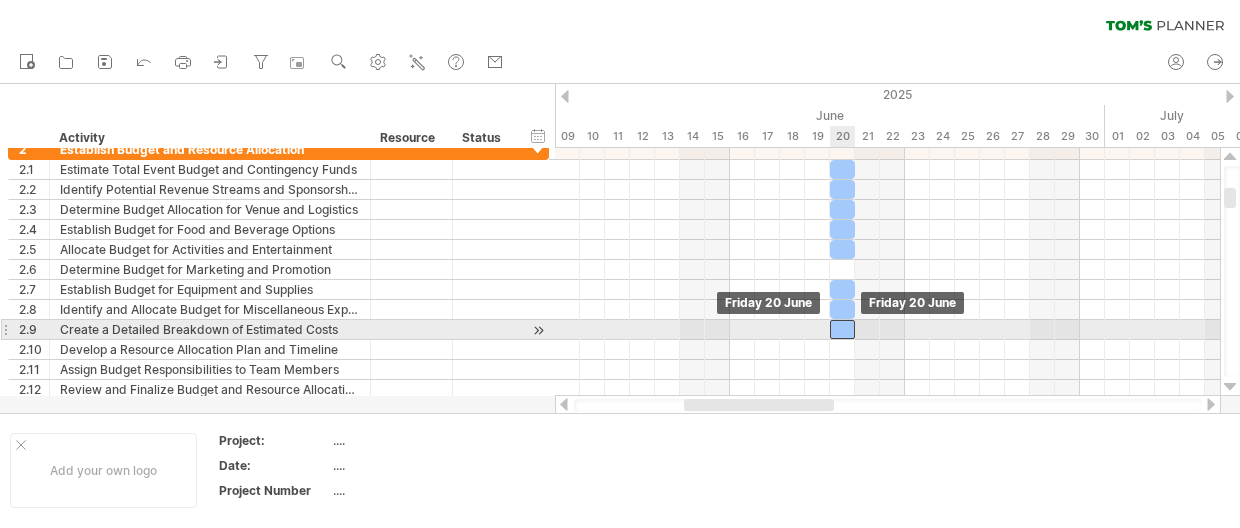 click at bounding box center (842, 329) 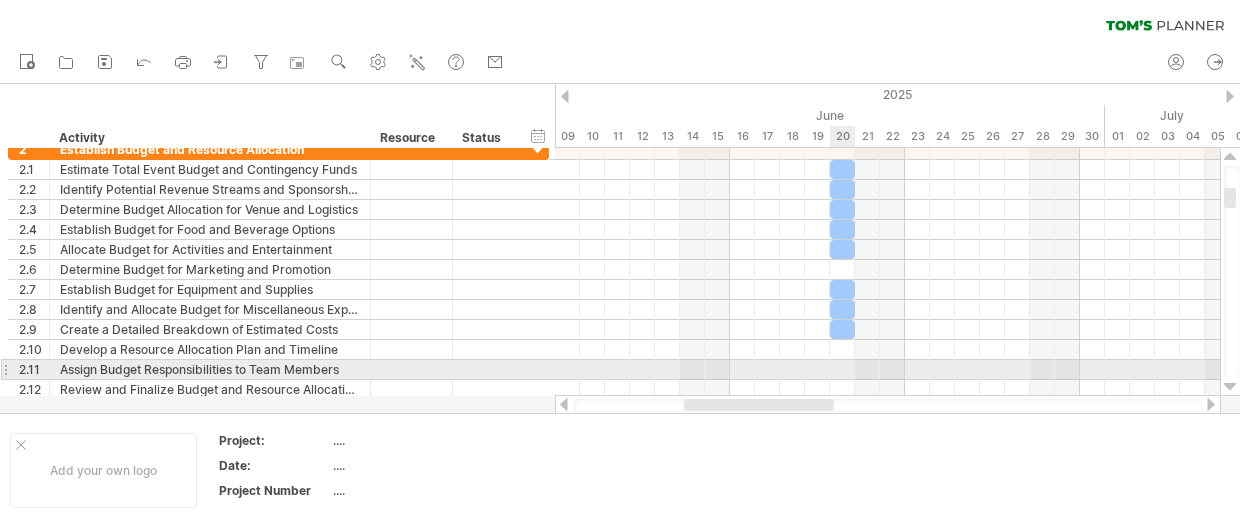 click at bounding box center [887, 370] 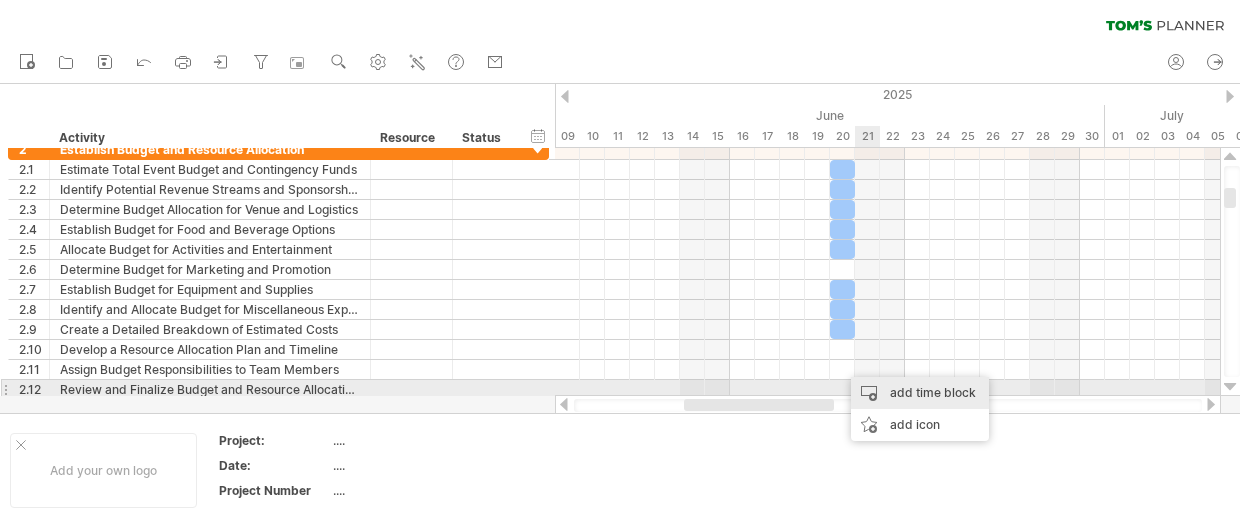 click on "add time block" at bounding box center [920, 393] 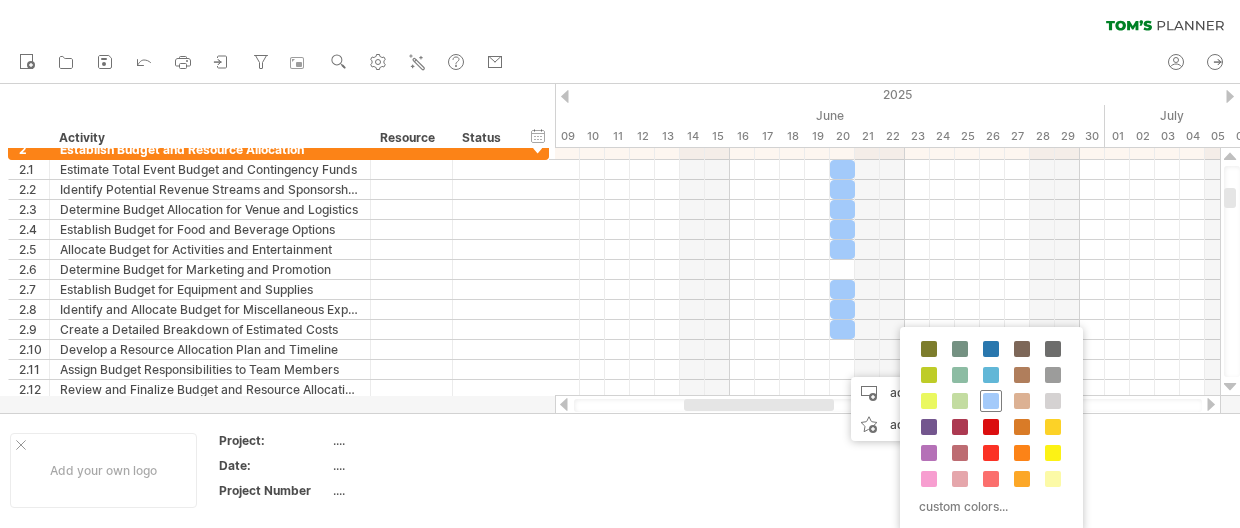 click at bounding box center [991, 401] 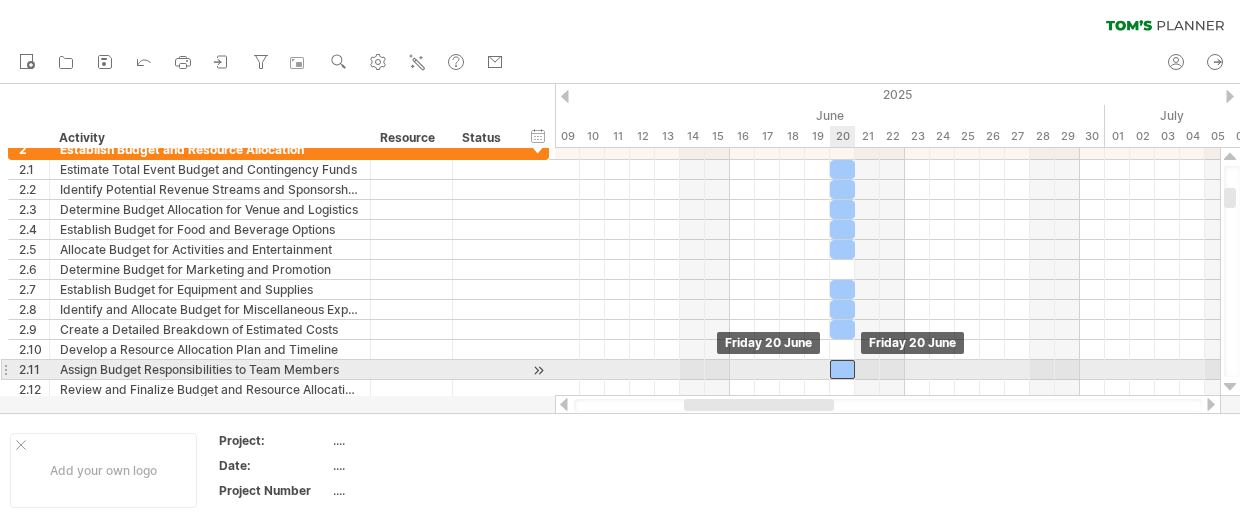 drag, startPoint x: 852, startPoint y: 366, endPoint x: 841, endPoint y: 366, distance: 11 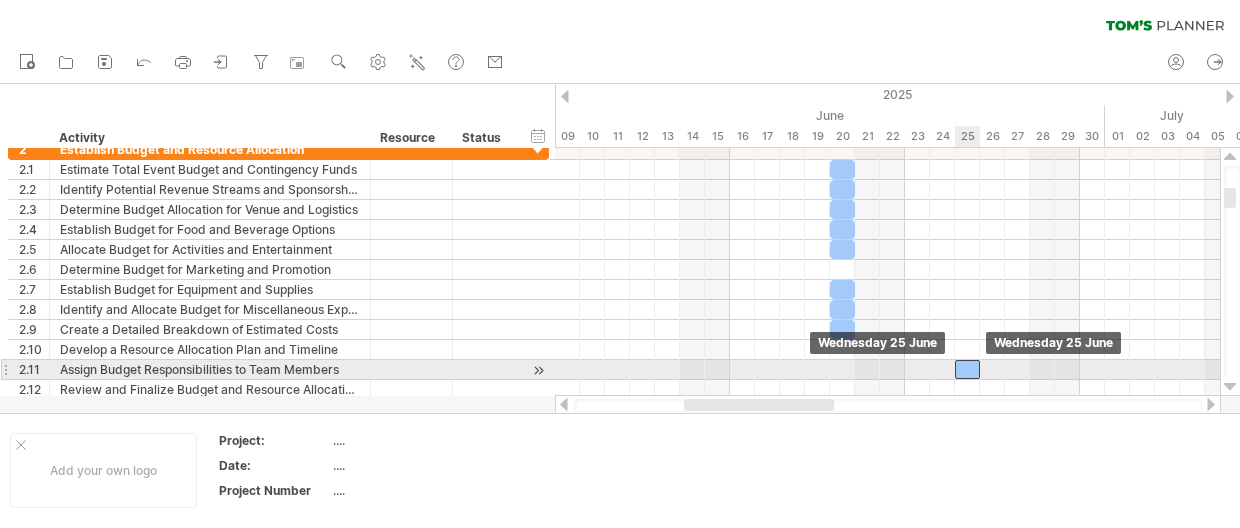 drag, startPoint x: 841, startPoint y: 366, endPoint x: 966, endPoint y: 363, distance: 125.035995 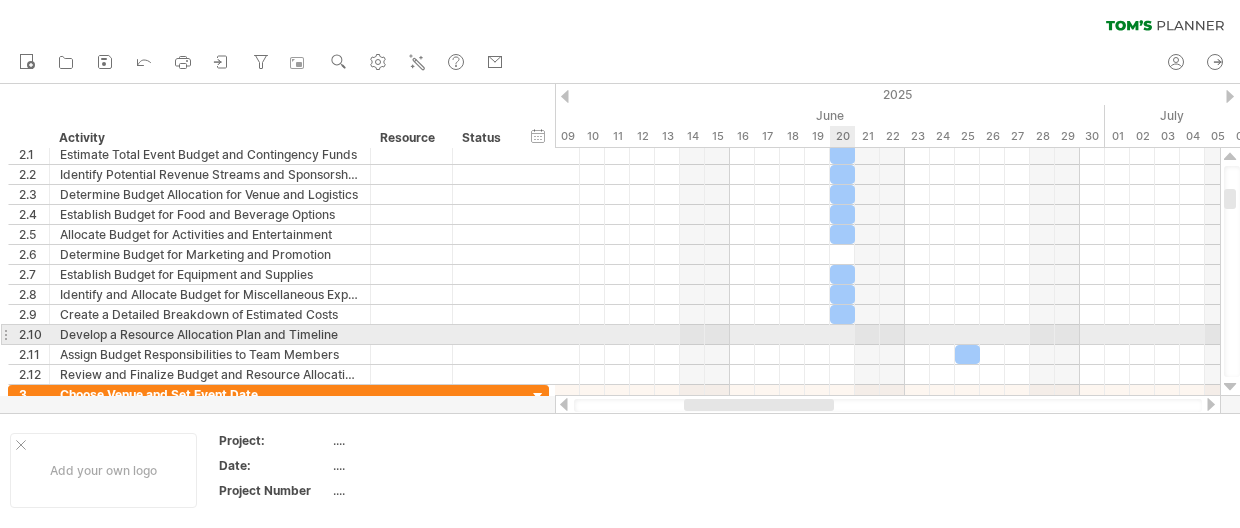 click at bounding box center [887, 335] 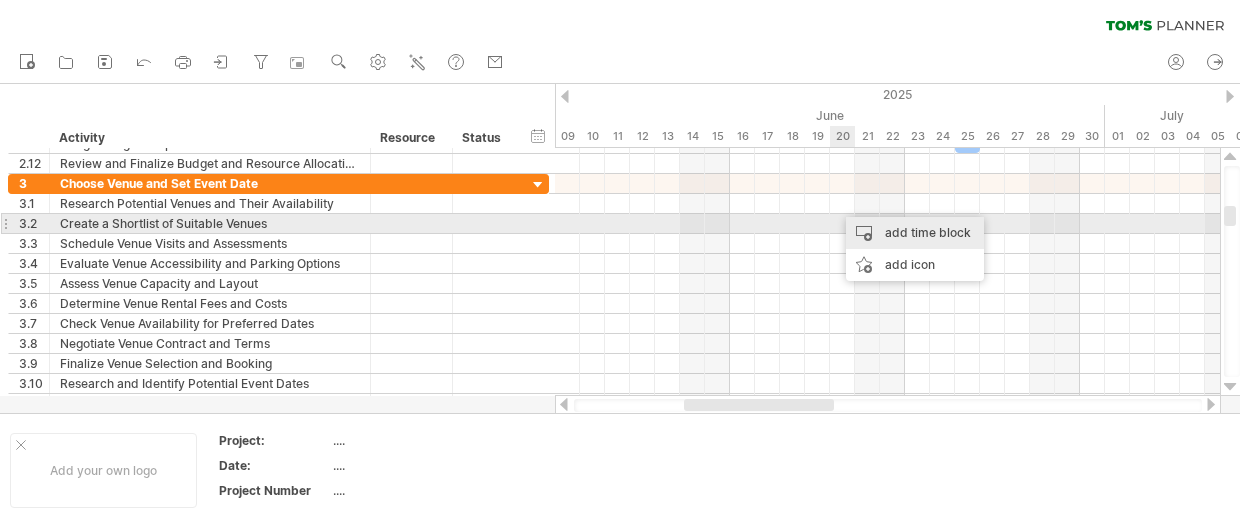 click on "add time block" at bounding box center (915, 233) 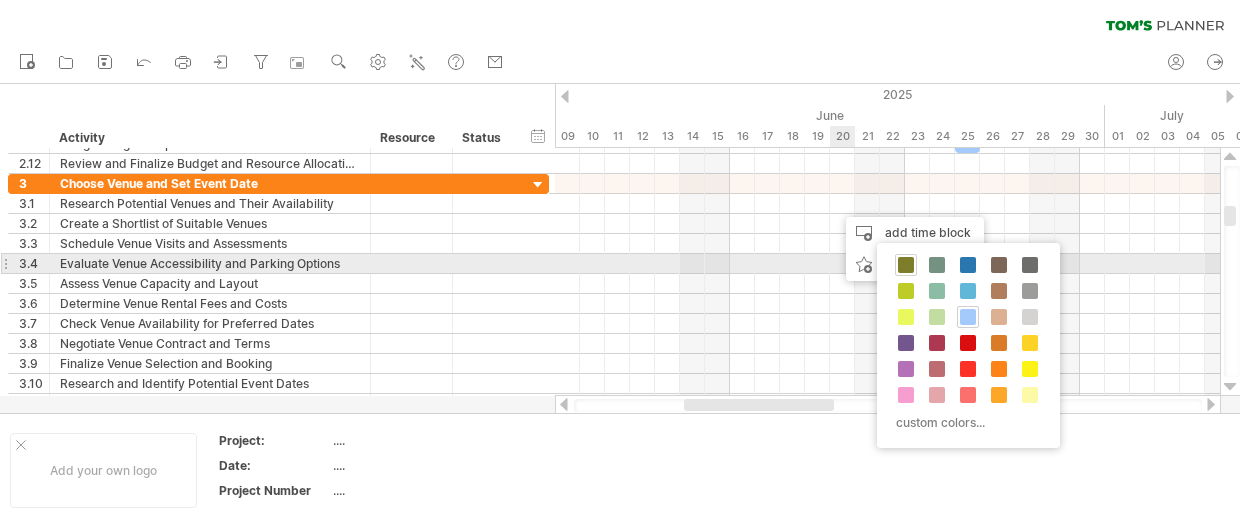 click at bounding box center [906, 265] 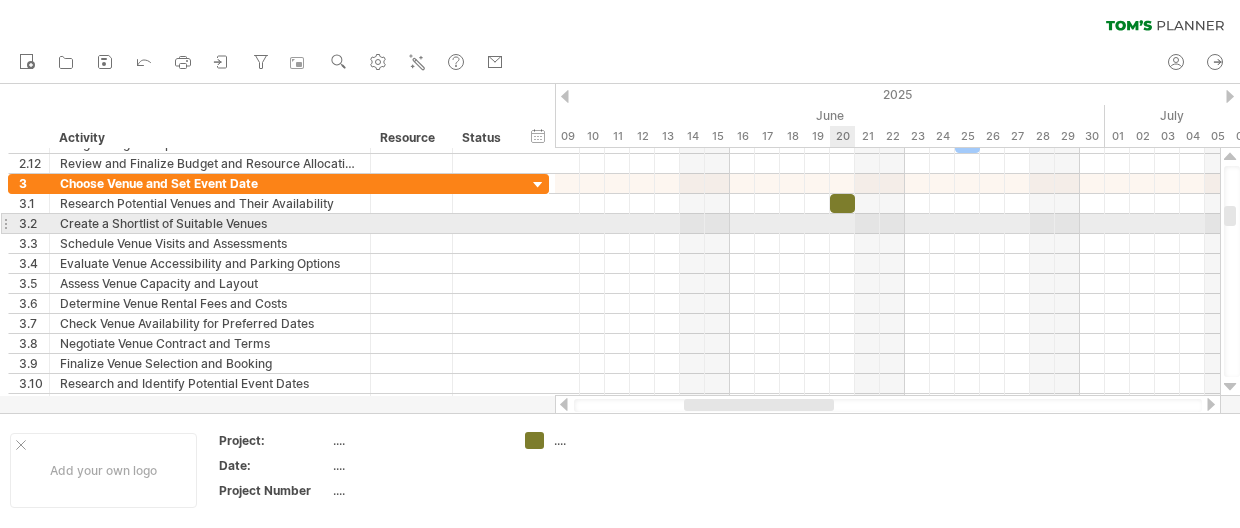 click at bounding box center (887, 224) 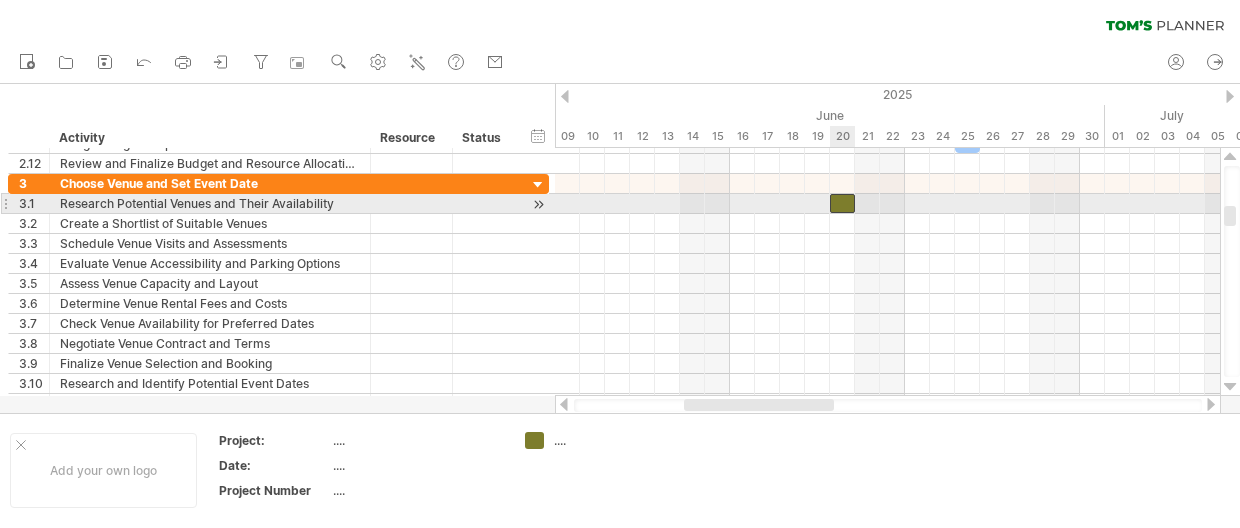 click at bounding box center (842, 203) 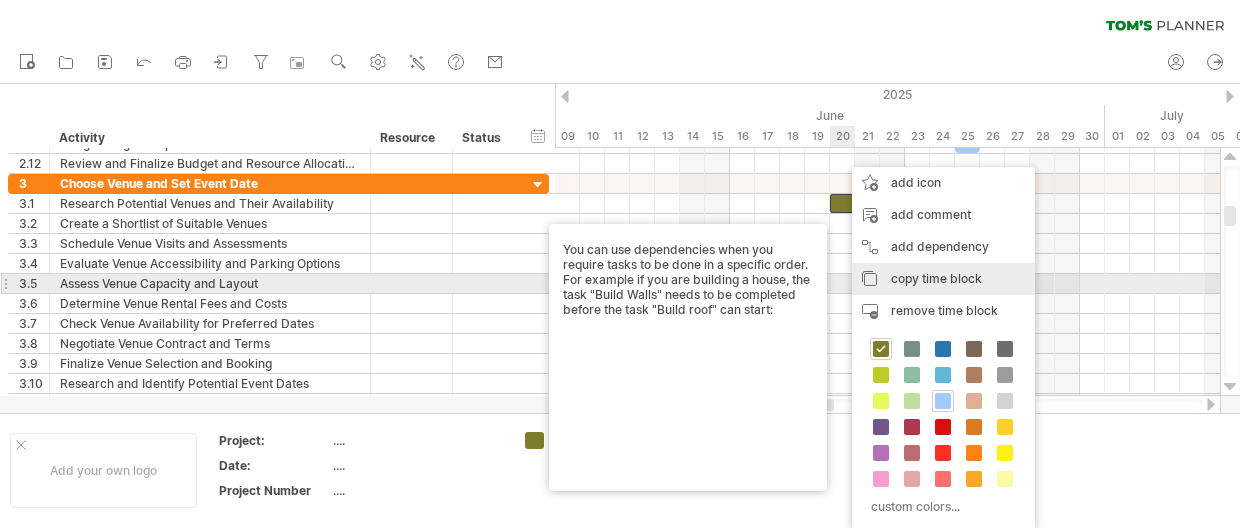 click on "copy time block copy time blocks/icons" at bounding box center (943, 279) 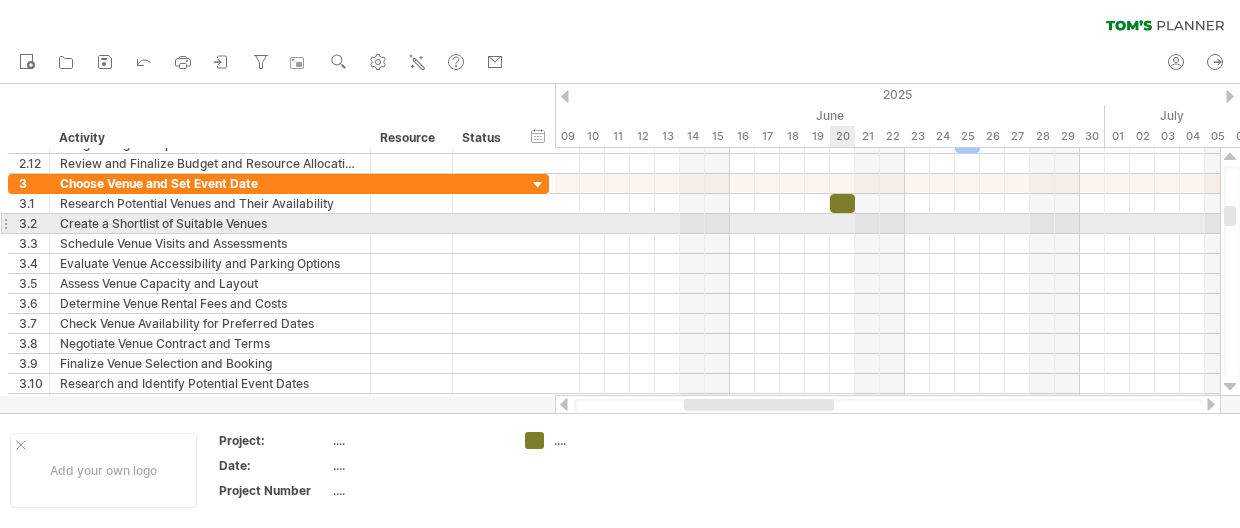 click at bounding box center (887, 224) 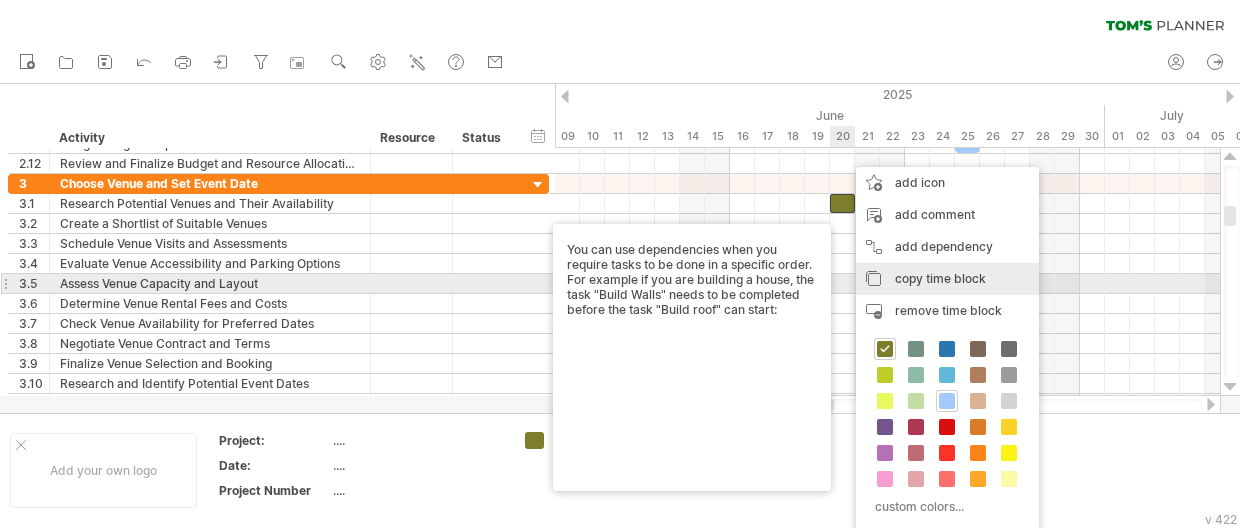 click on "copy time block" at bounding box center [940, 278] 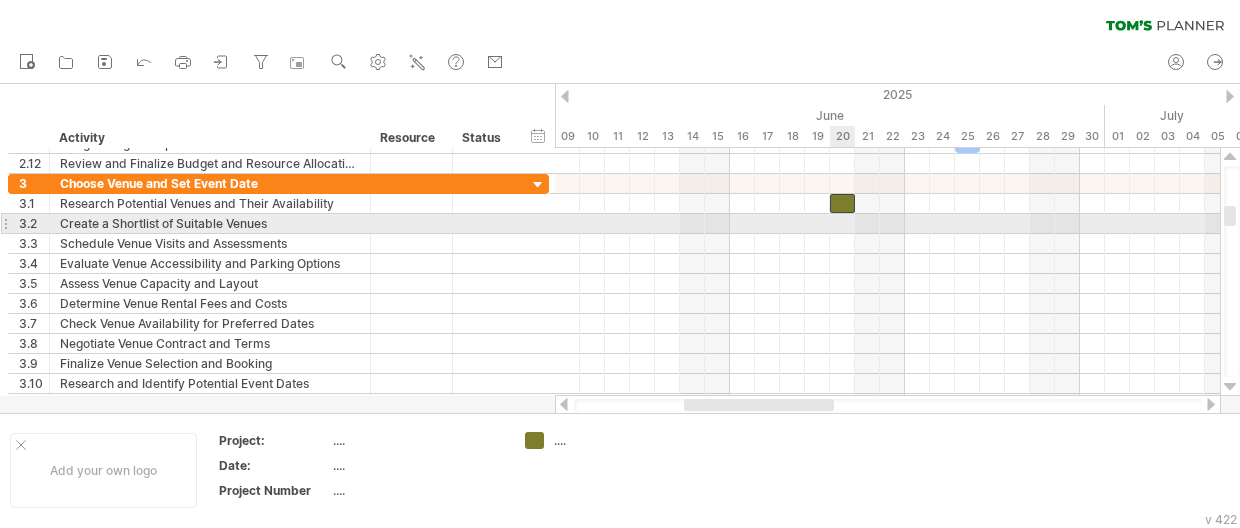 click at bounding box center [887, 224] 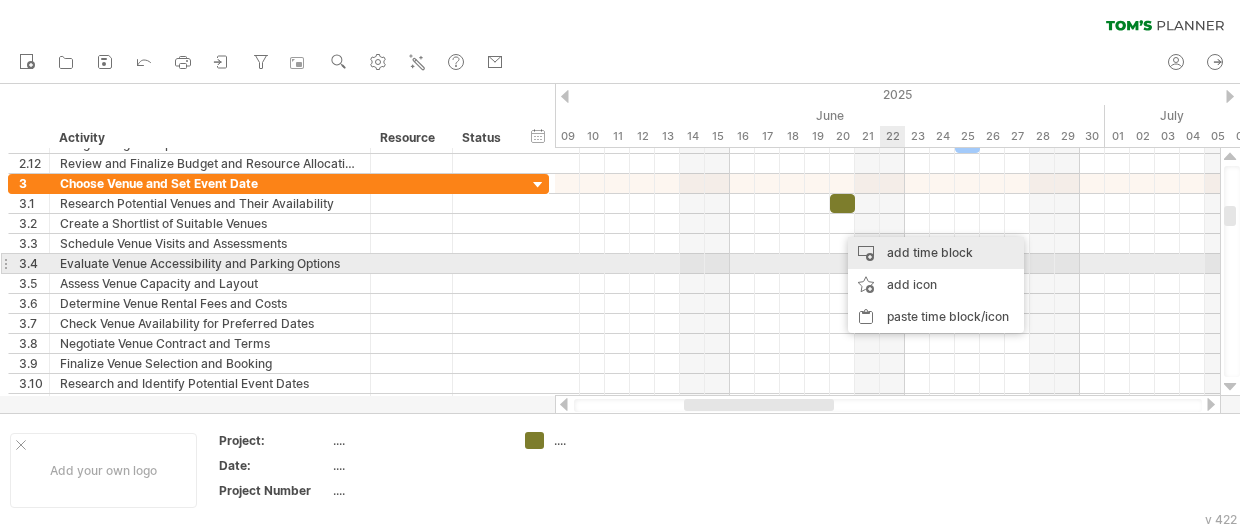 click on "add time block" at bounding box center (936, 253) 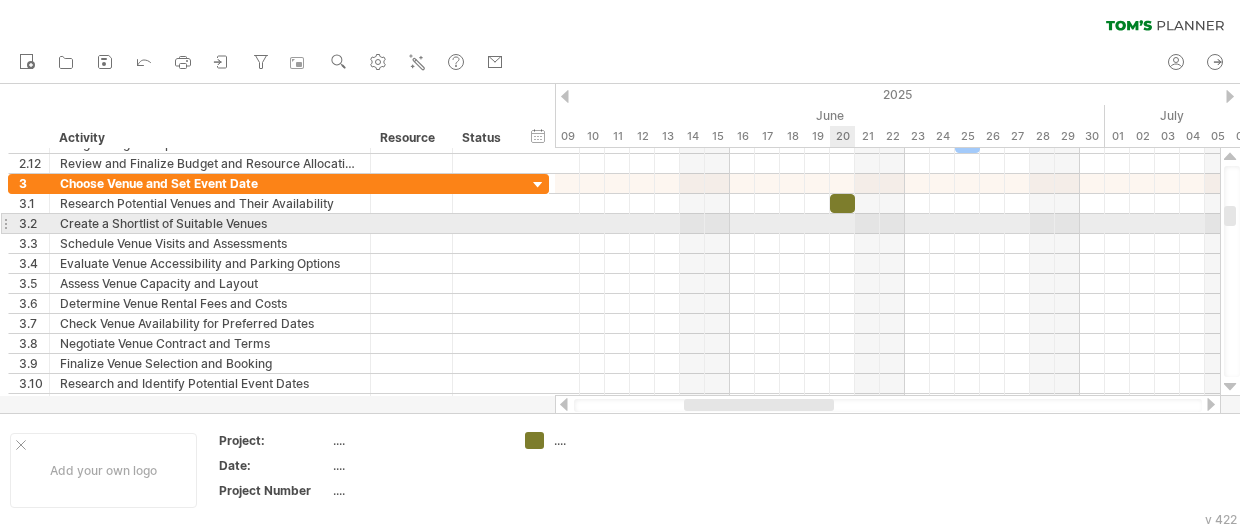 click at bounding box center [887, 224] 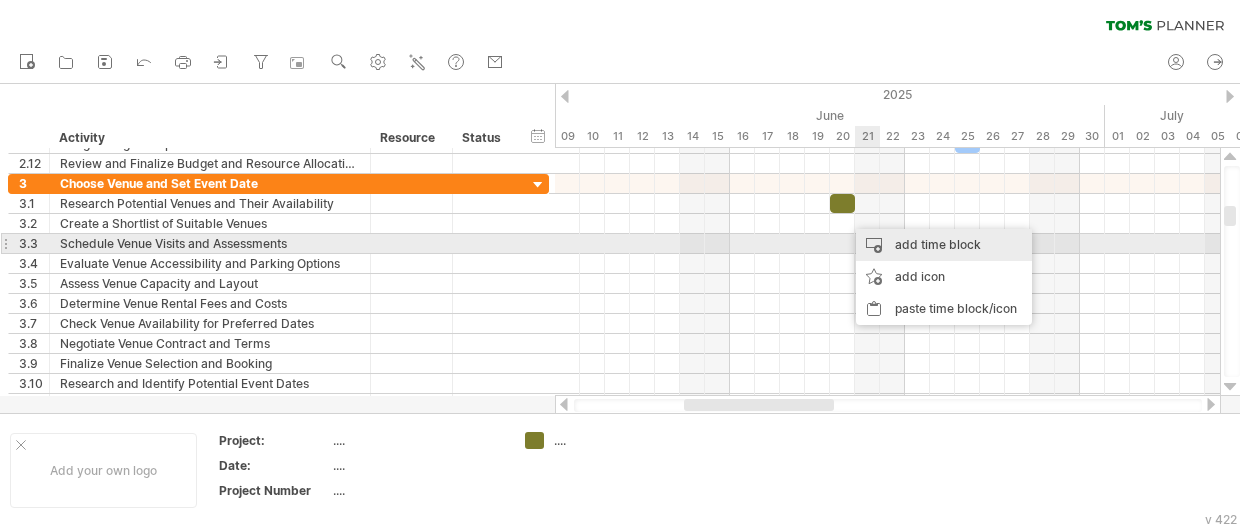 click on "add time block" at bounding box center (944, 245) 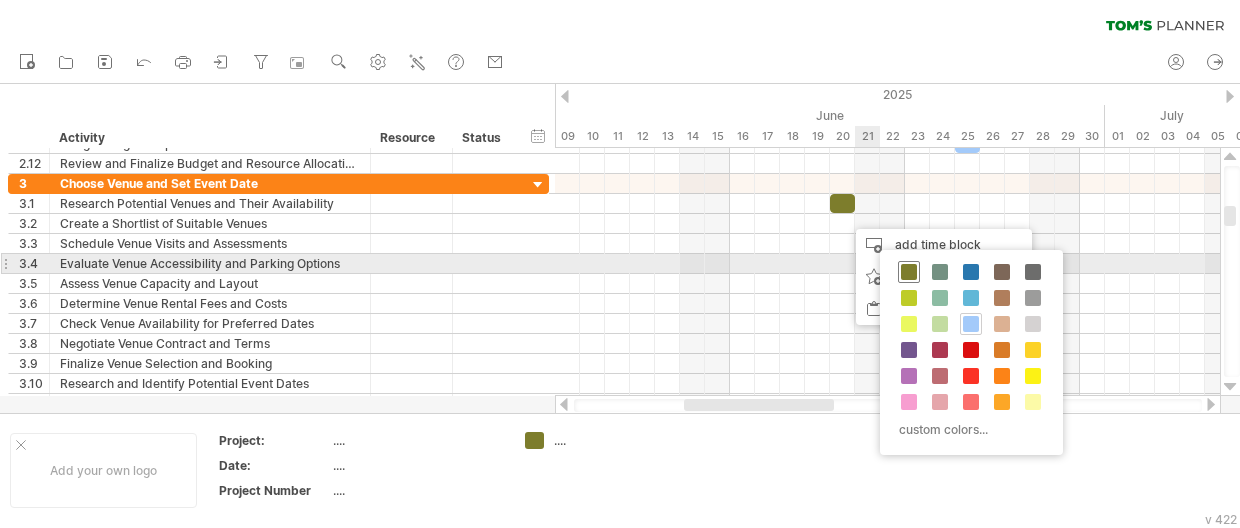 click at bounding box center [909, 272] 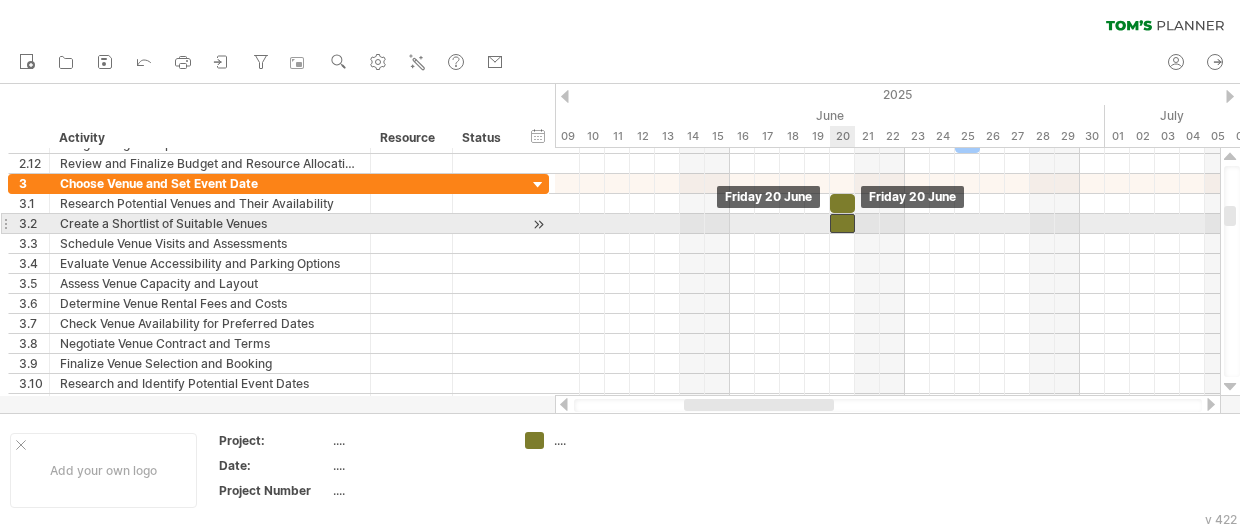 drag, startPoint x: 850, startPoint y: 219, endPoint x: 835, endPoint y: 215, distance: 15.524175 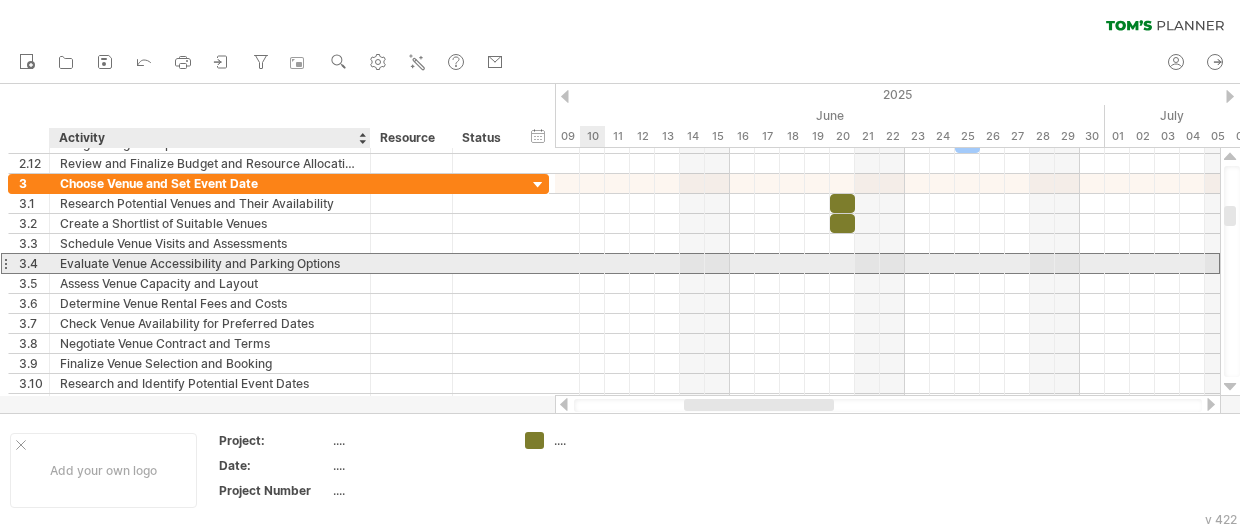 click on "Evaluate Venue Accessibility and Parking Options" at bounding box center (210, 263) 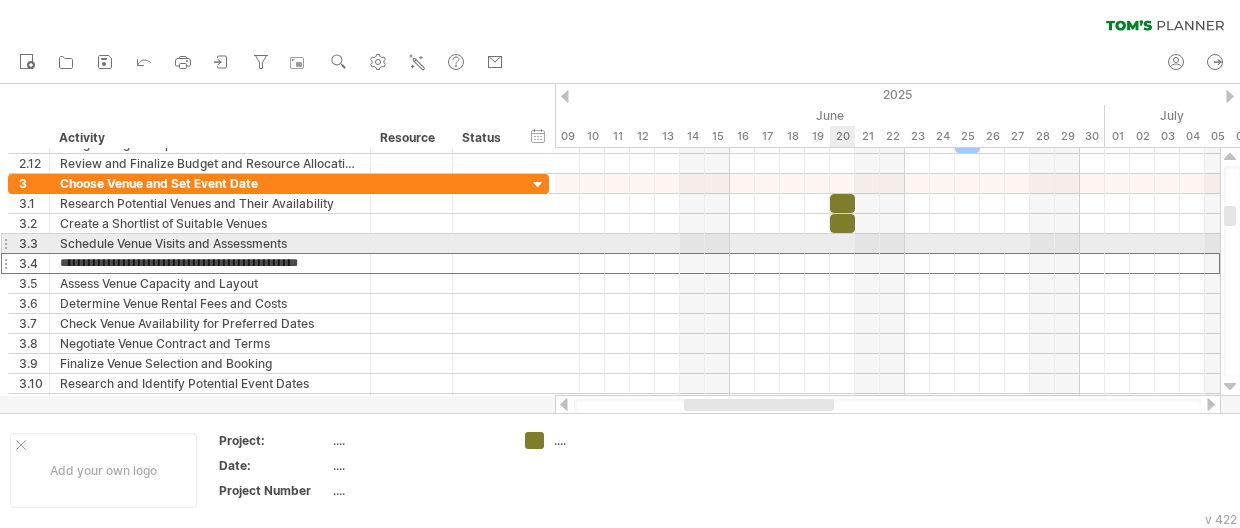 click at bounding box center (887, 244) 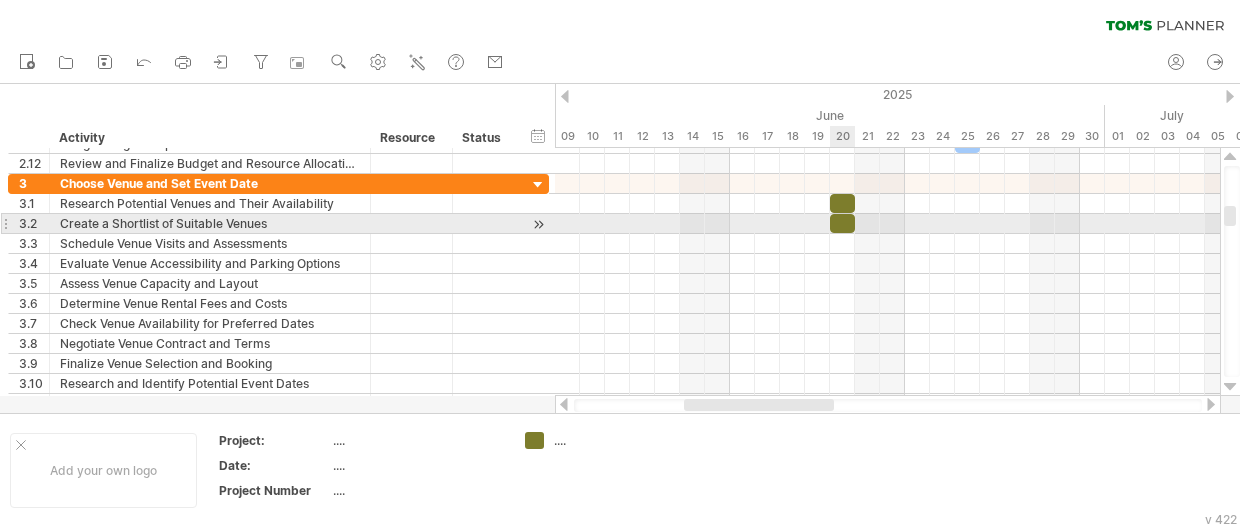 click at bounding box center [842, 223] 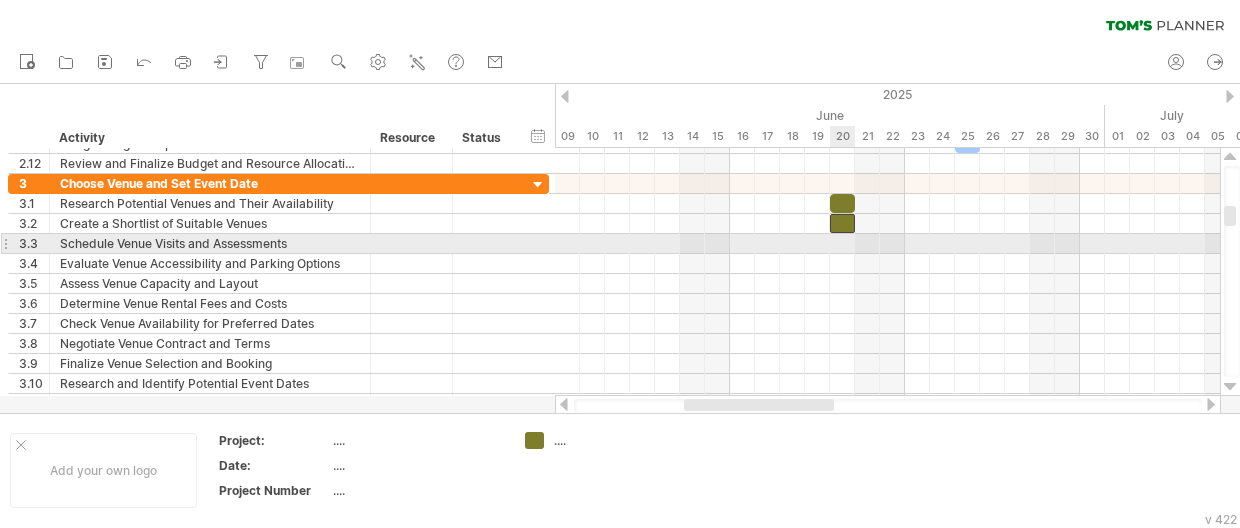 click at bounding box center (887, 244) 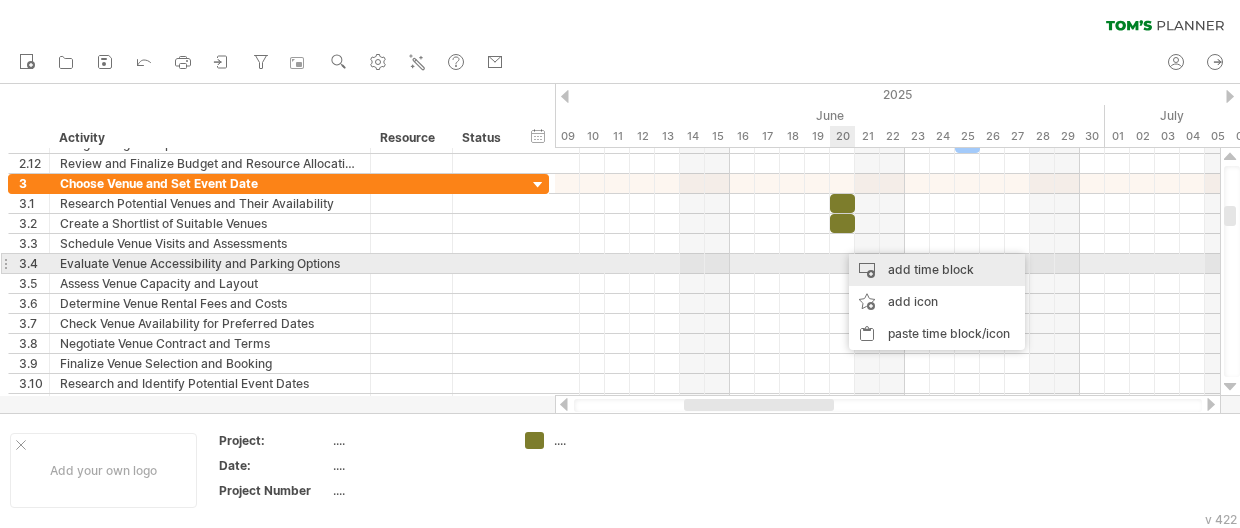 click on "add time block" at bounding box center (937, 270) 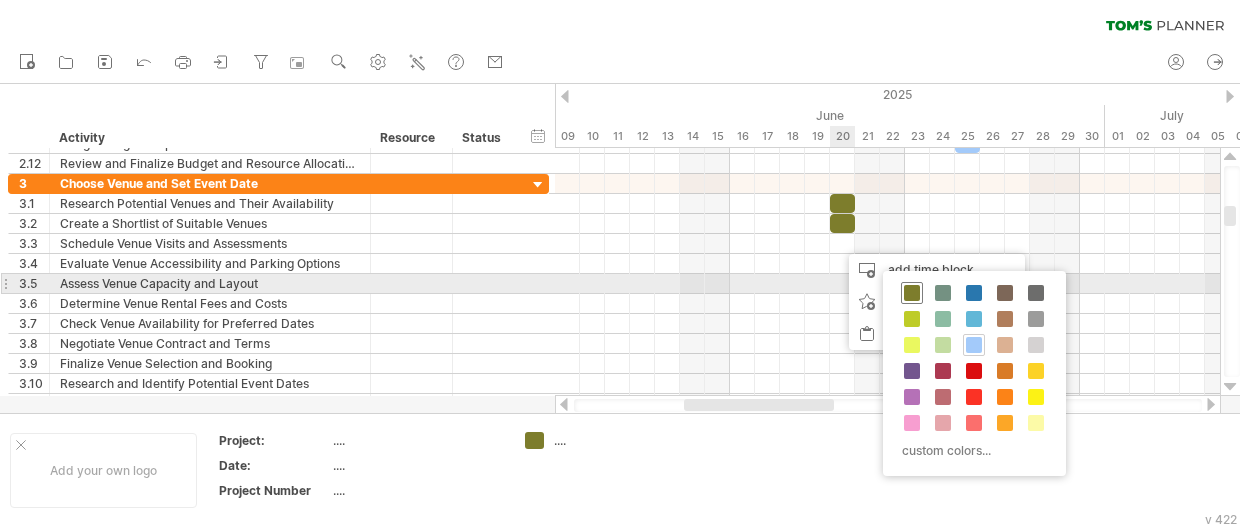 click at bounding box center (912, 293) 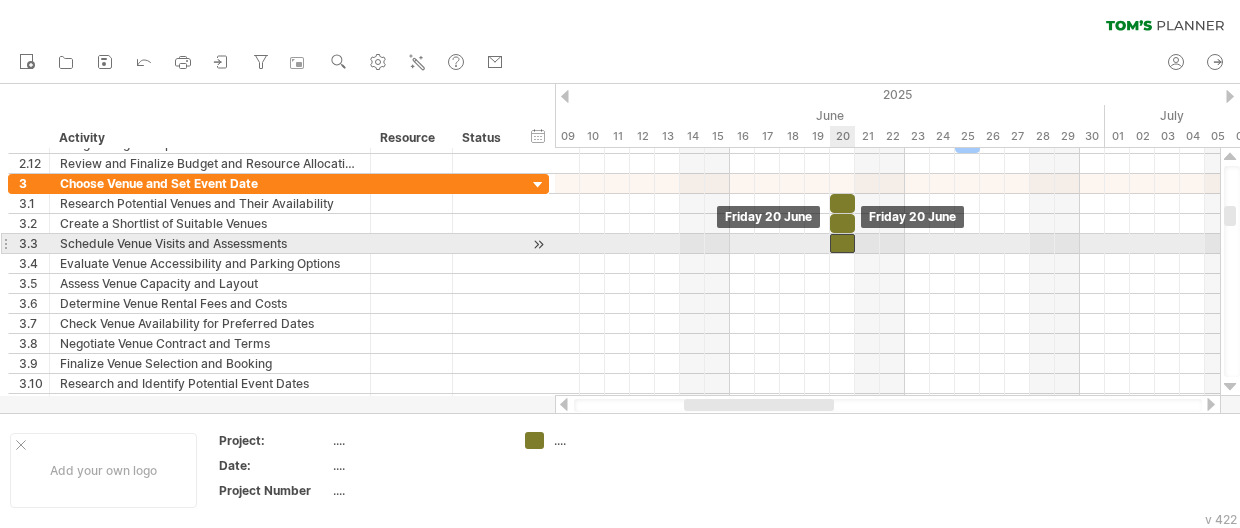 drag, startPoint x: 852, startPoint y: 238, endPoint x: 840, endPoint y: 237, distance: 12.0415945 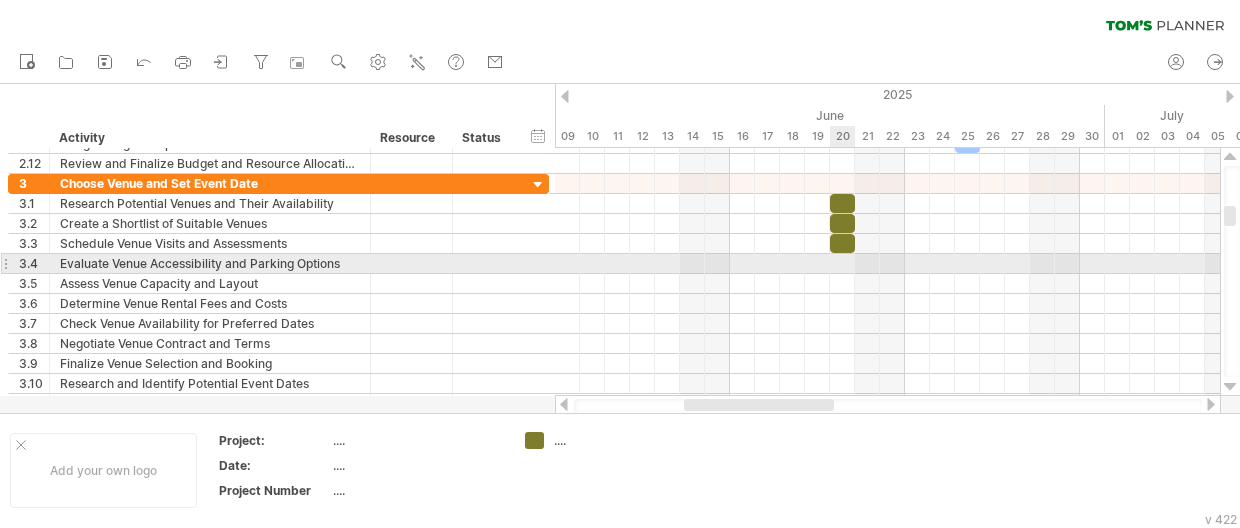 click at bounding box center (887, 264) 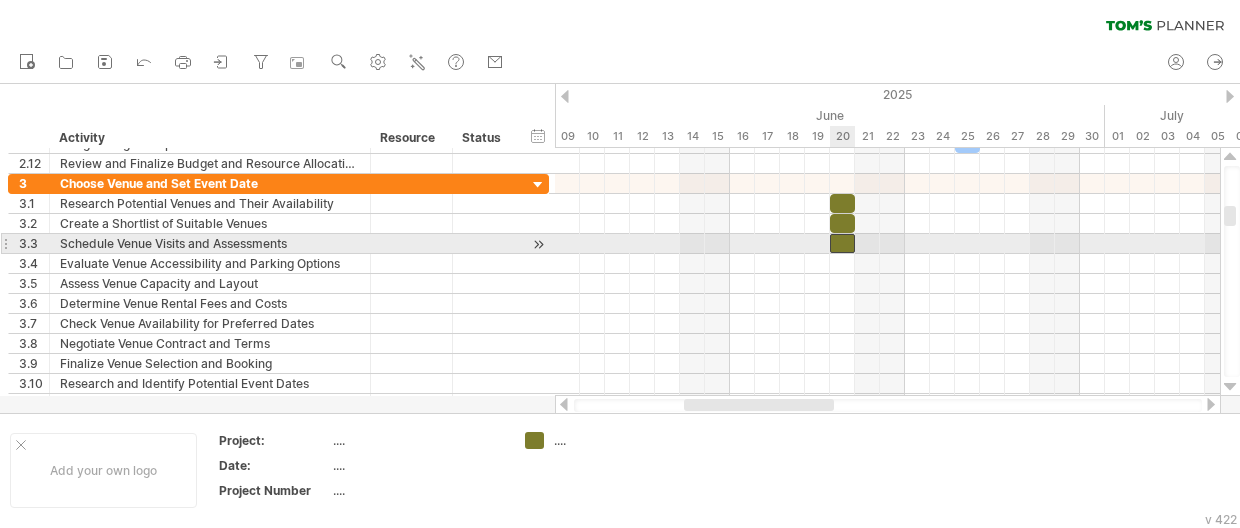 click at bounding box center [842, 243] 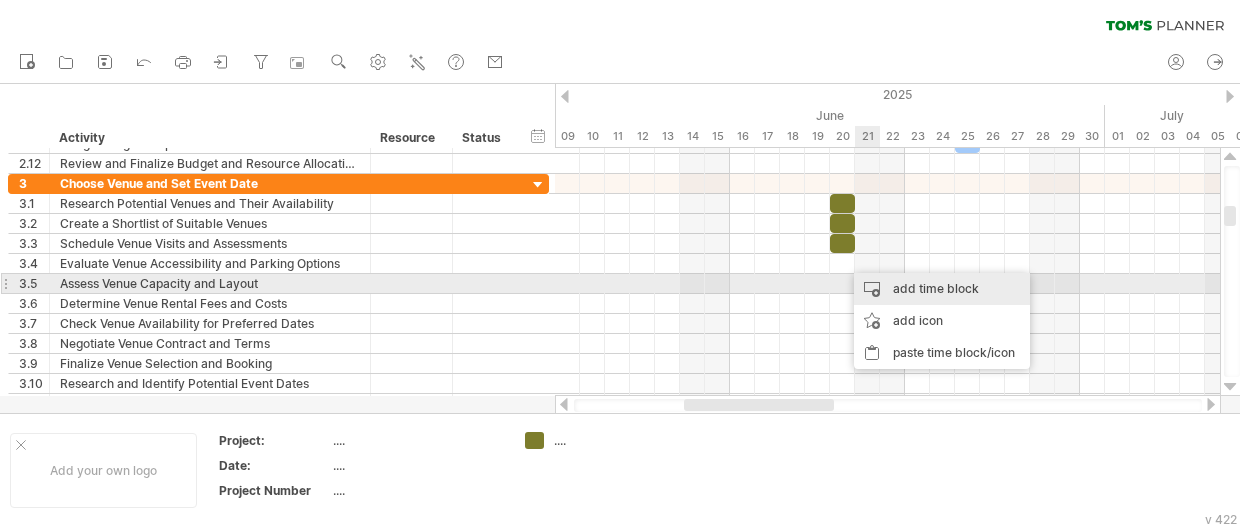 click on "add time block" at bounding box center [942, 289] 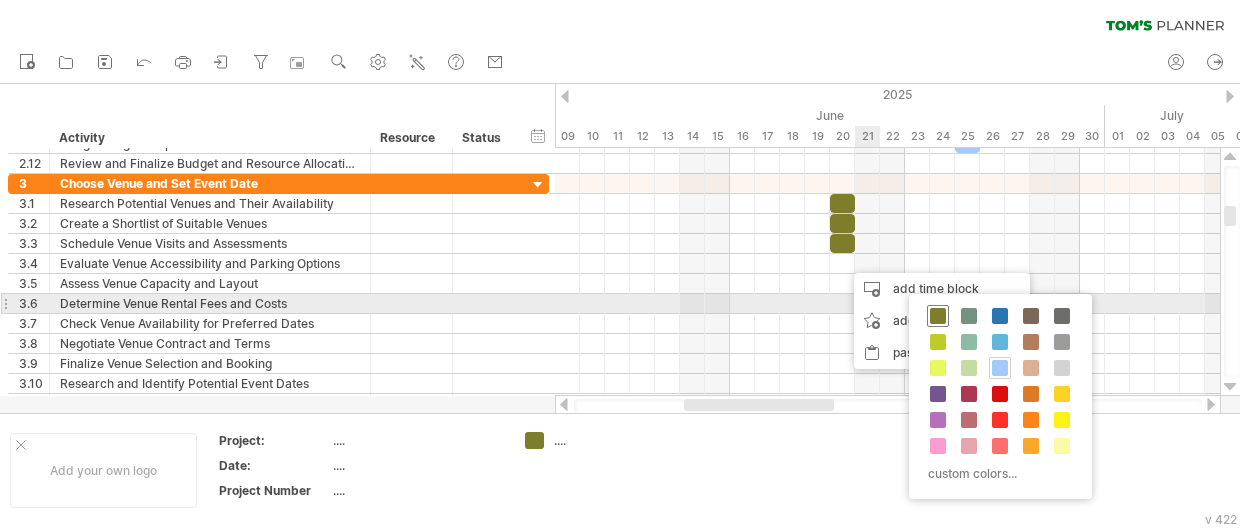 click at bounding box center [938, 316] 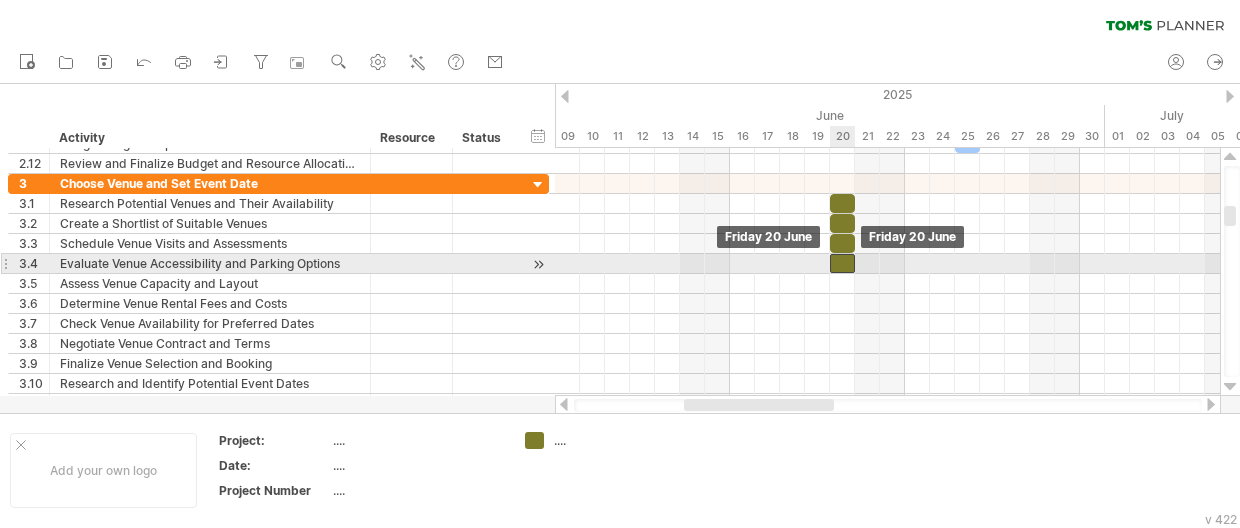drag, startPoint x: 848, startPoint y: 262, endPoint x: 838, endPoint y: 261, distance: 10.049875 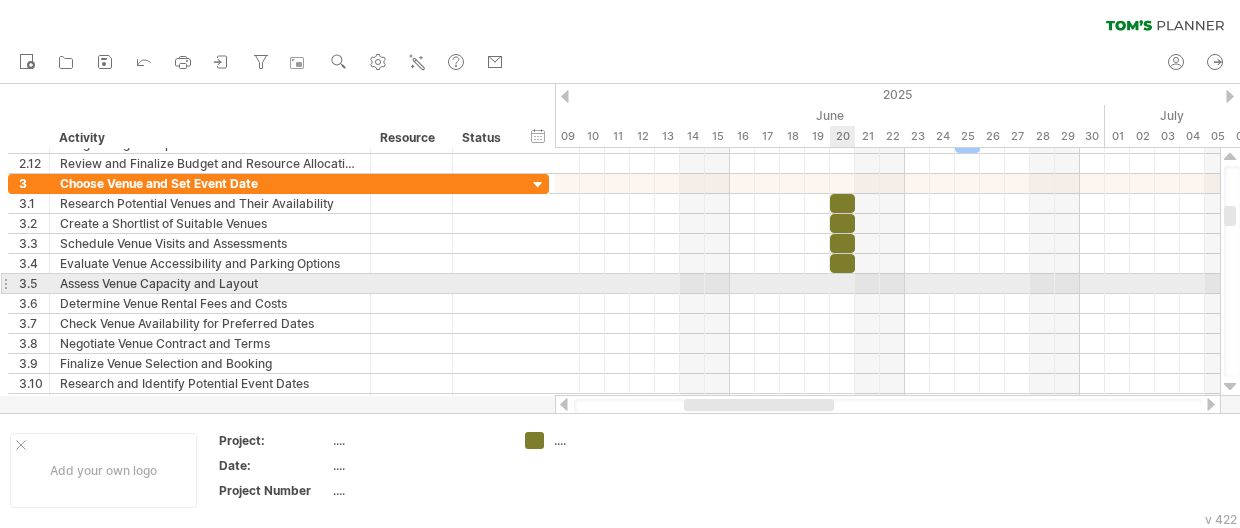 click at bounding box center [887, 284] 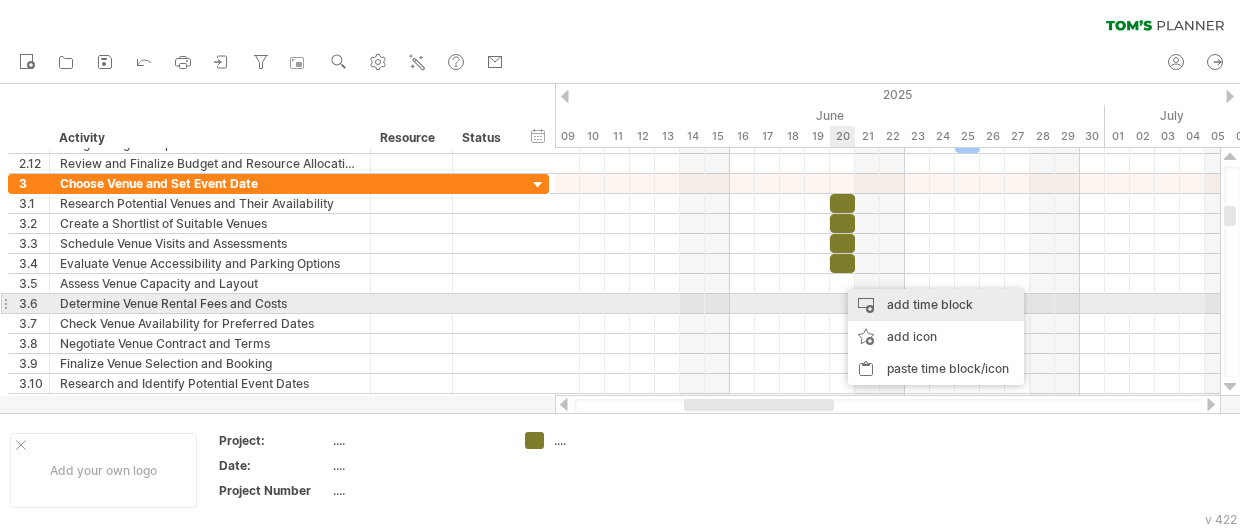 click on "add time block" at bounding box center (936, 305) 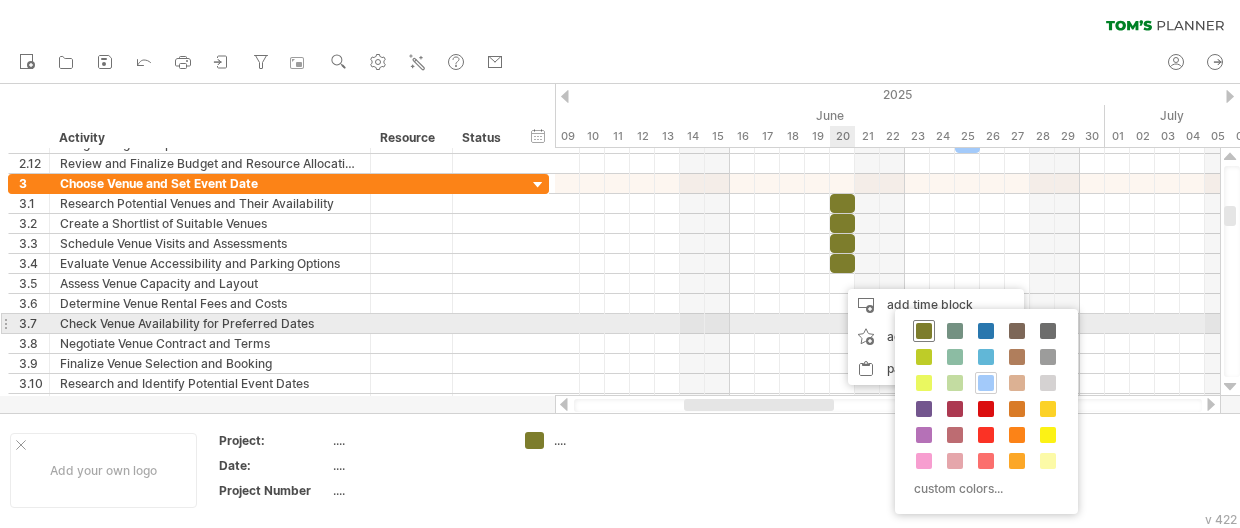 click at bounding box center (924, 331) 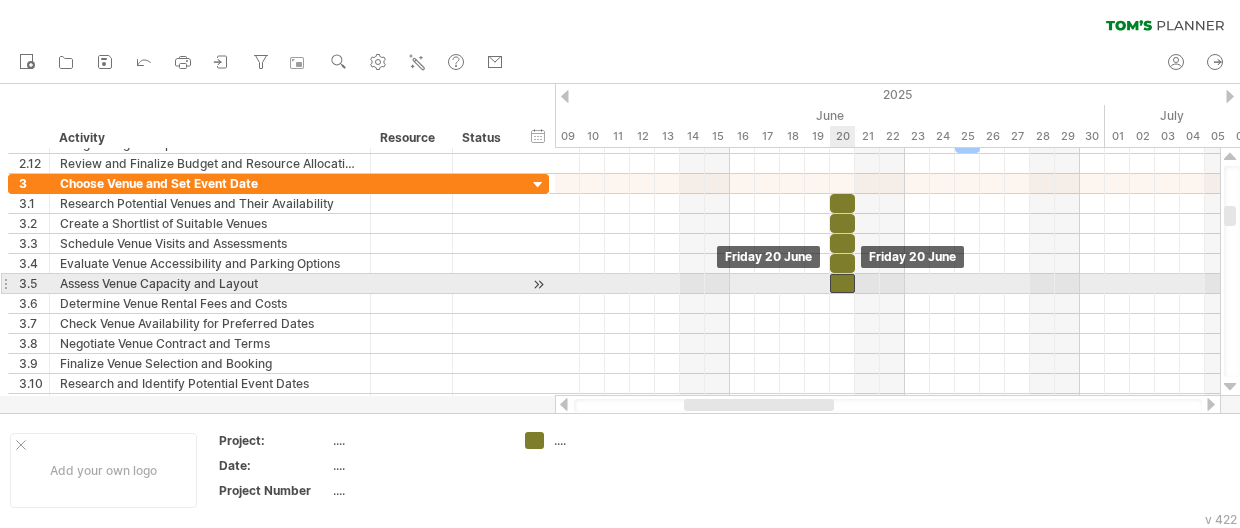 drag, startPoint x: 849, startPoint y: 287, endPoint x: 838, endPoint y: 287, distance: 11 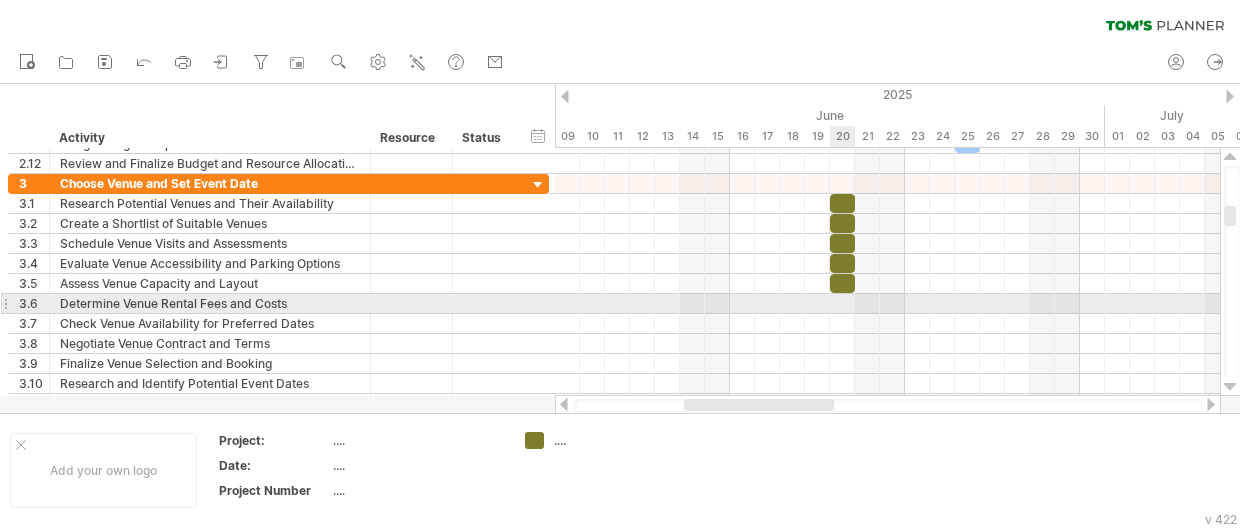 click at bounding box center (887, 304) 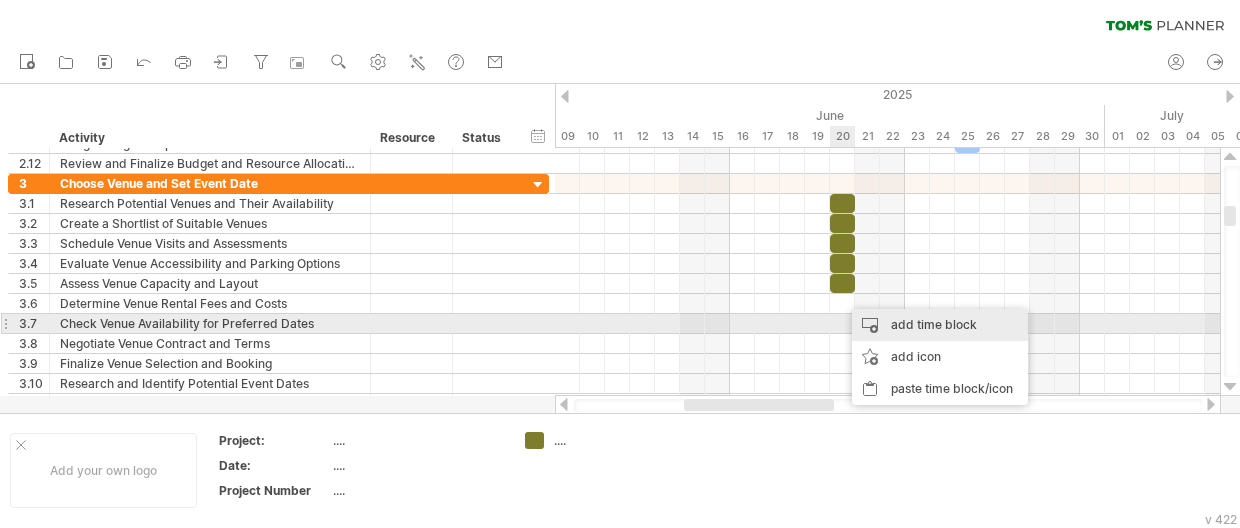 click on "add time block" at bounding box center (940, 325) 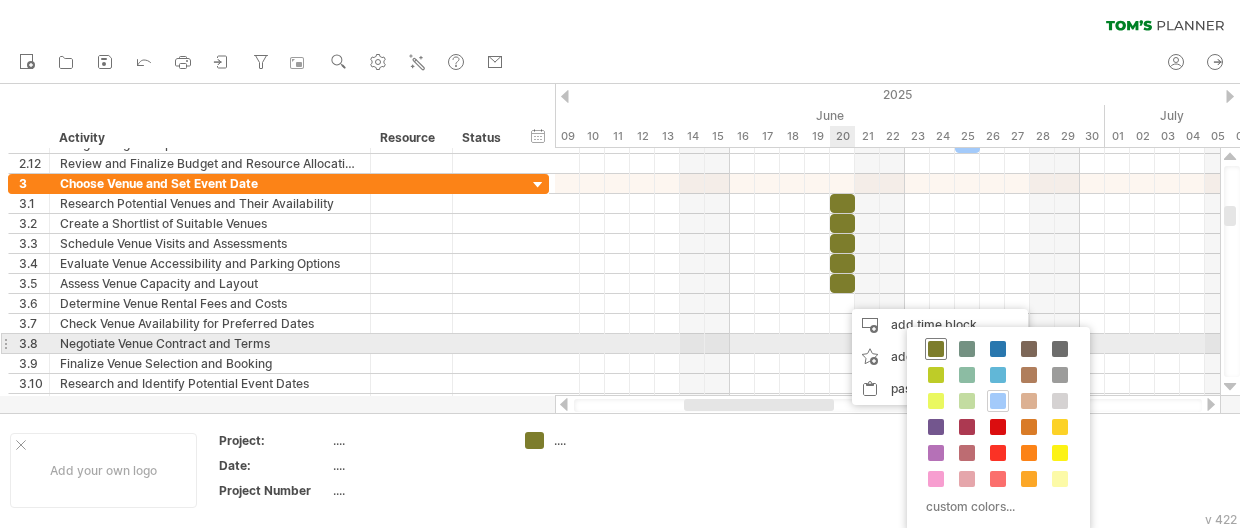 click at bounding box center (936, 349) 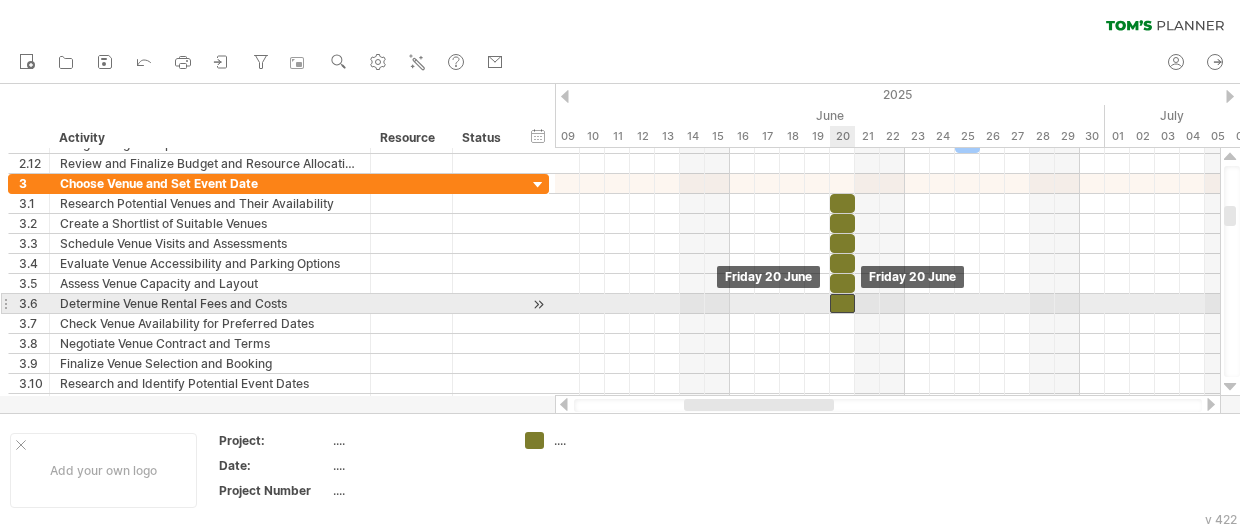 drag, startPoint x: 852, startPoint y: 297, endPoint x: 842, endPoint y: 295, distance: 10.198039 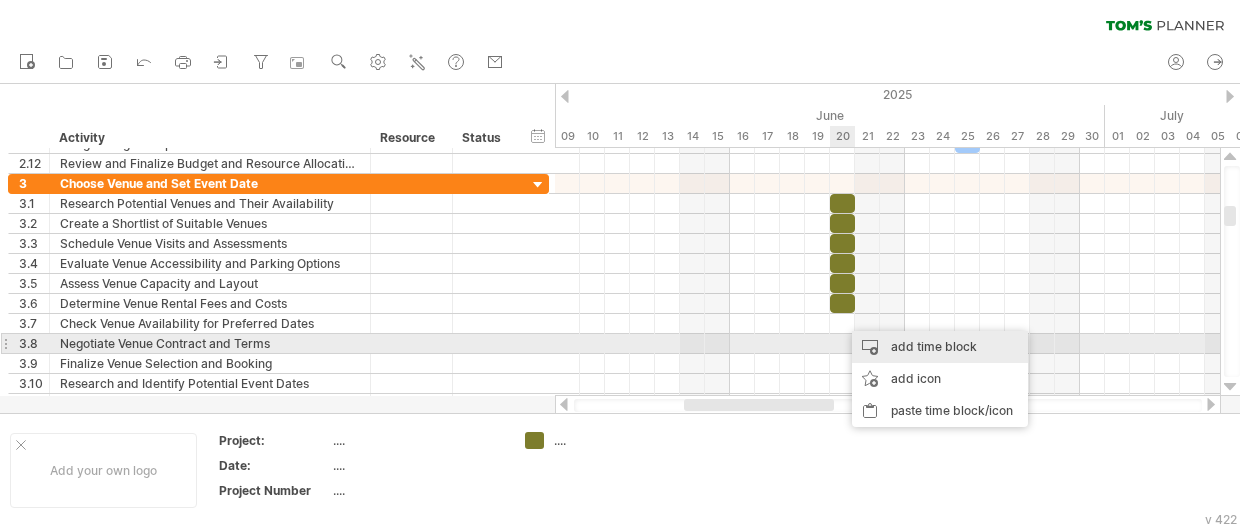 click on "add time block" at bounding box center [940, 347] 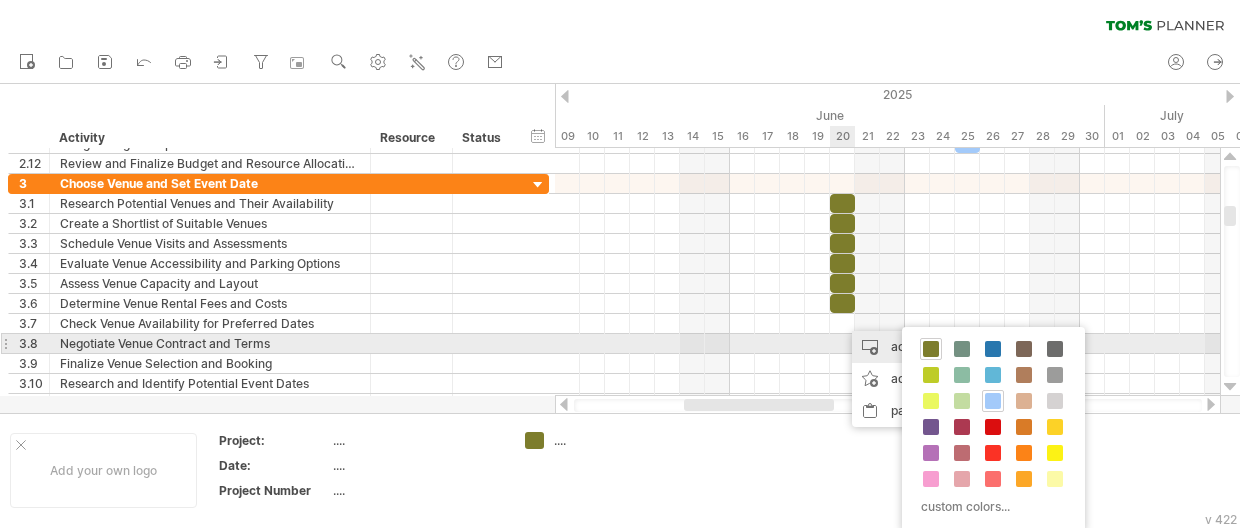 click on "add time block" at bounding box center (940, 347) 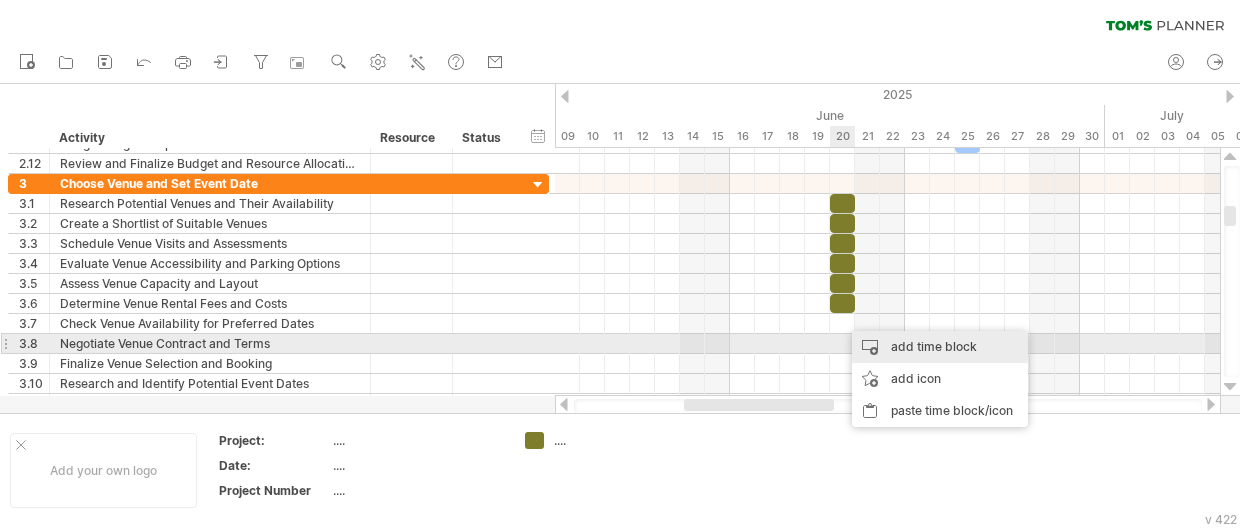 click on "add time block" at bounding box center [940, 347] 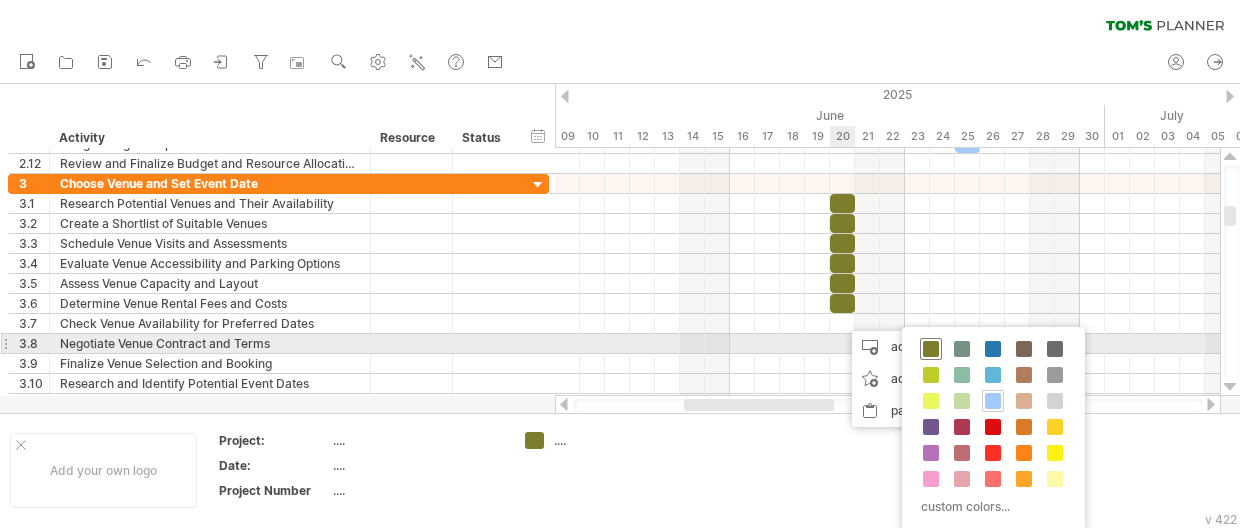click at bounding box center [931, 349] 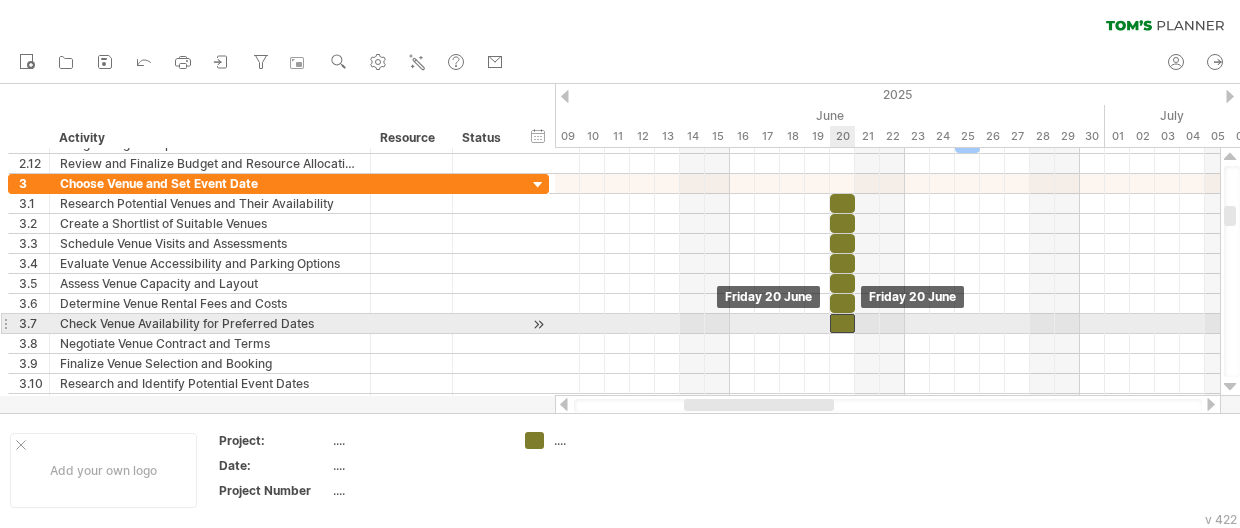 drag, startPoint x: 852, startPoint y: 325, endPoint x: 841, endPoint y: 319, distance: 12.529964 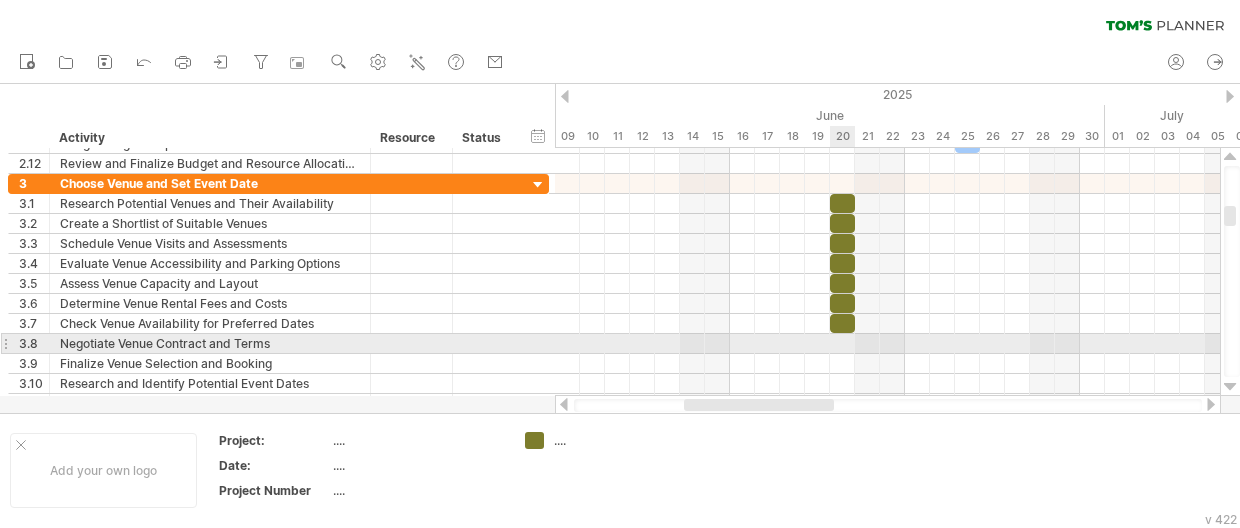 click at bounding box center [887, 344] 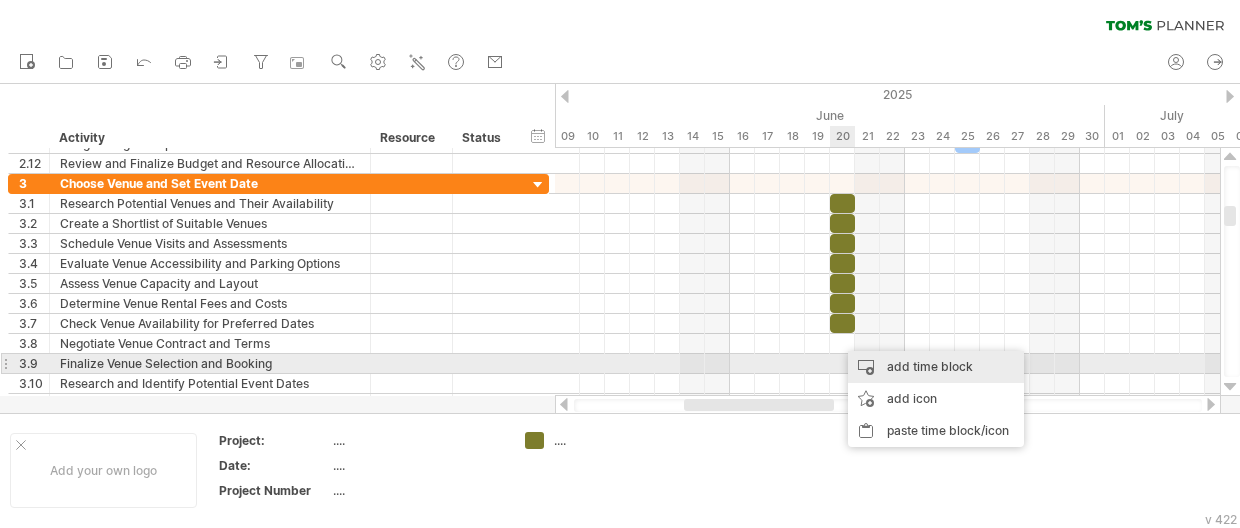 click on "add time block" at bounding box center [936, 367] 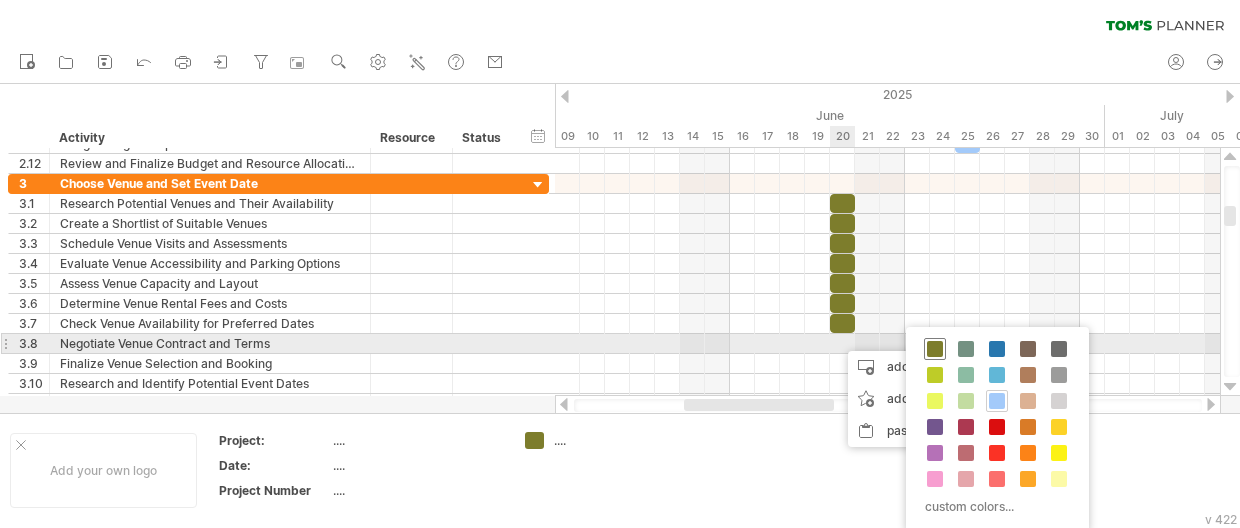 click at bounding box center [935, 349] 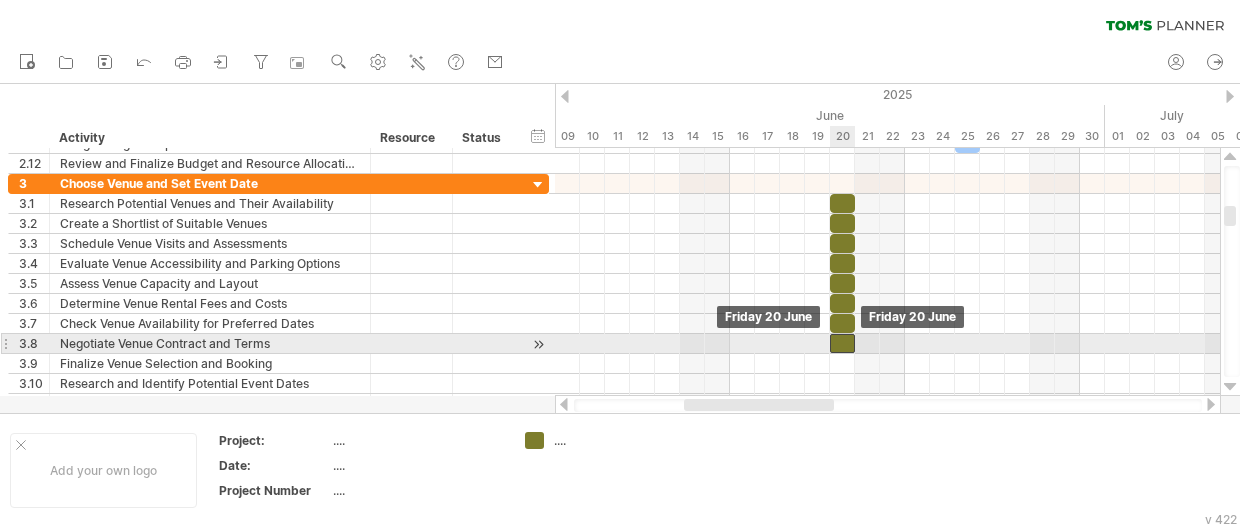drag, startPoint x: 853, startPoint y: 345, endPoint x: 839, endPoint y: 341, distance: 14.56022 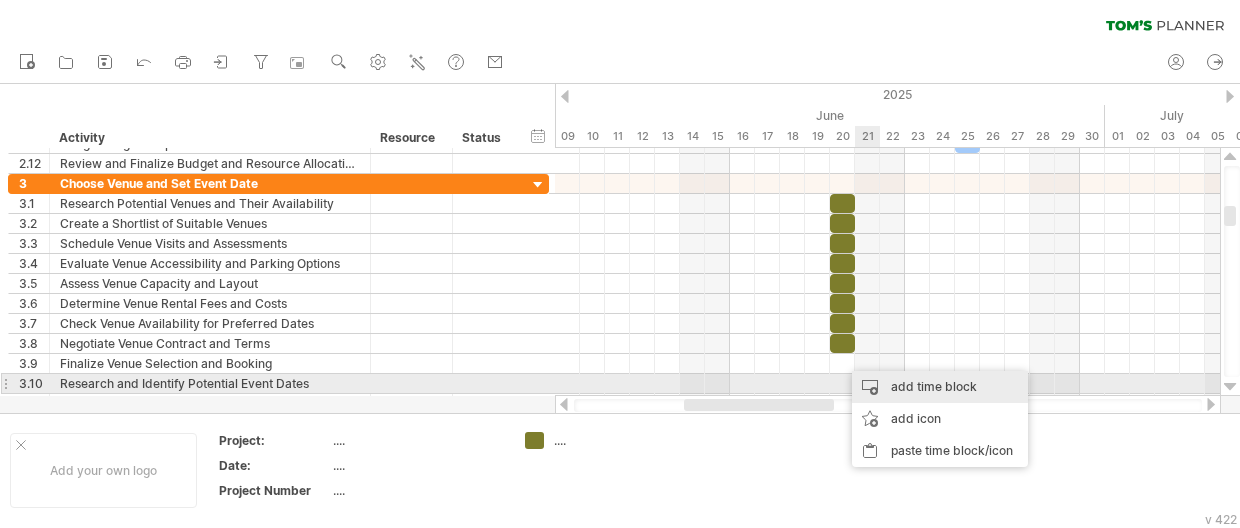 click on "add time block" at bounding box center [940, 387] 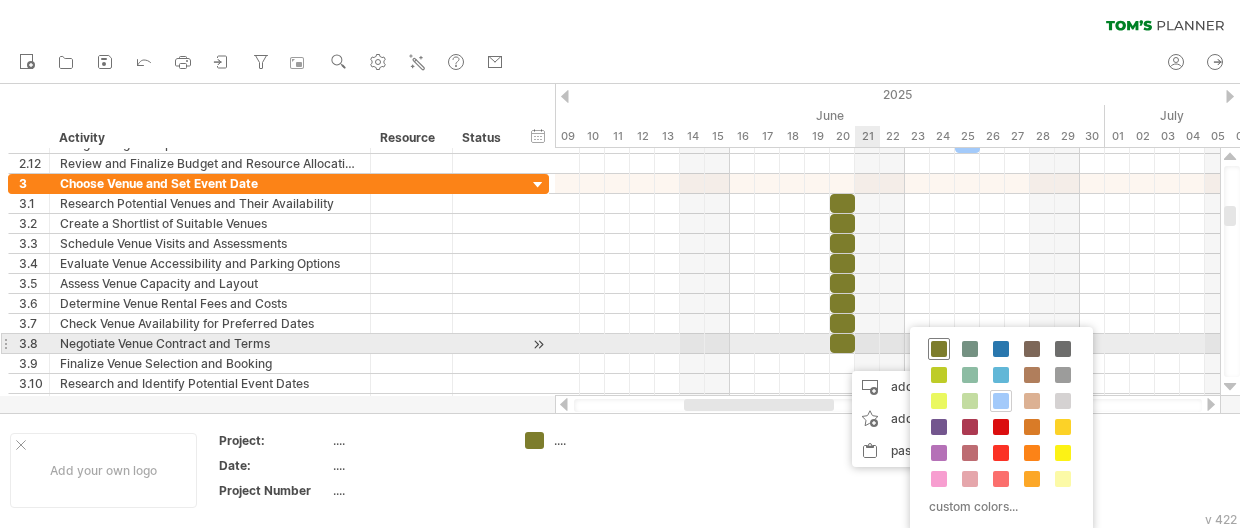click at bounding box center [939, 349] 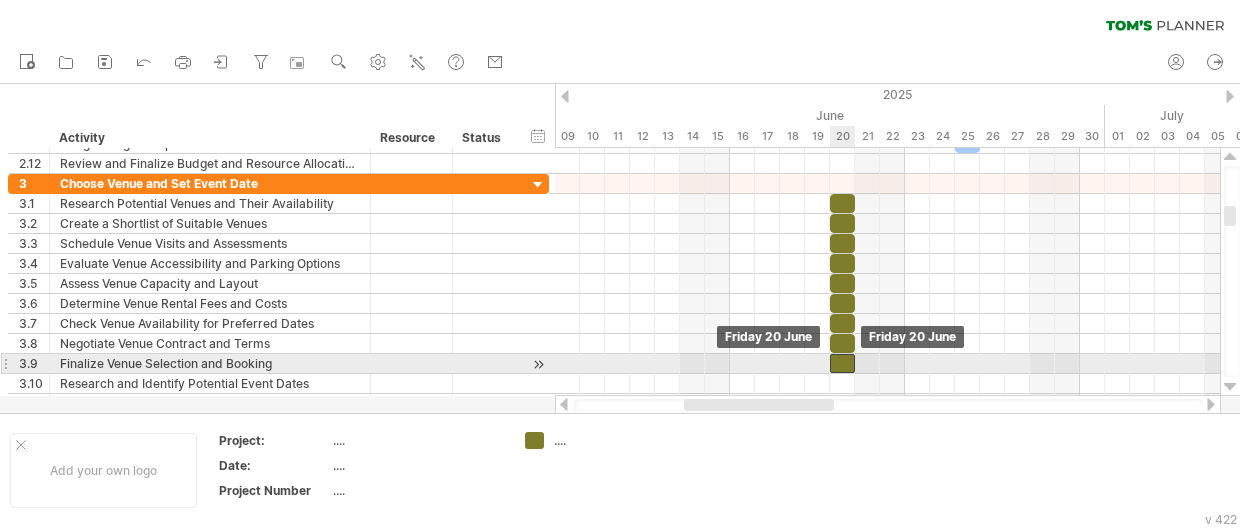 drag, startPoint x: 854, startPoint y: 360, endPoint x: 842, endPoint y: 360, distance: 12 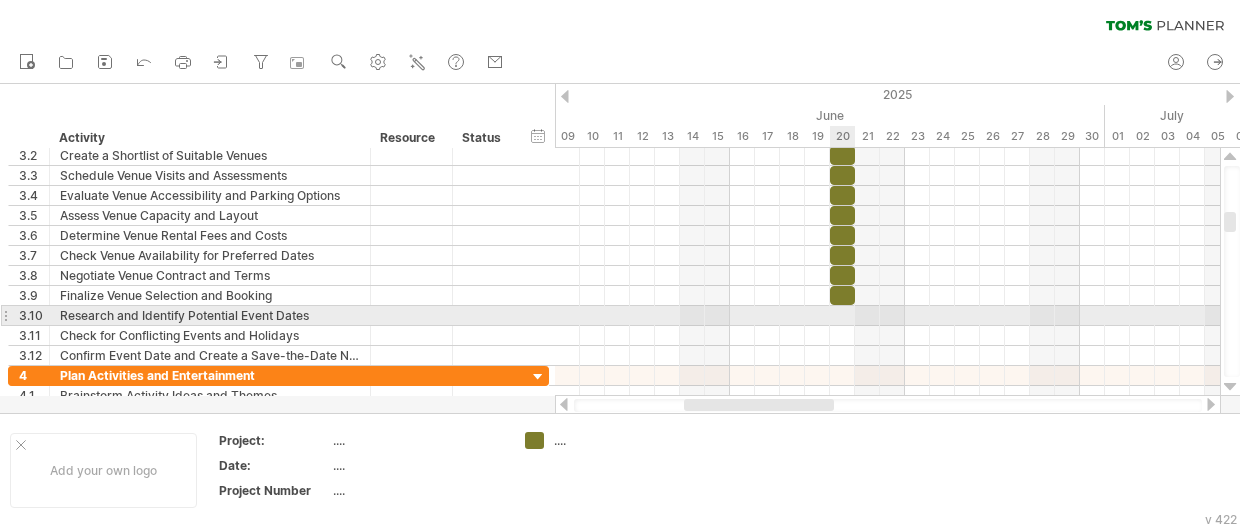 click at bounding box center (887, 316) 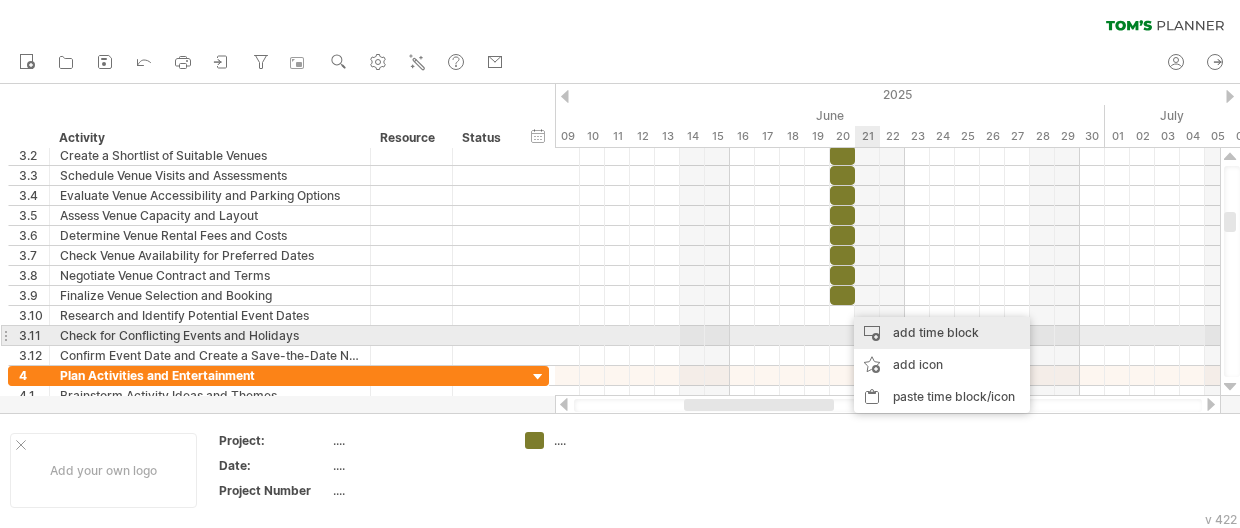 click on "add time block" at bounding box center (942, 333) 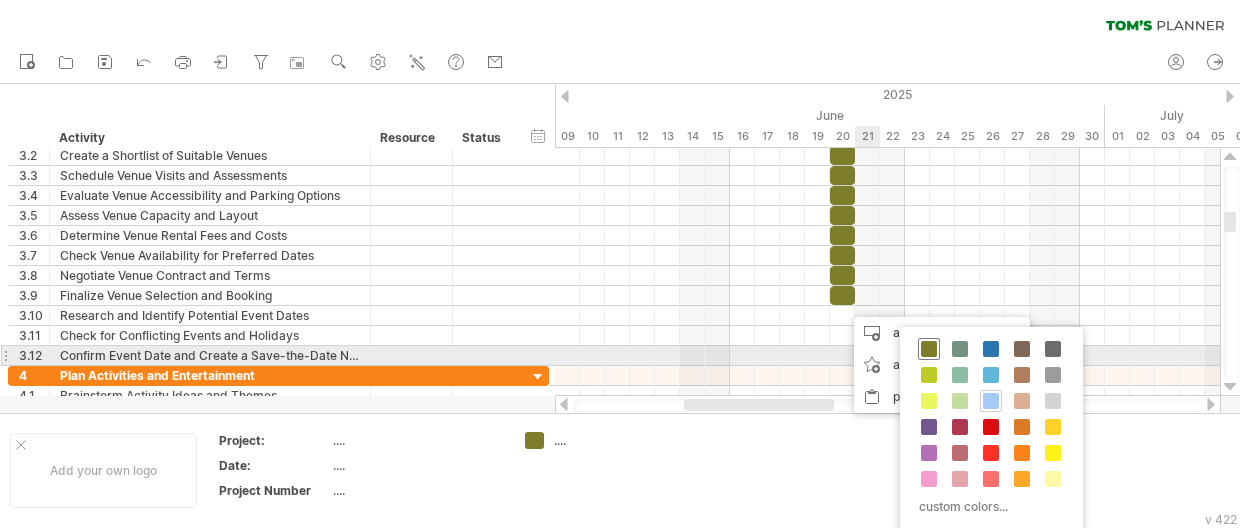 click at bounding box center [929, 349] 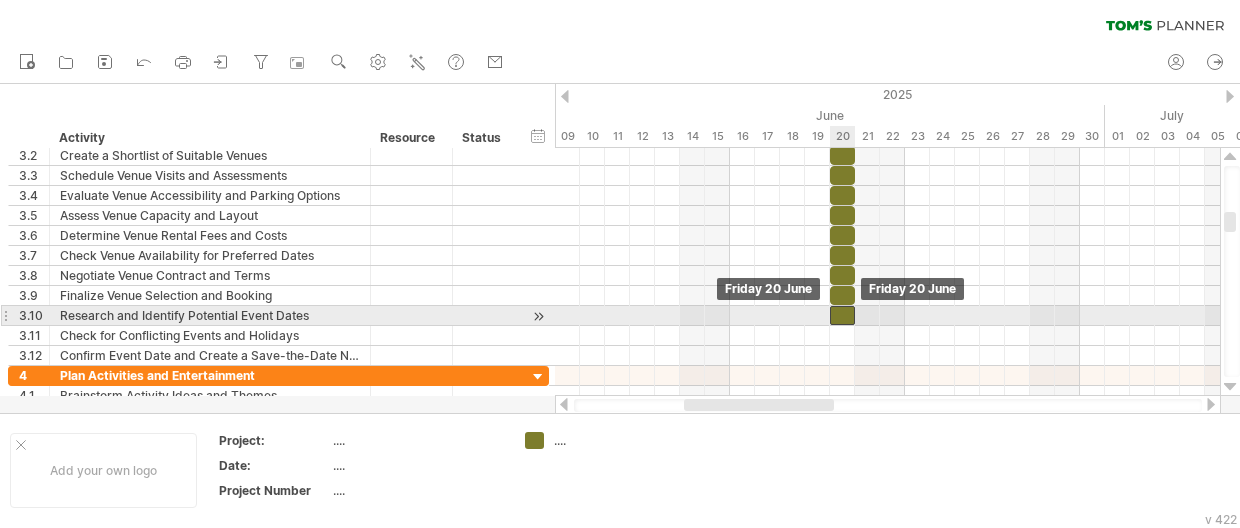 click at bounding box center [842, 315] 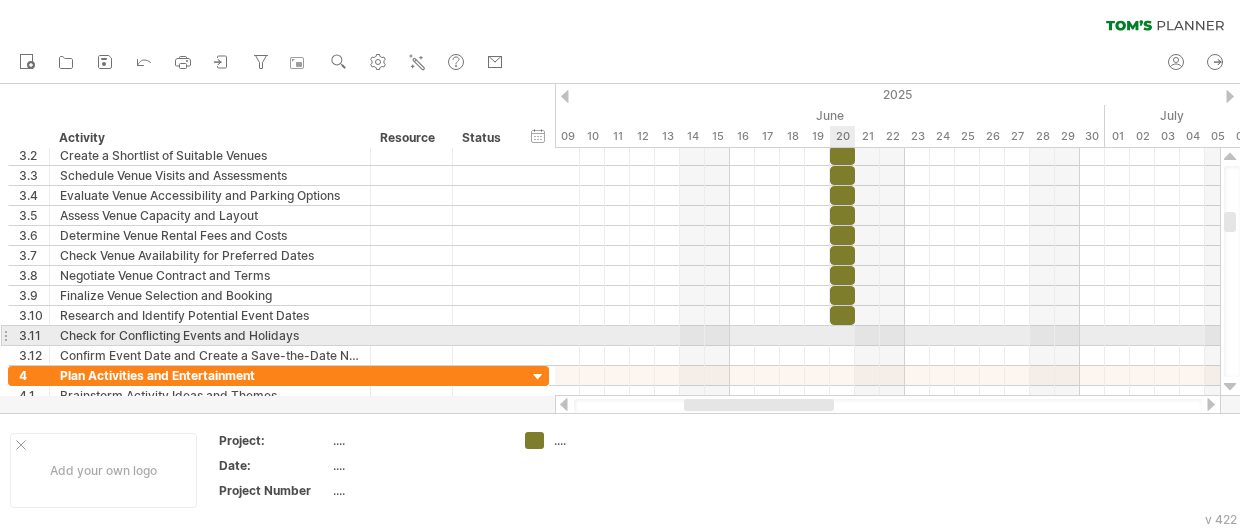 click at bounding box center [887, 336] 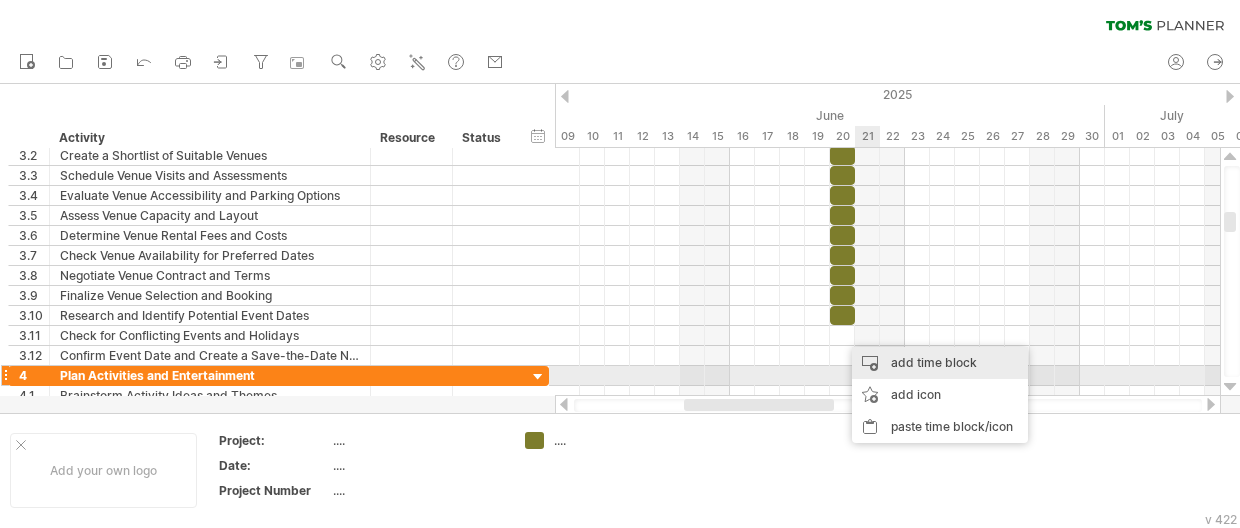 click on "add time block" at bounding box center [940, 363] 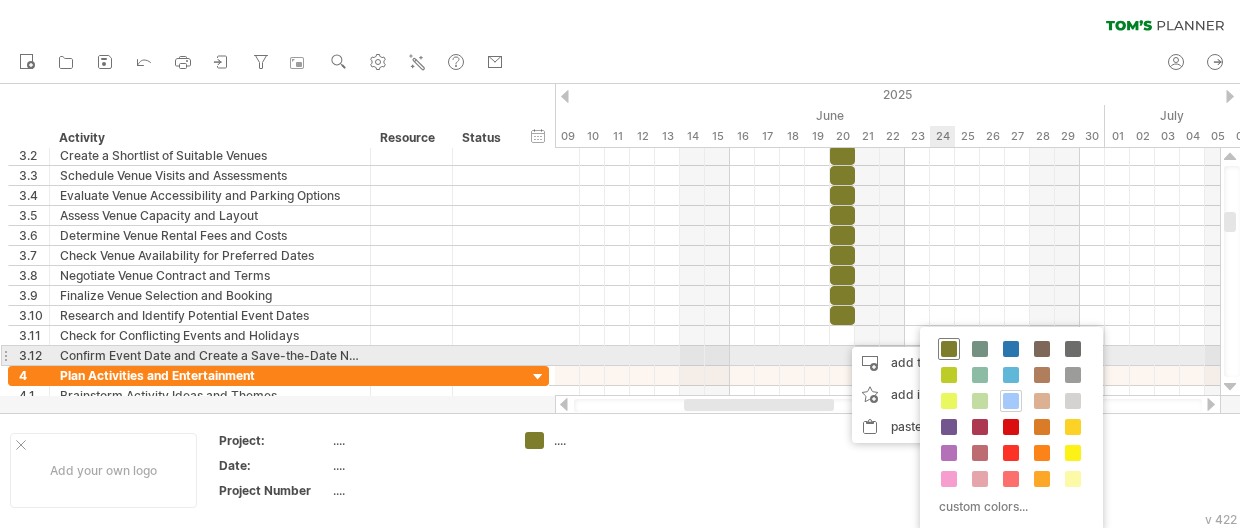 click at bounding box center (949, 349) 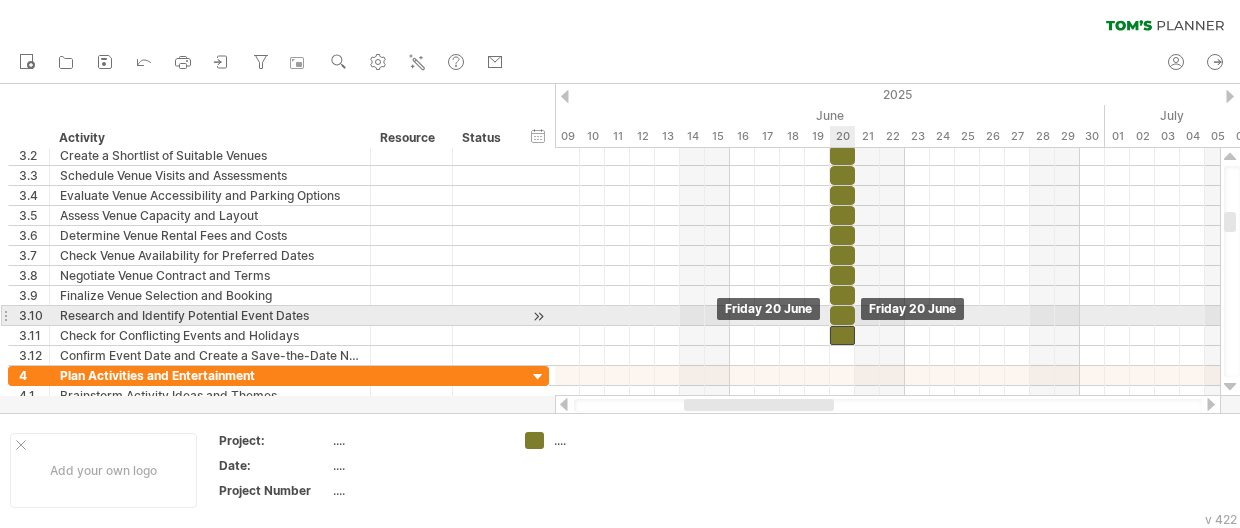 drag, startPoint x: 854, startPoint y: 325, endPoint x: 838, endPoint y: 325, distance: 16 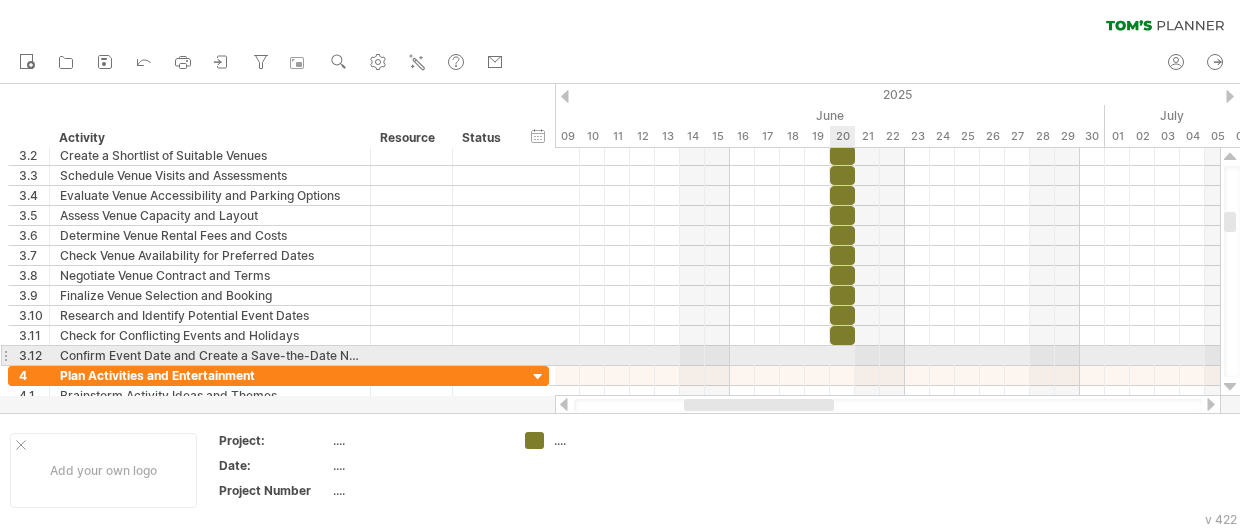 click at bounding box center [887, 356] 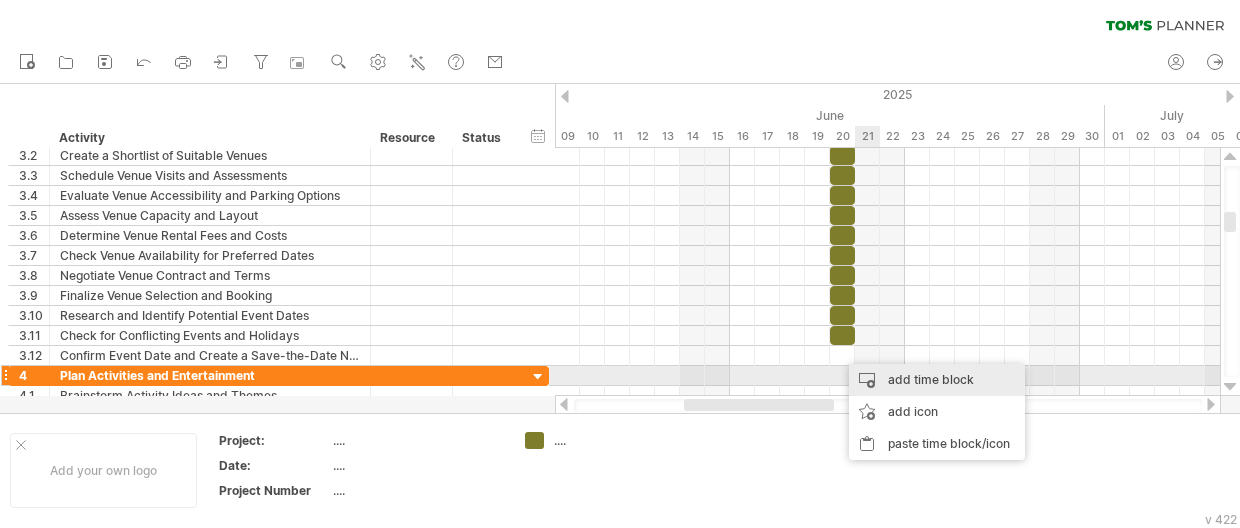 click on "add time block" at bounding box center [937, 380] 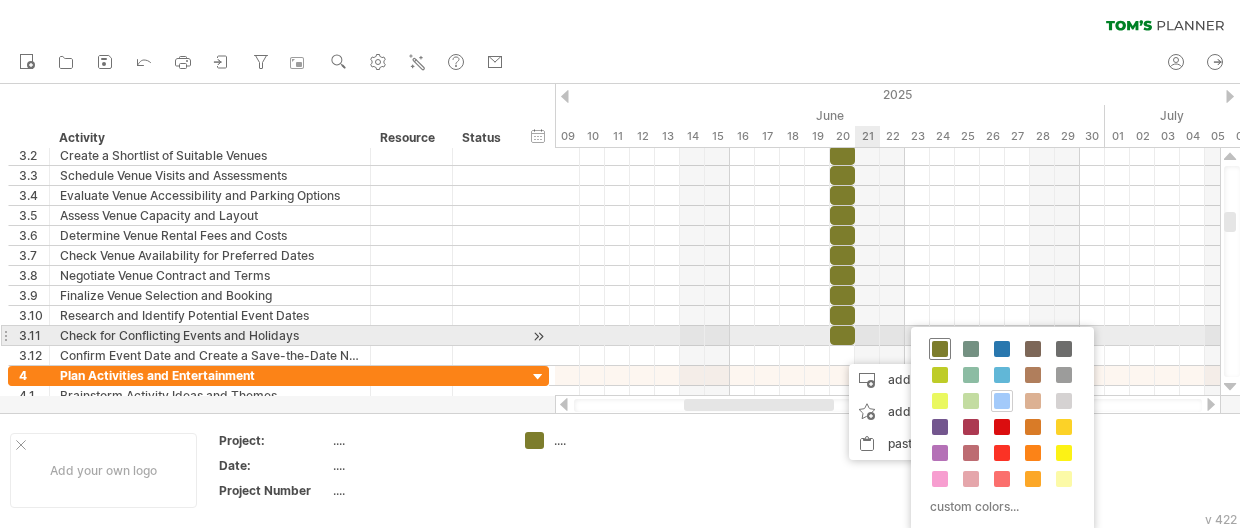 click at bounding box center (940, 349) 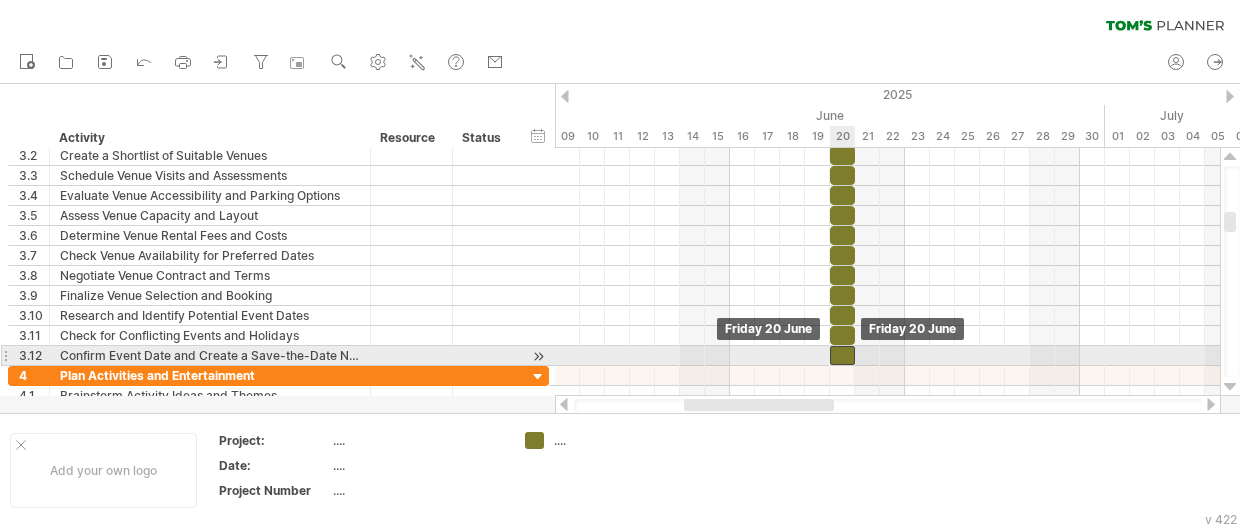 drag, startPoint x: 856, startPoint y: 349, endPoint x: 840, endPoint y: 346, distance: 16.27882 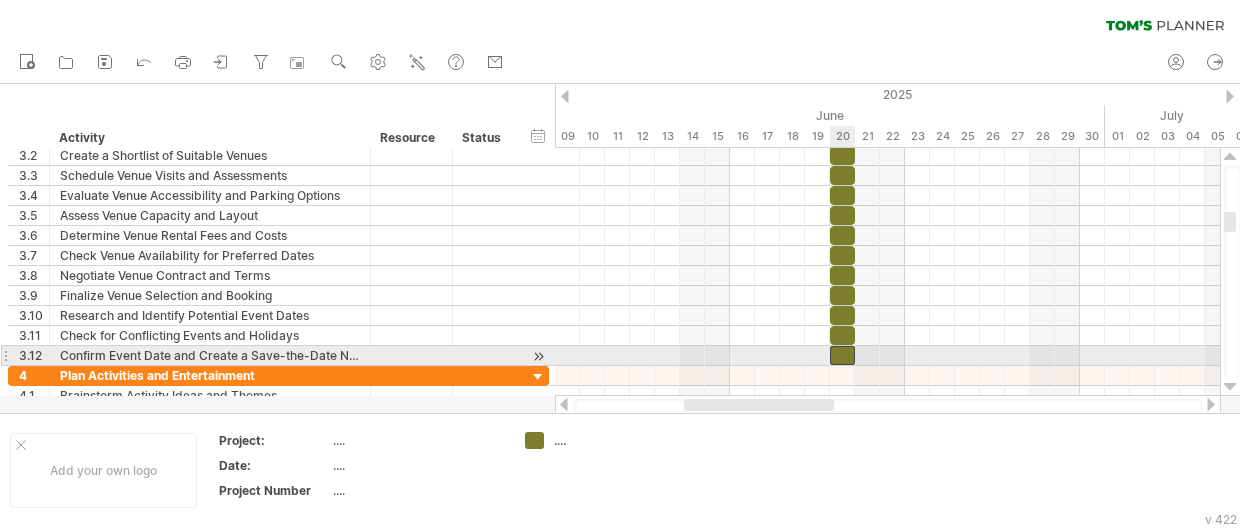click at bounding box center [842, 355] 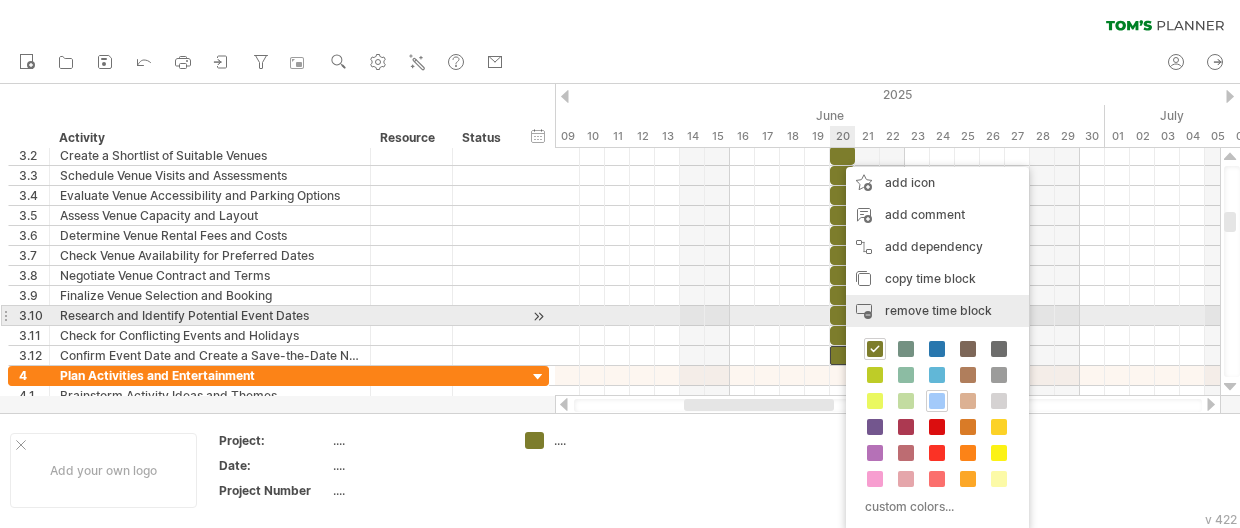click on "remove time block remove selected items" at bounding box center [937, 311] 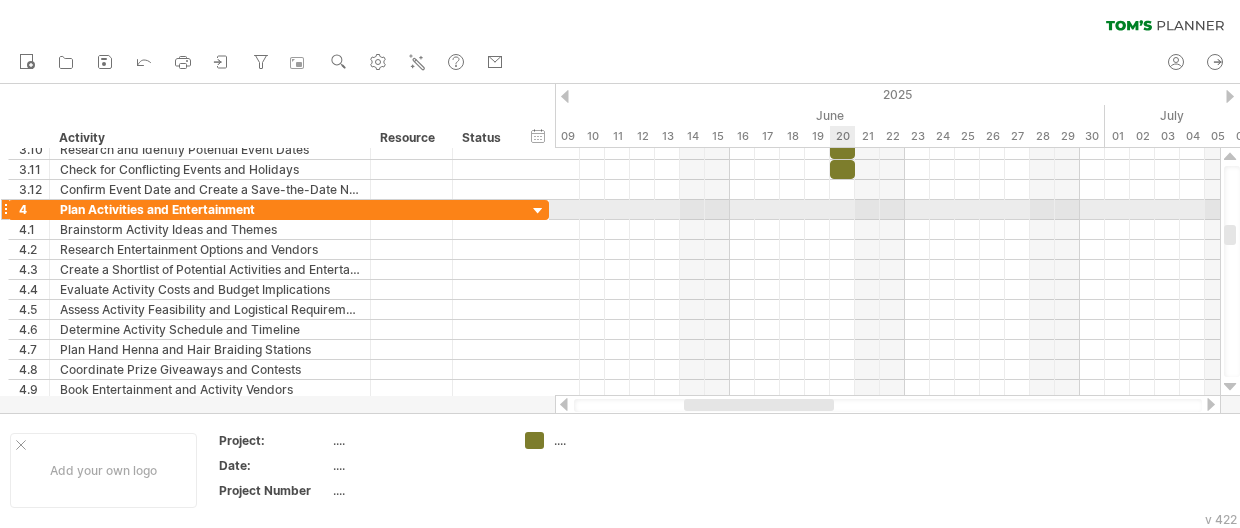click at bounding box center [887, 230] 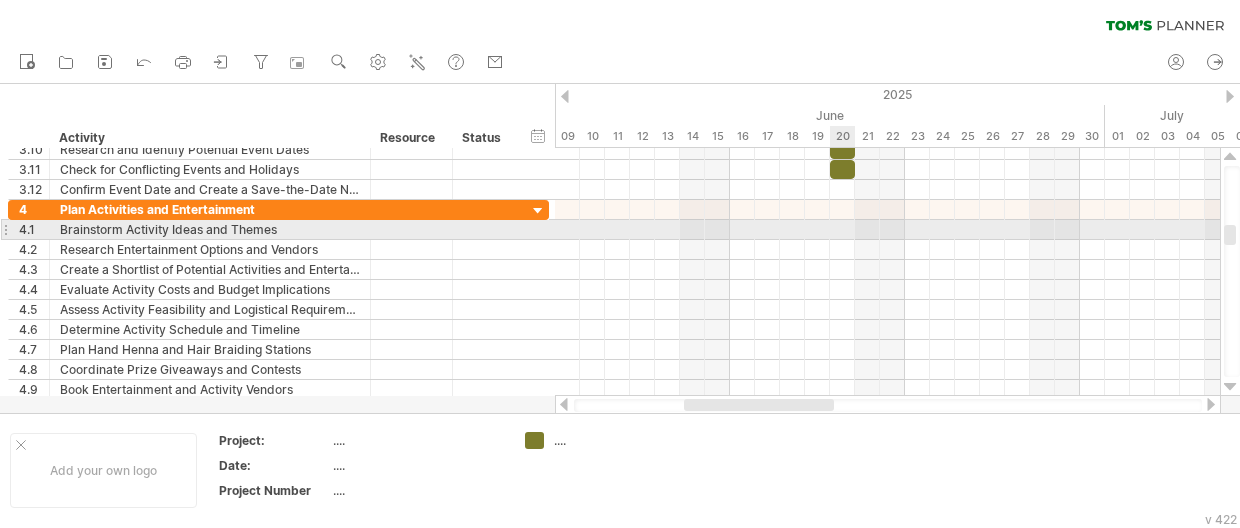 click at bounding box center (887, 230) 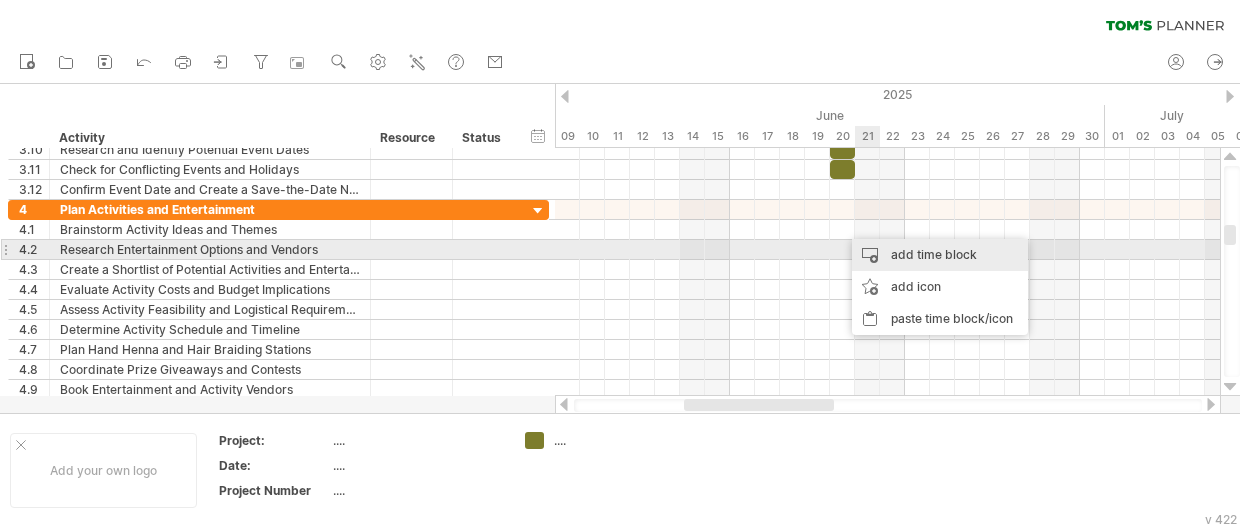 click on "add time block" at bounding box center (940, 255) 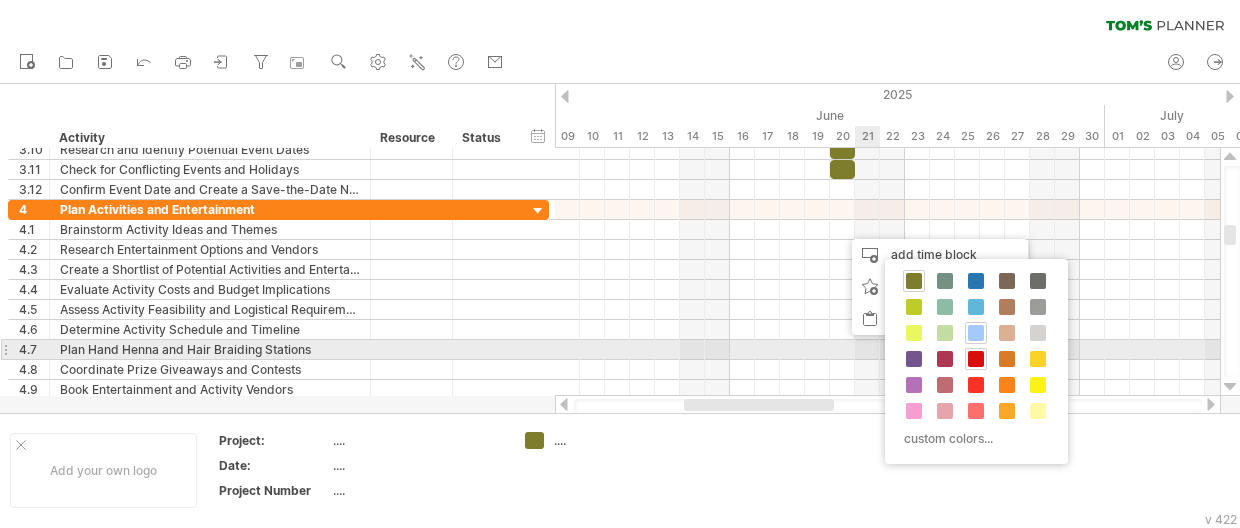 click at bounding box center (976, 359) 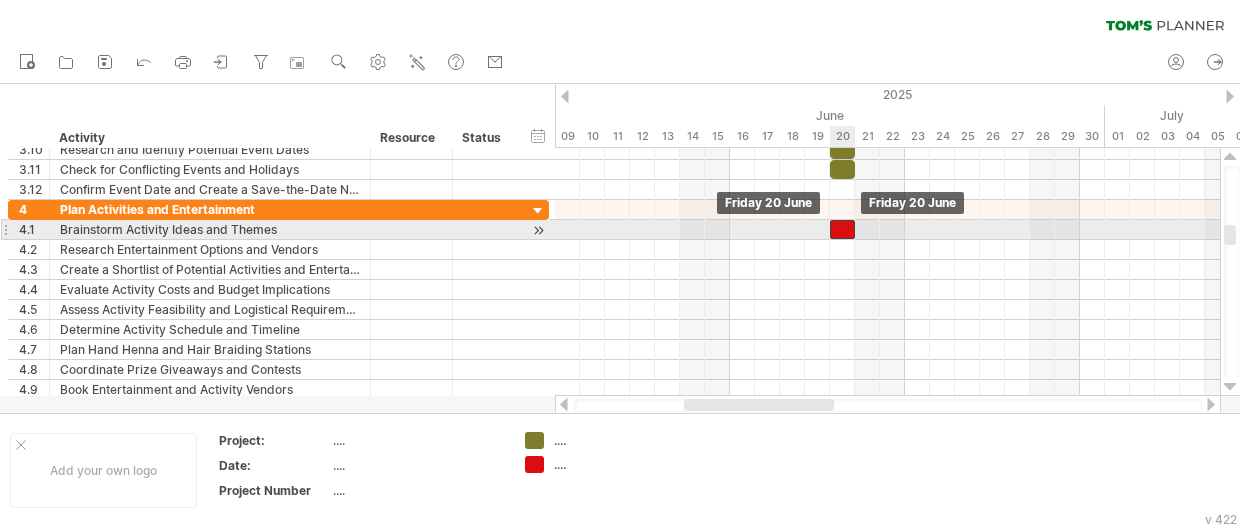 drag, startPoint x: 850, startPoint y: 225, endPoint x: 836, endPoint y: 226, distance: 14.035668 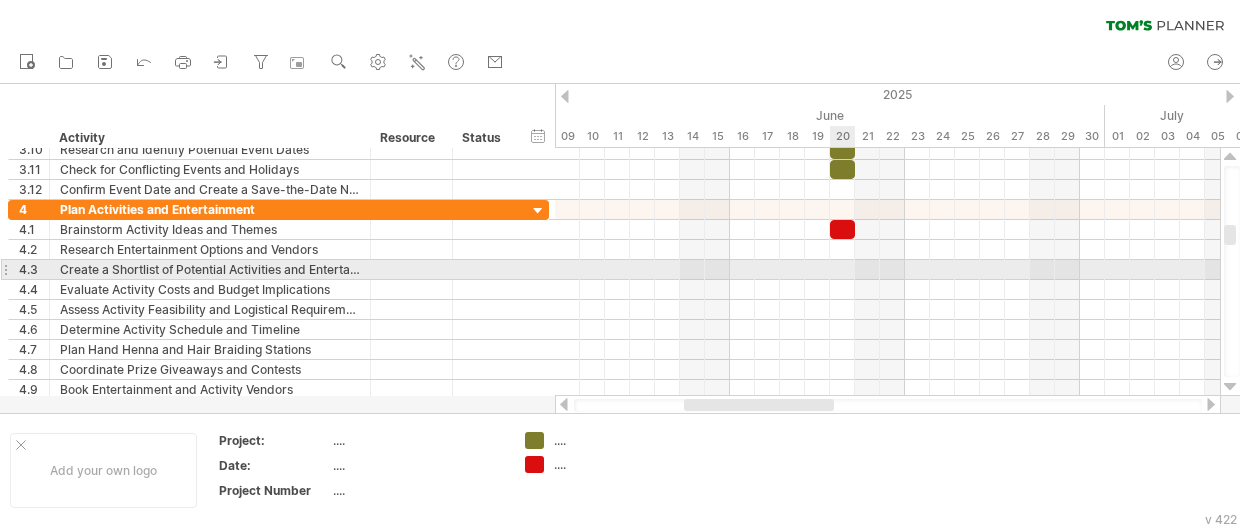 click at bounding box center (887, 270) 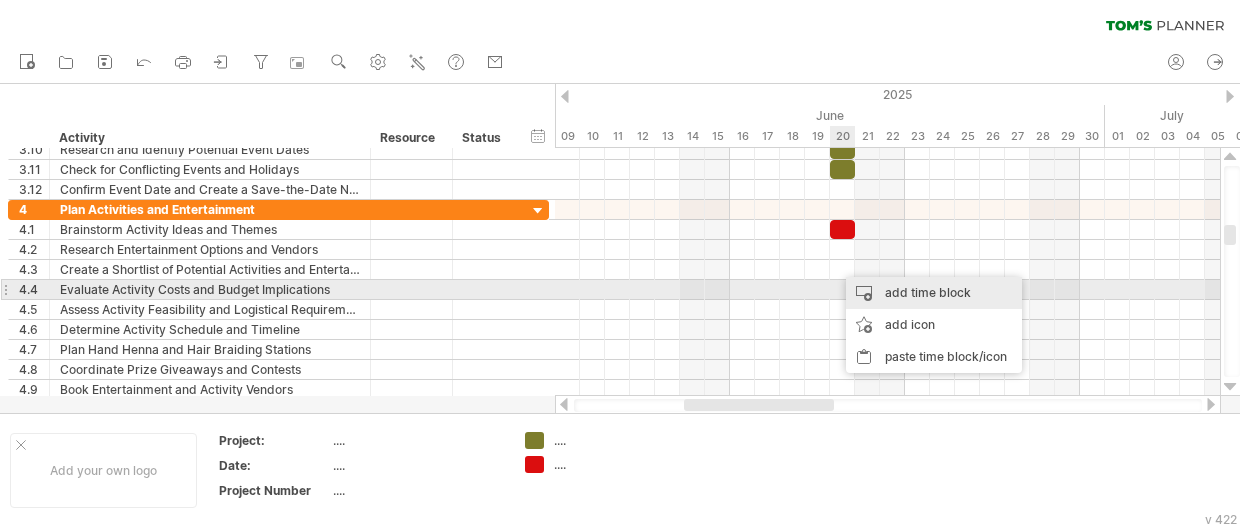 click on "add time block" at bounding box center (934, 293) 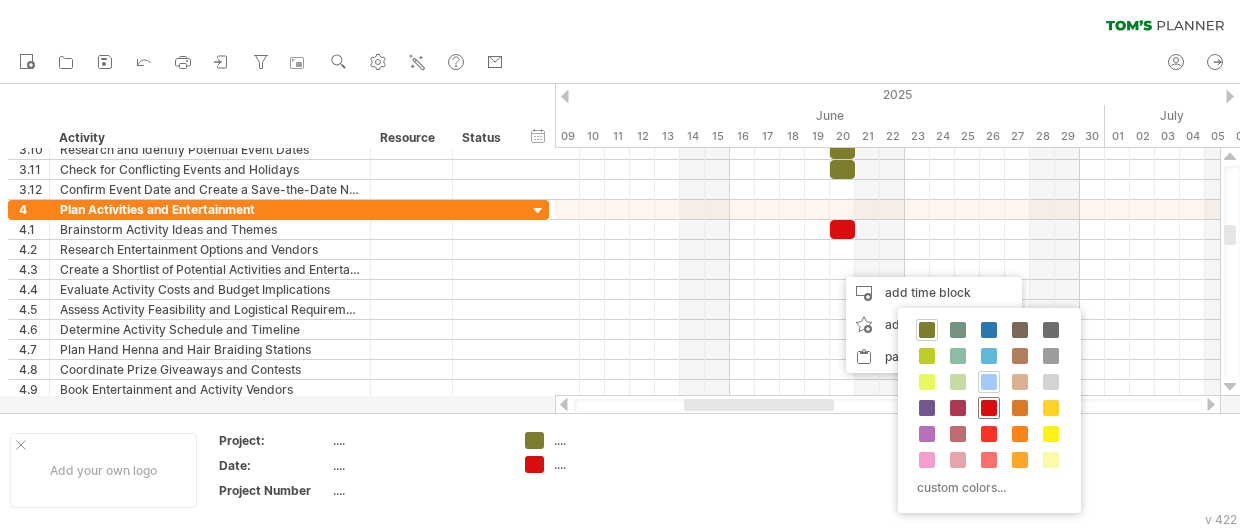 click at bounding box center (989, 408) 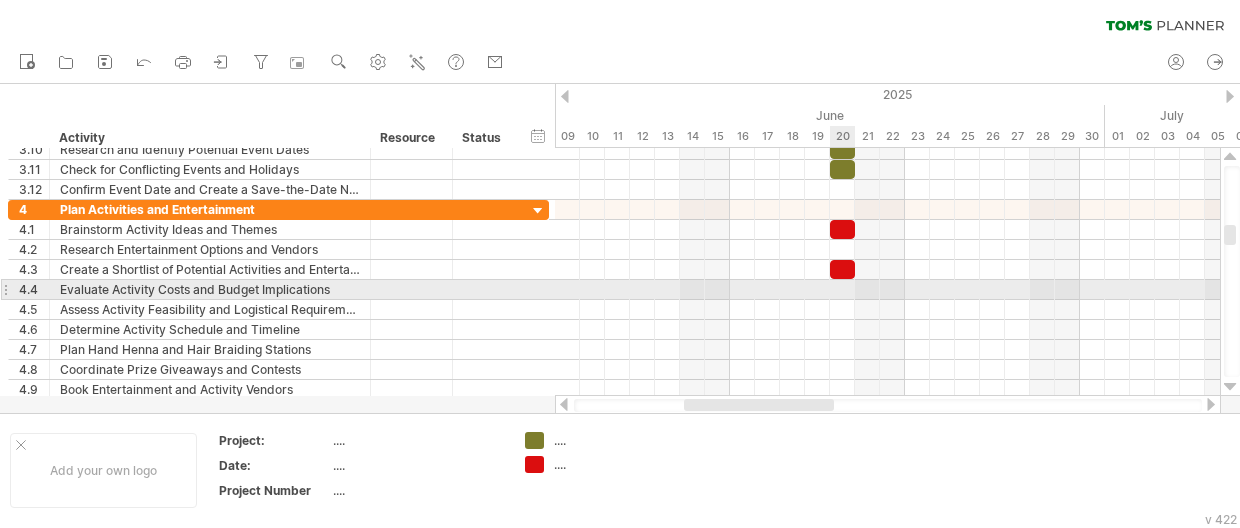 click at bounding box center [887, 290] 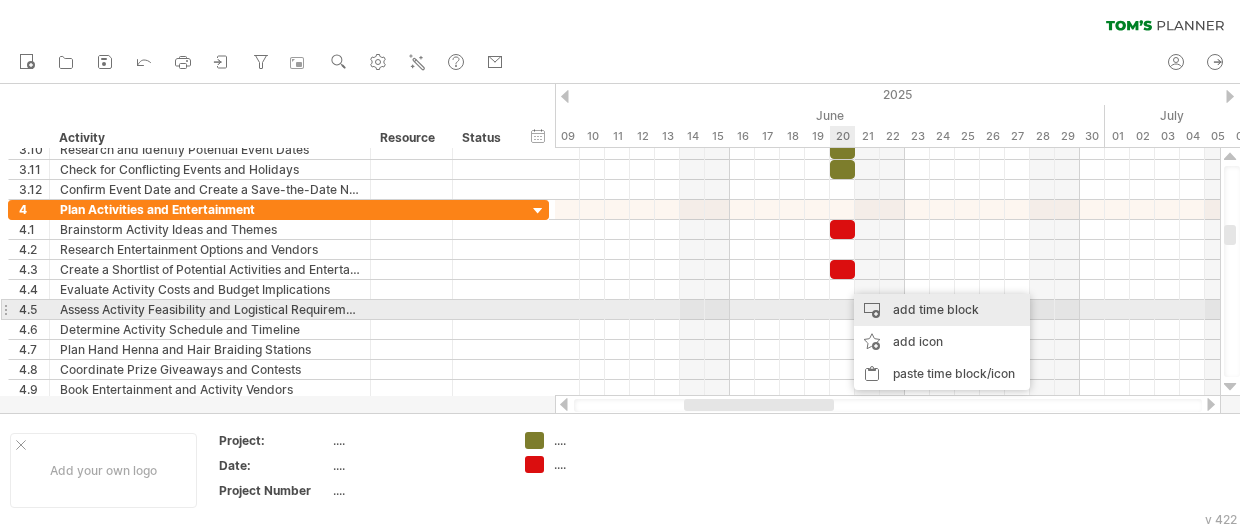 click on "add time block" at bounding box center [942, 310] 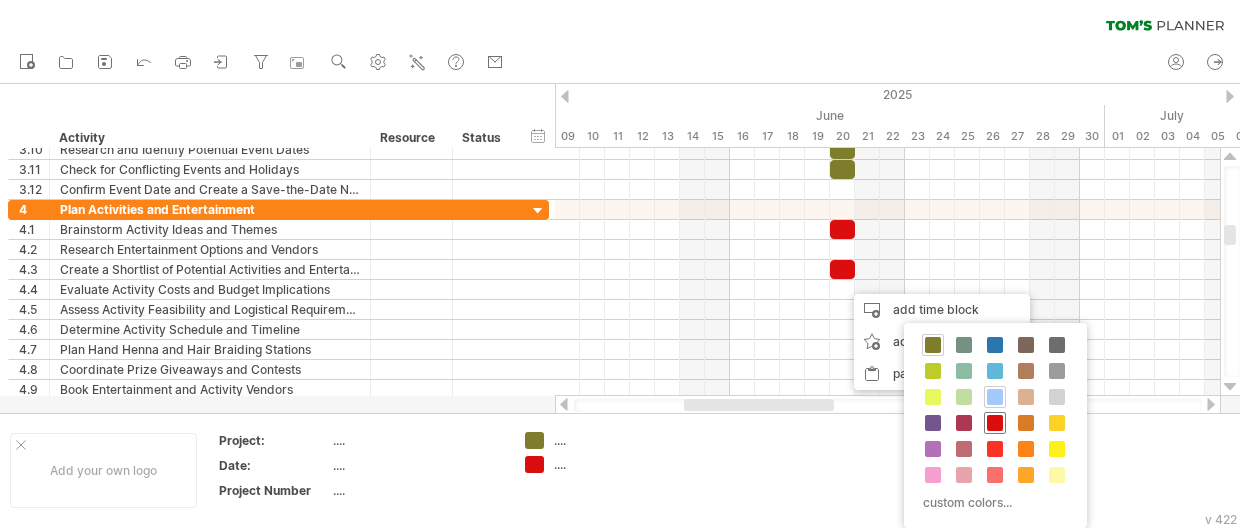 click at bounding box center [995, 423] 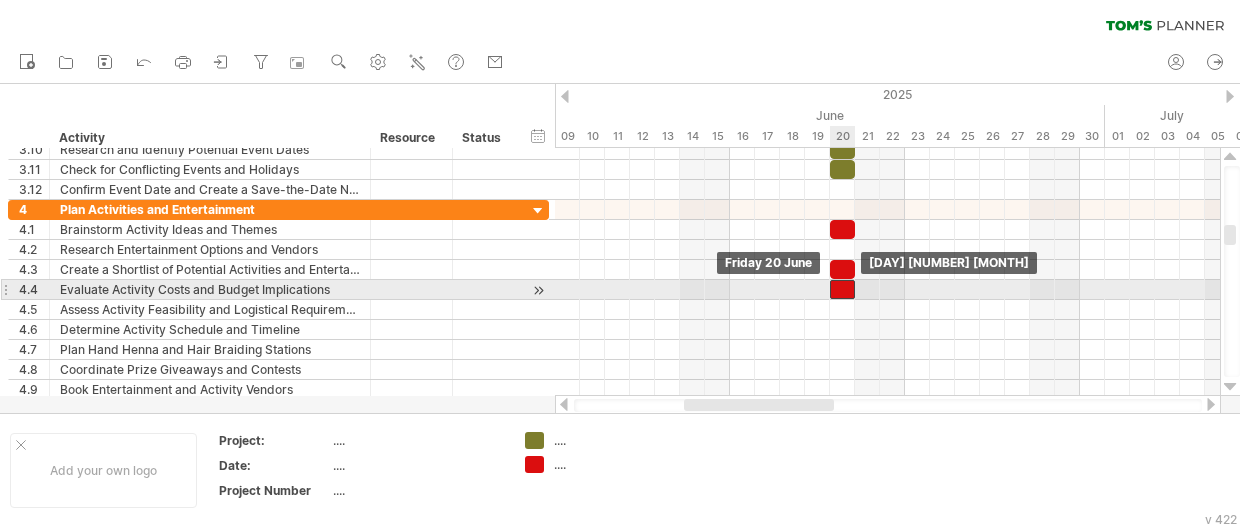 click at bounding box center [842, 289] 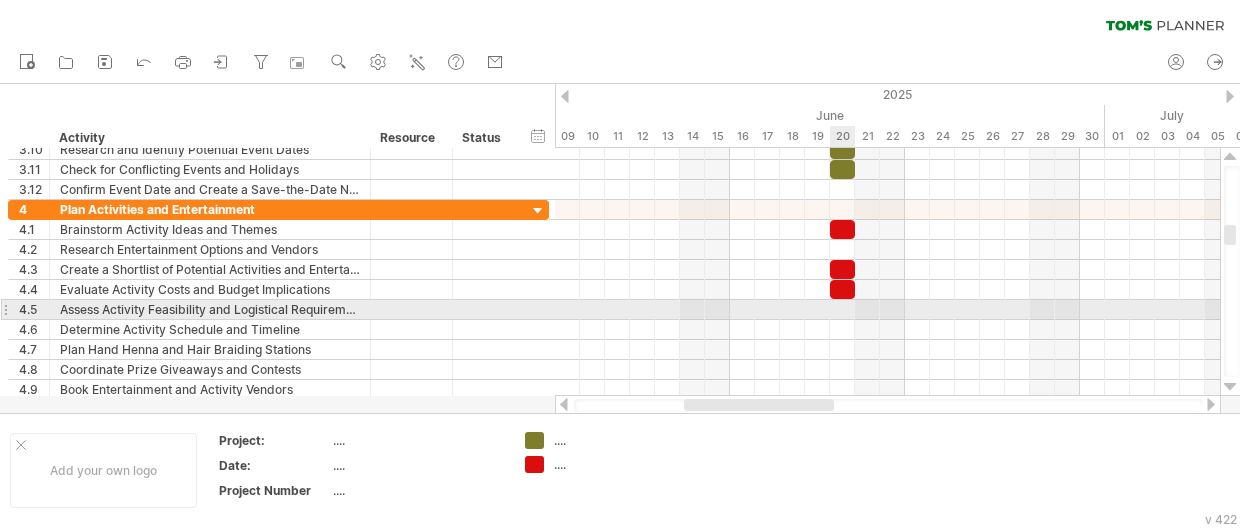 click at bounding box center [887, 310] 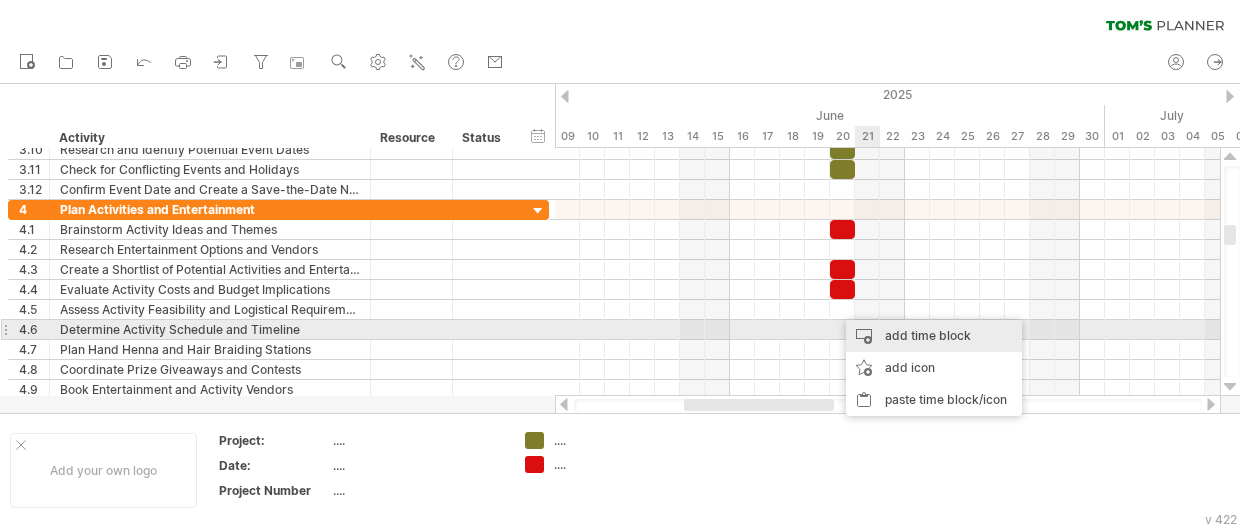 click on "add time block" at bounding box center (934, 336) 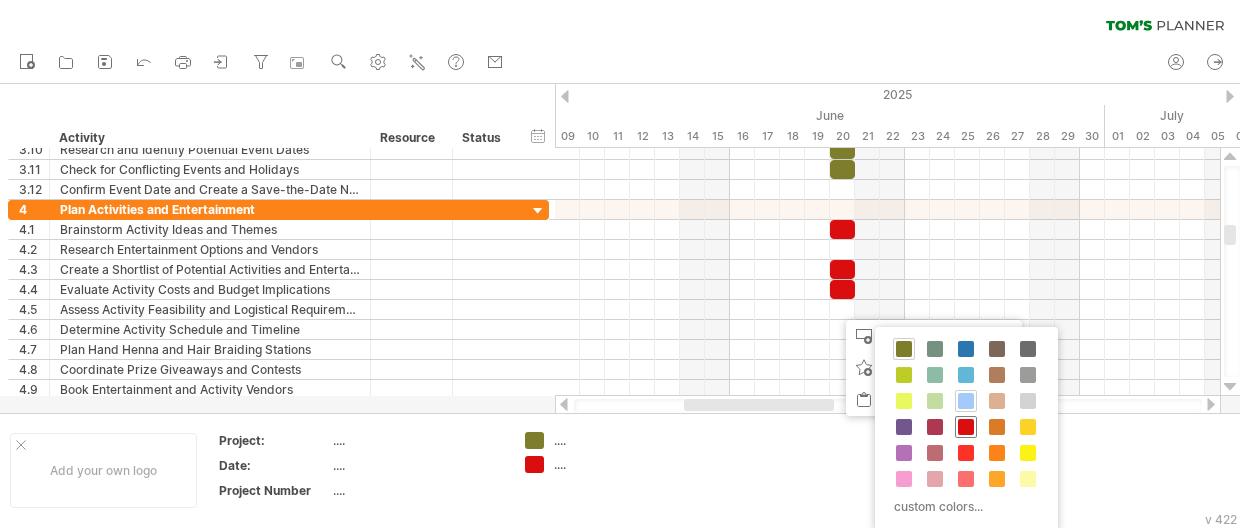 click at bounding box center [966, 427] 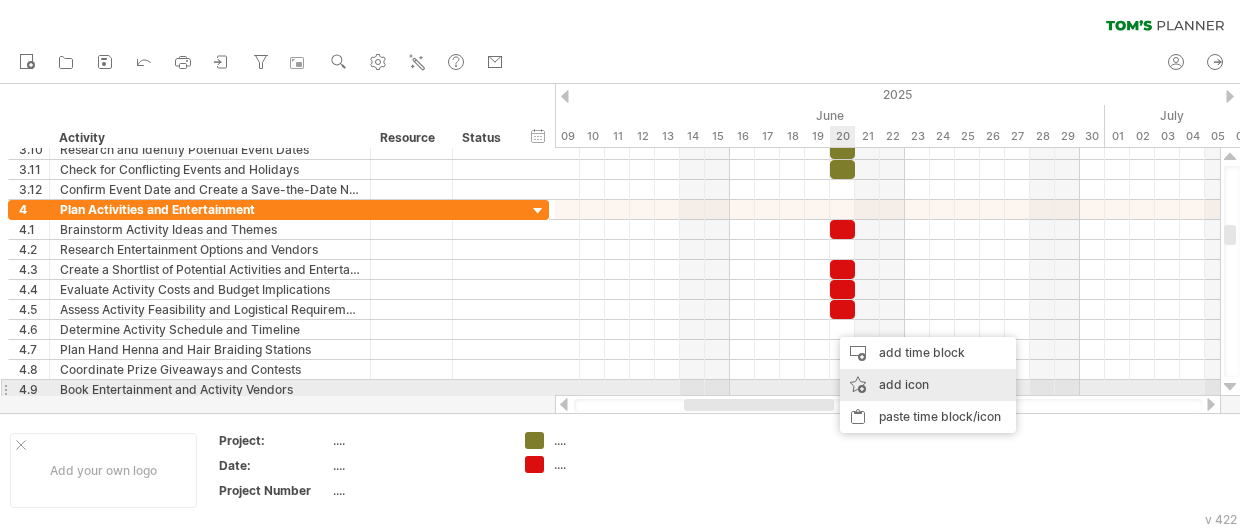 click on "add icon" at bounding box center (928, 385) 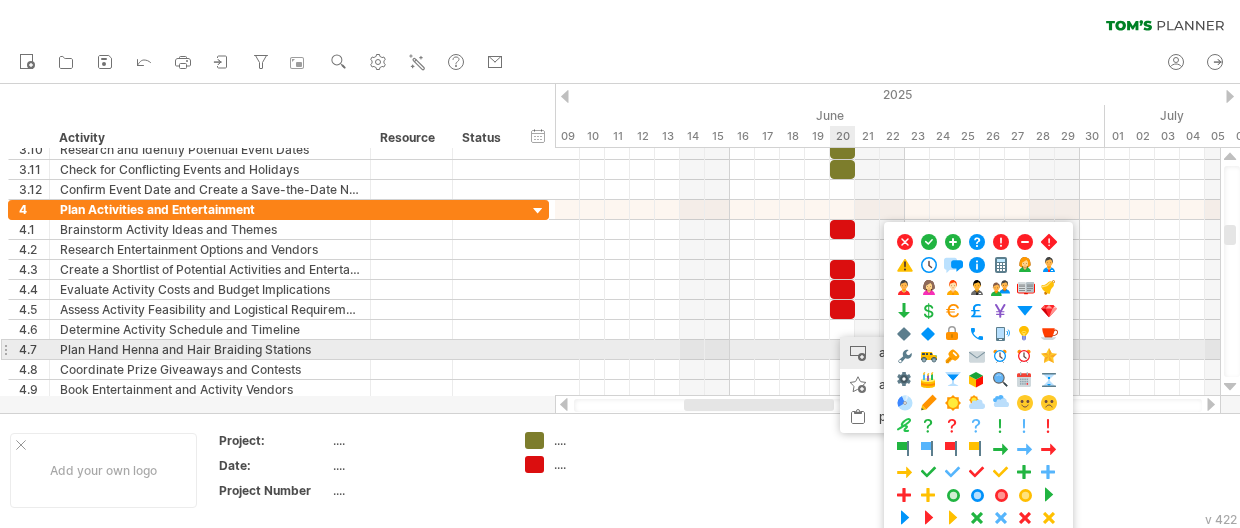 click on "add time block" at bounding box center [928, 353] 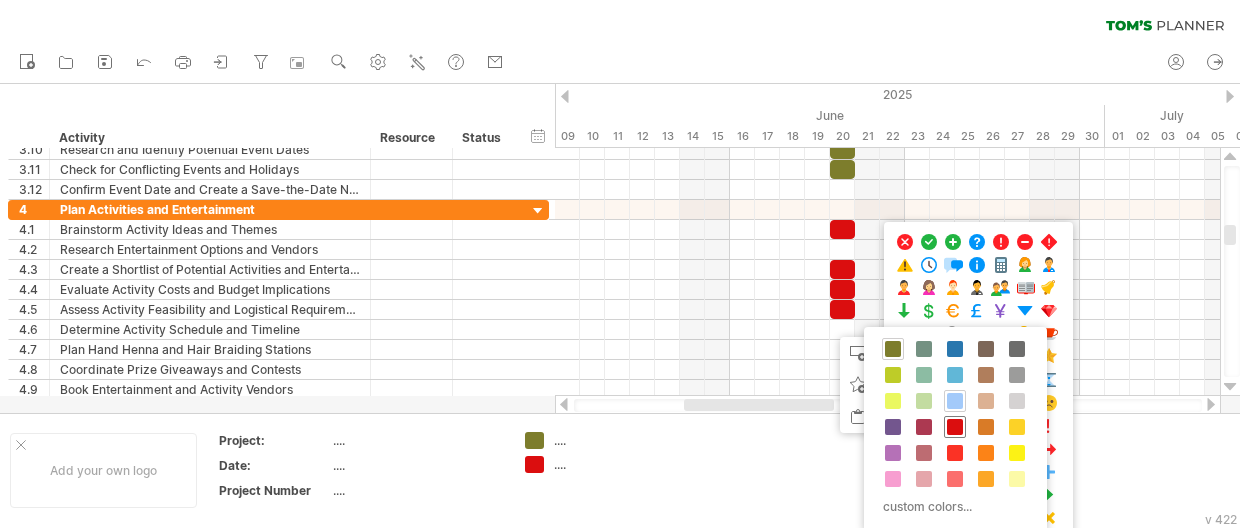 click at bounding box center (955, 427) 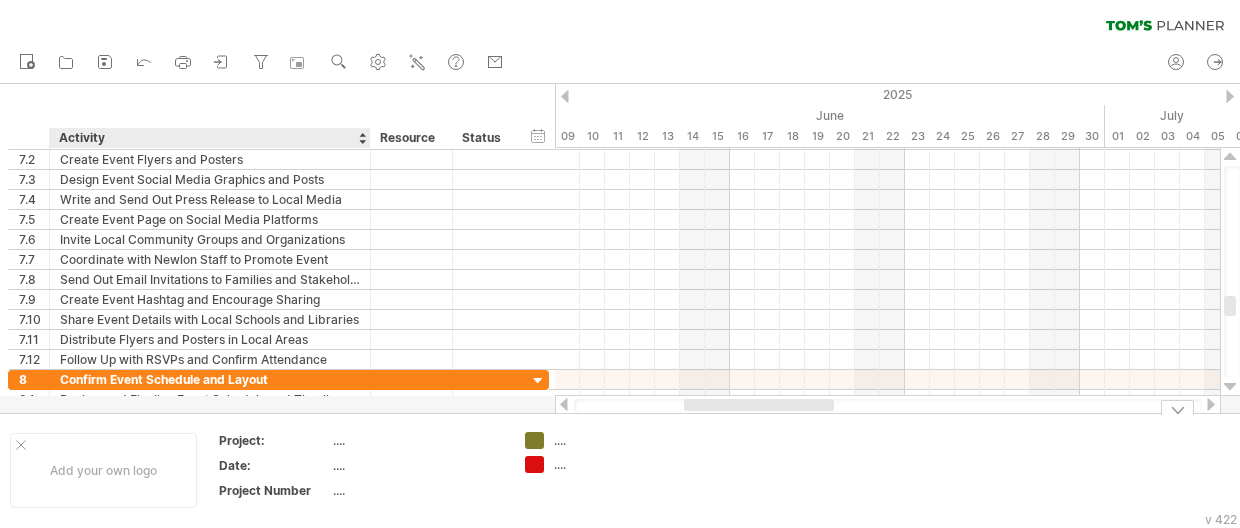 click on "...." at bounding box center [417, 440] 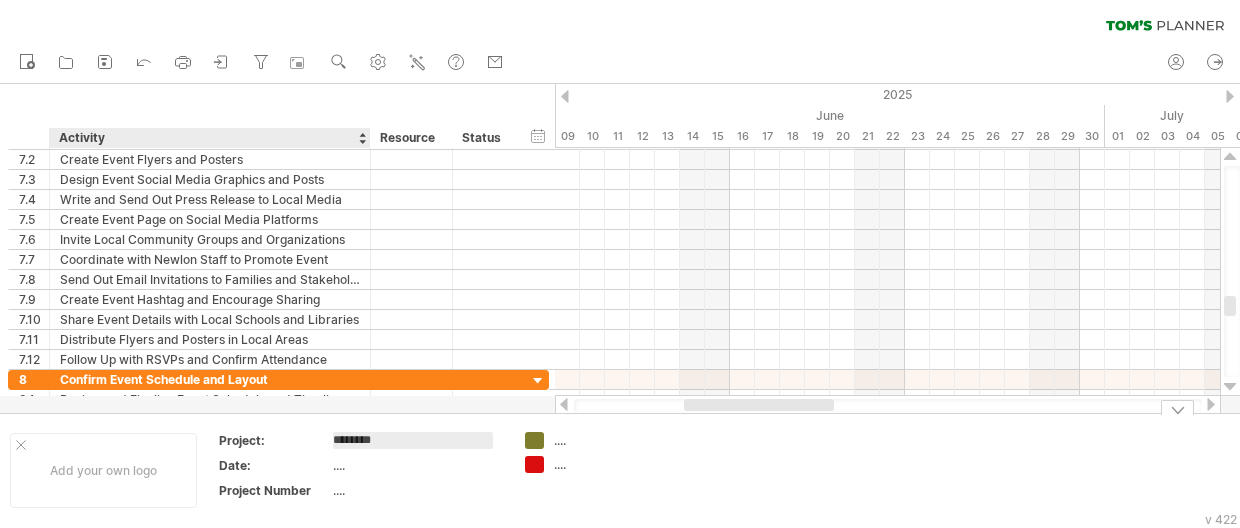 type on "*********" 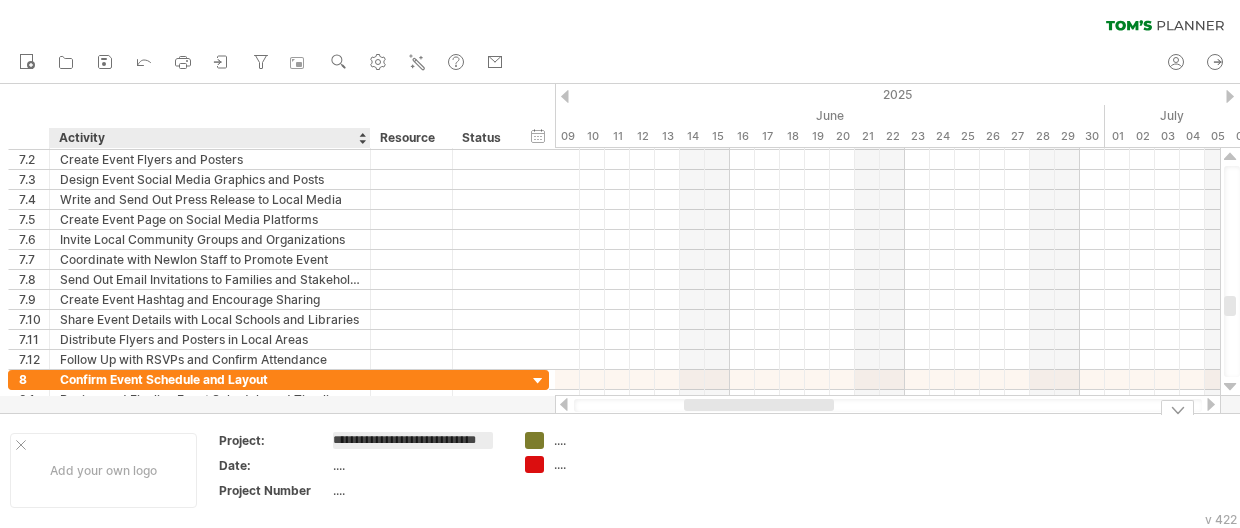 scroll, scrollTop: 0, scrollLeft: 17, axis: horizontal 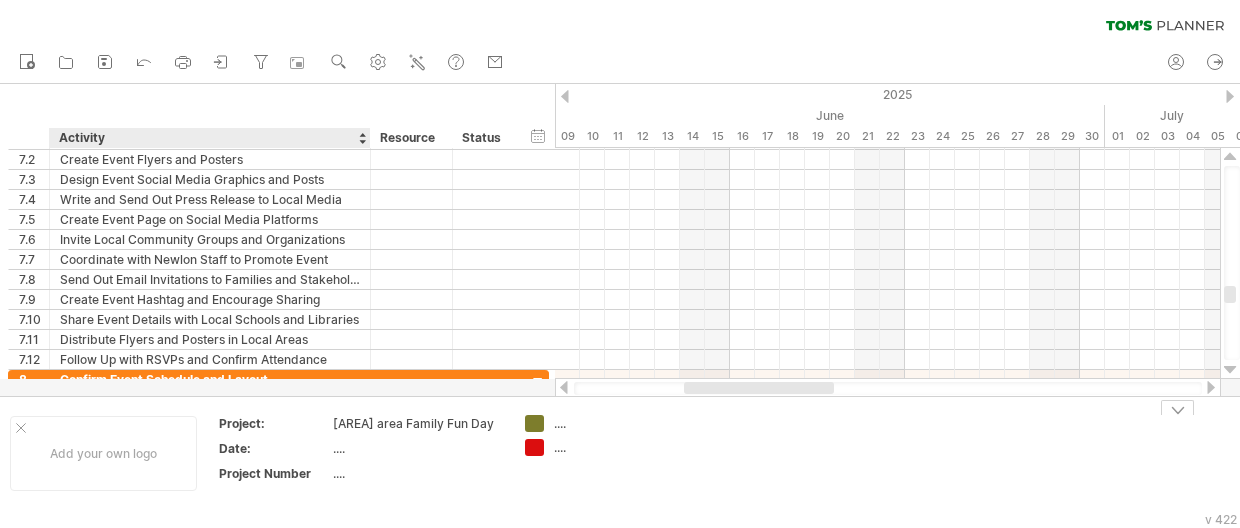 click on "...." at bounding box center (417, 423) 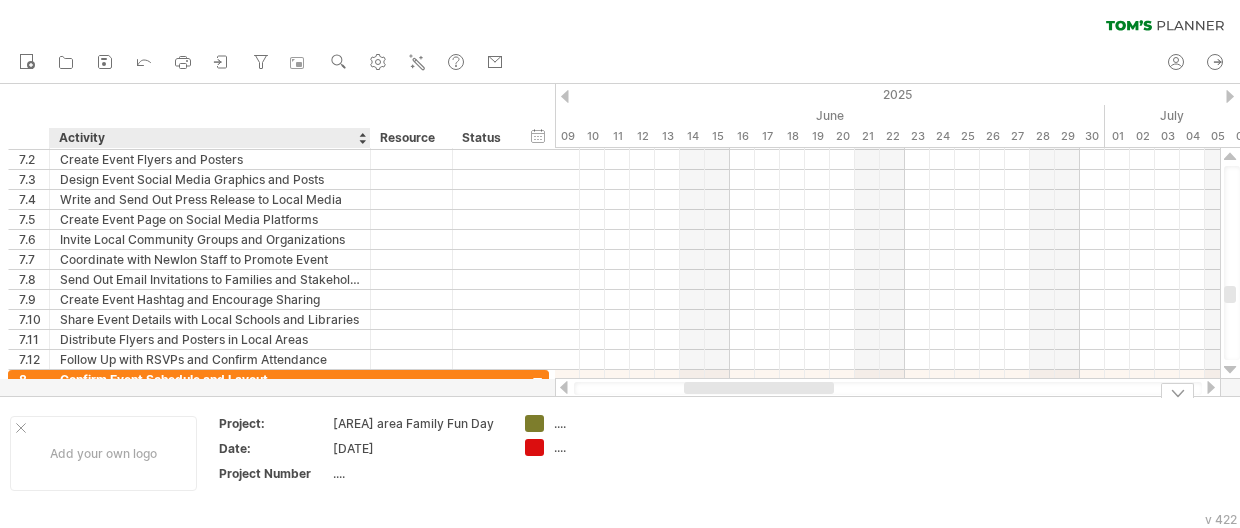 click on "...." at bounding box center (417, 423) 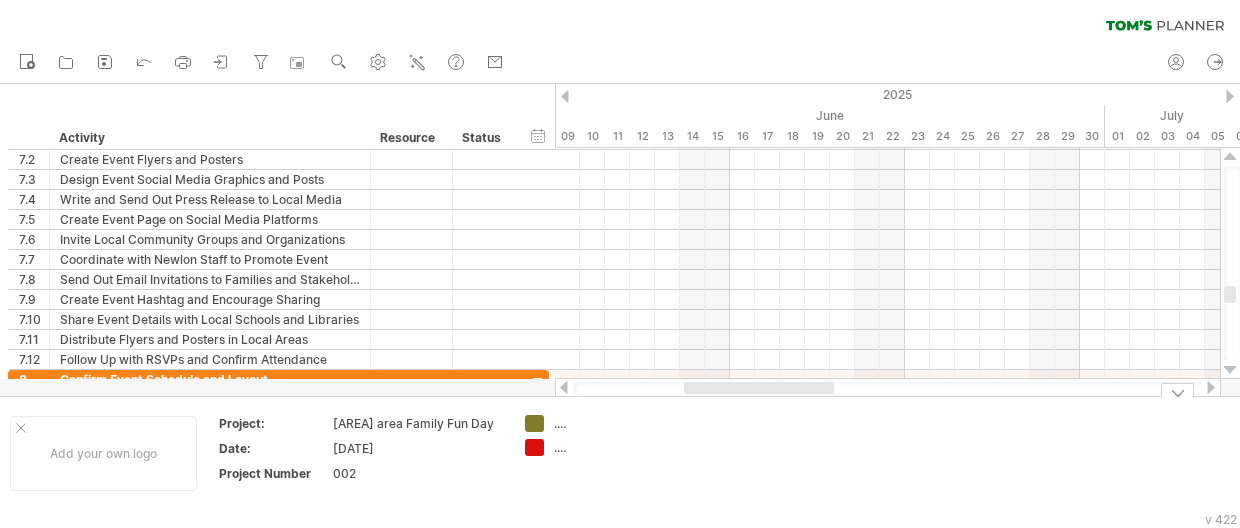click on ".... ...." at bounding box center [594, 453] 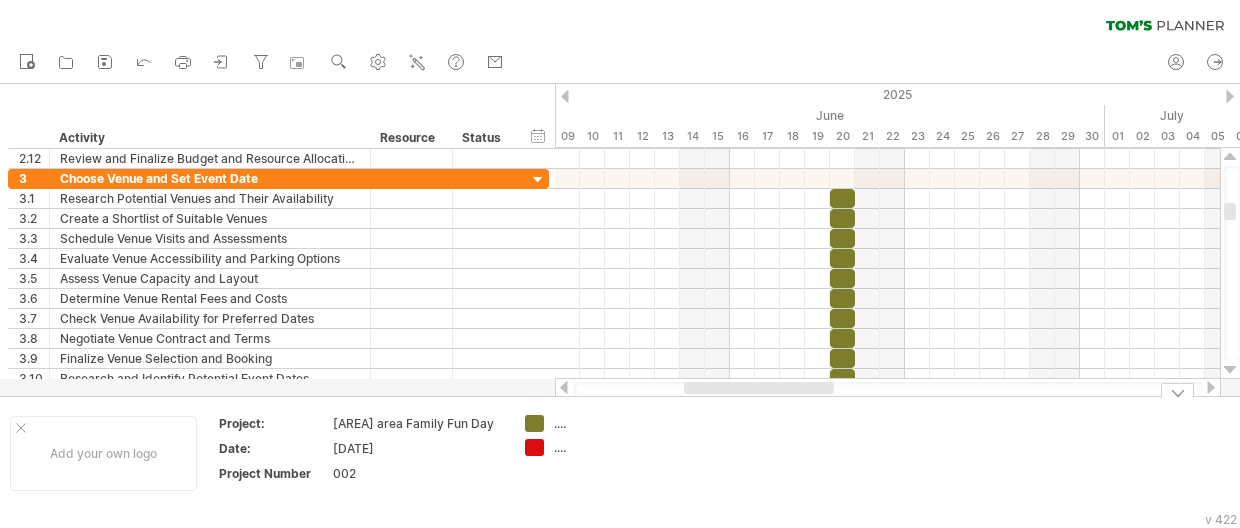 click on "...." at bounding box center [608, 423] 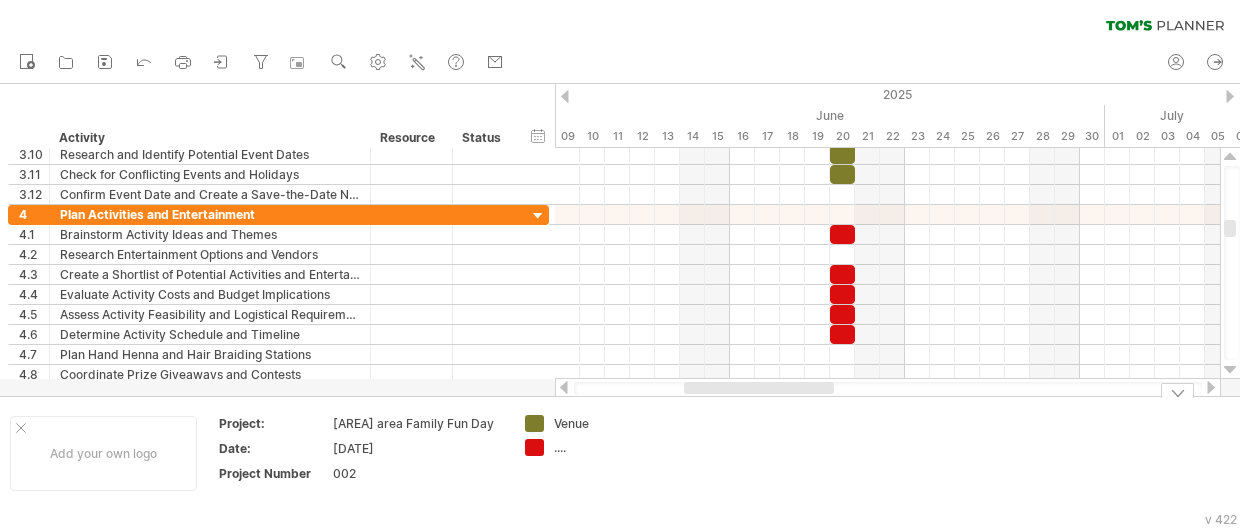 click on "...." at bounding box center [608, 423] 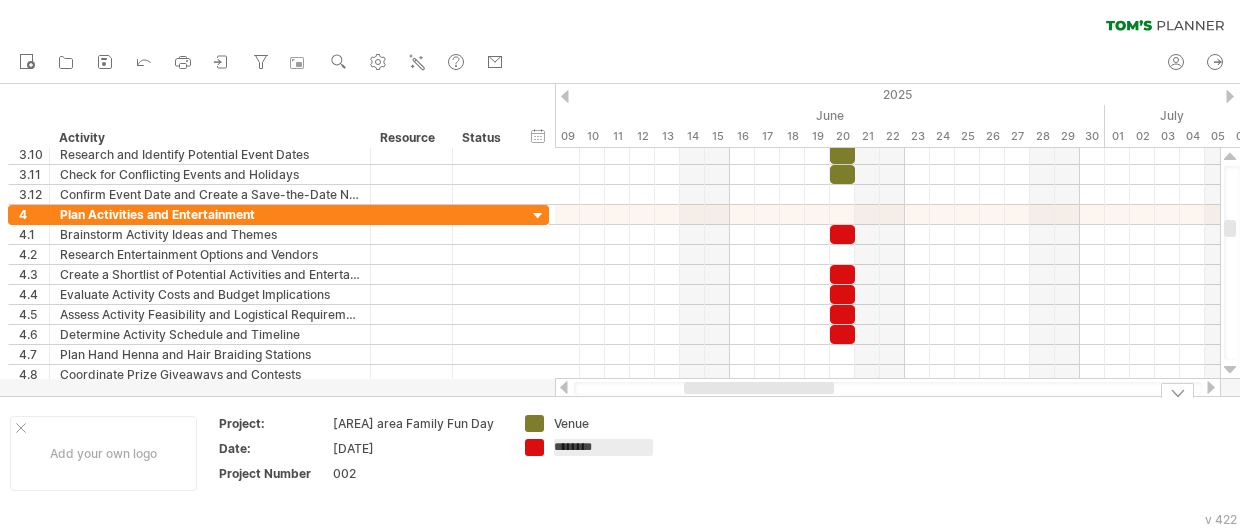 type on "*********" 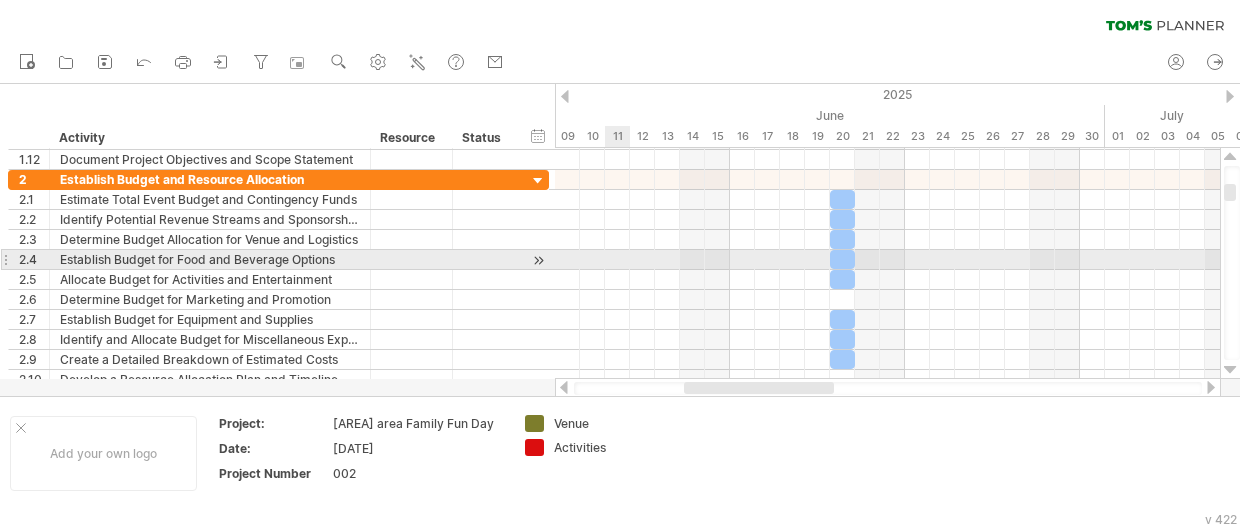 click at bounding box center (887, 260) 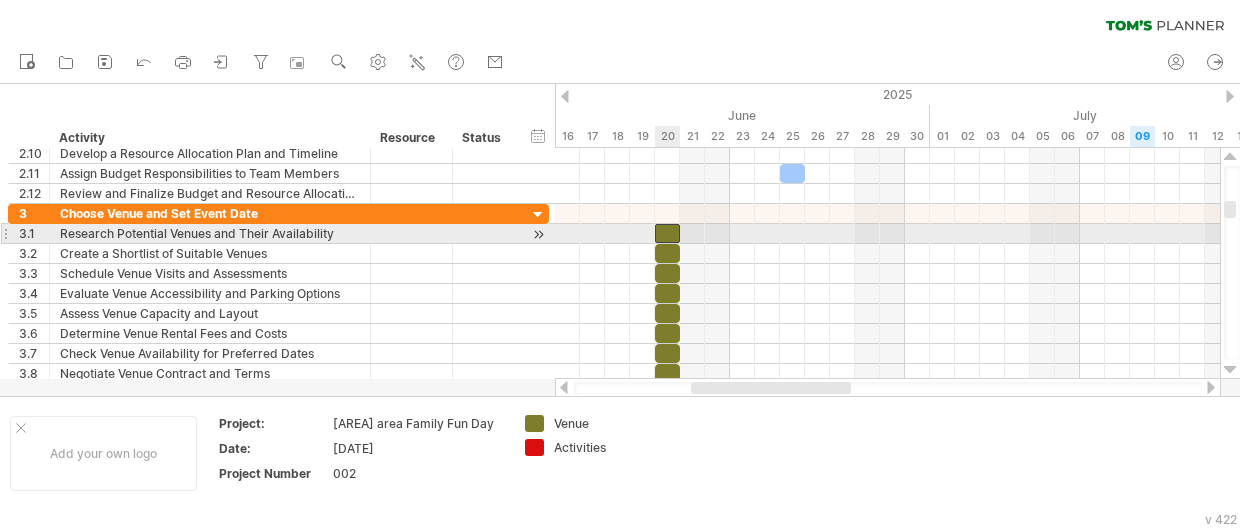 click at bounding box center (667, 233) 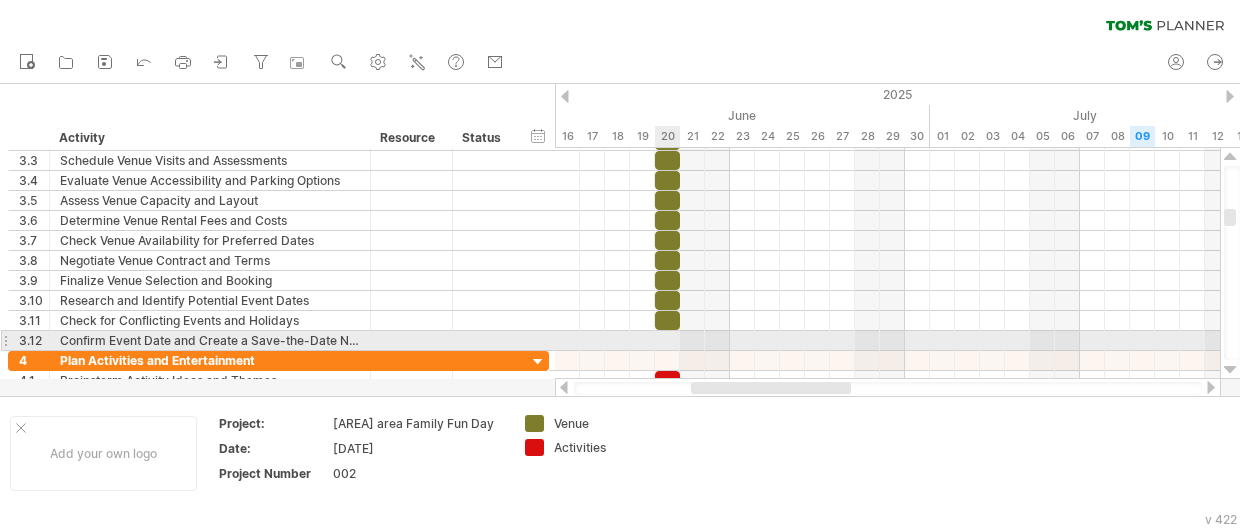 click at bounding box center (887, 341) 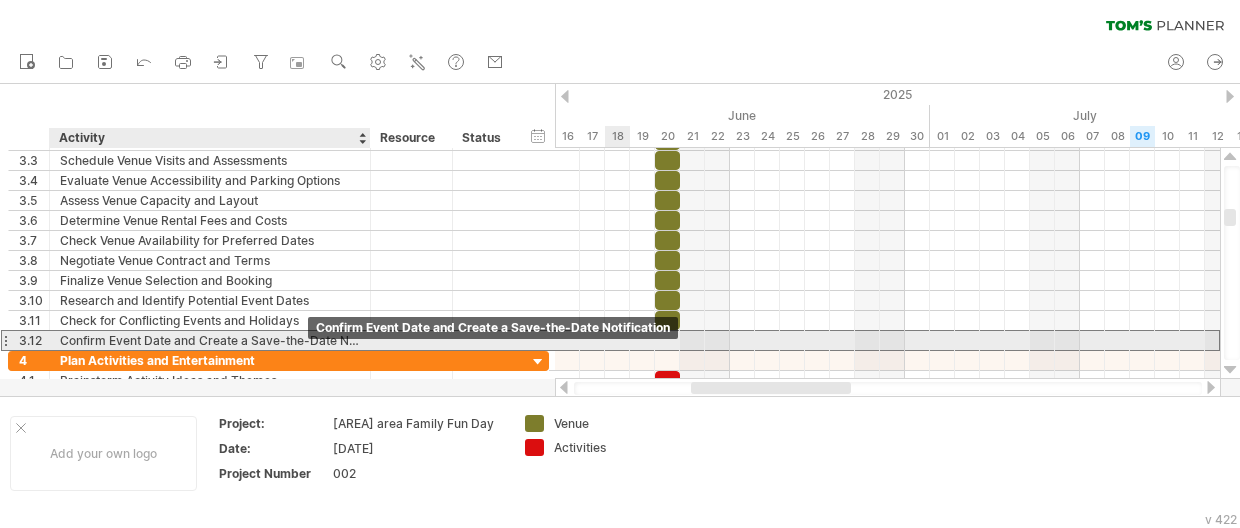 click on "Confirm Event Date and Create a Save-the-Date Notification" at bounding box center (210, 340) 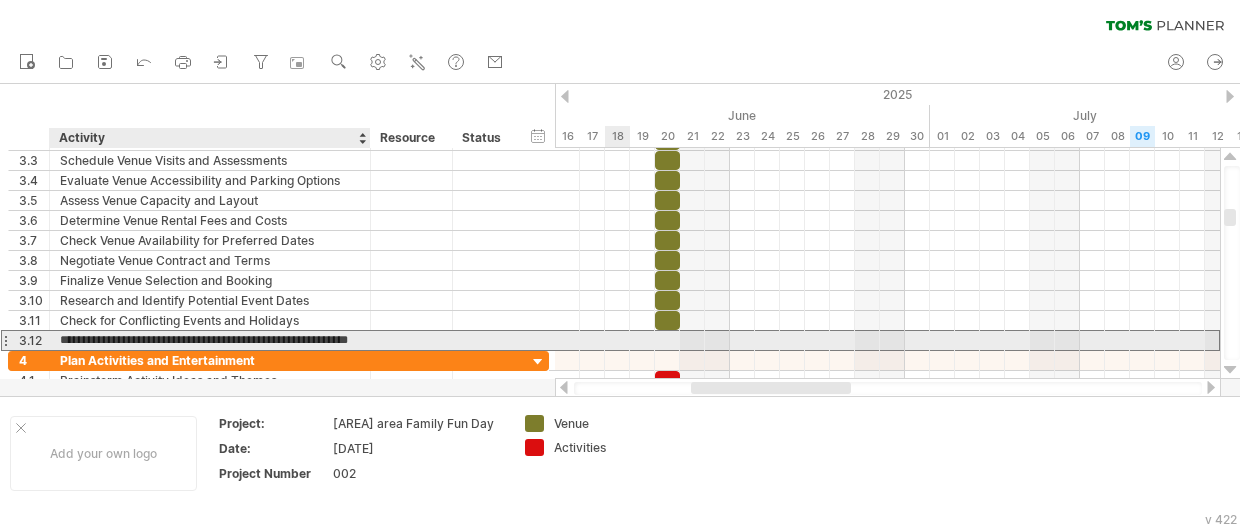 click on "**********" at bounding box center (210, 340) 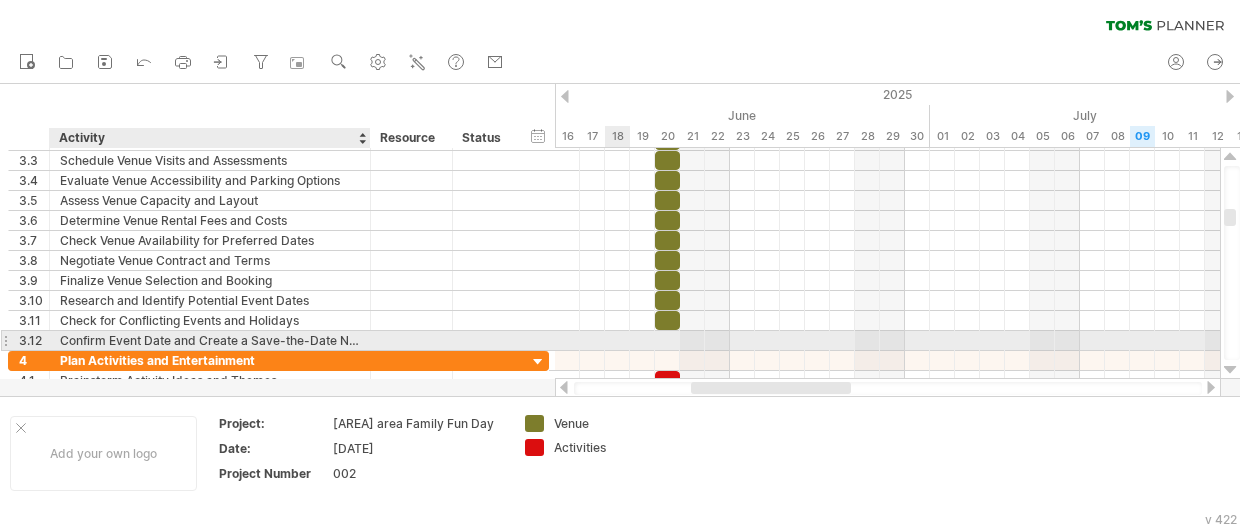 scroll, scrollTop: 0, scrollLeft: 0, axis: both 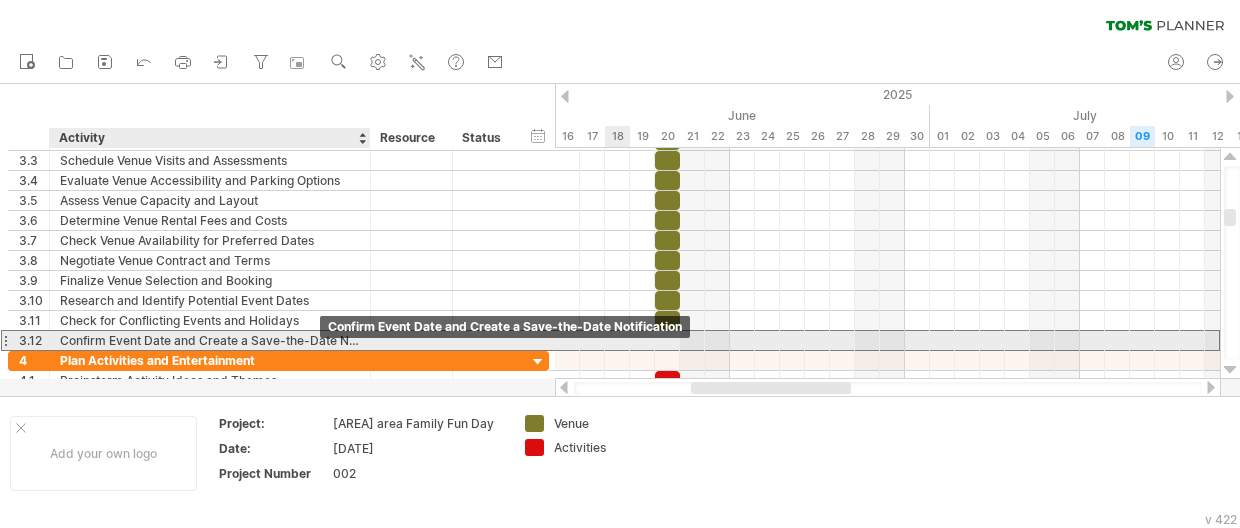 click on "Confirm Event Date and Create a Save-the-Date Notification" at bounding box center [210, 340] 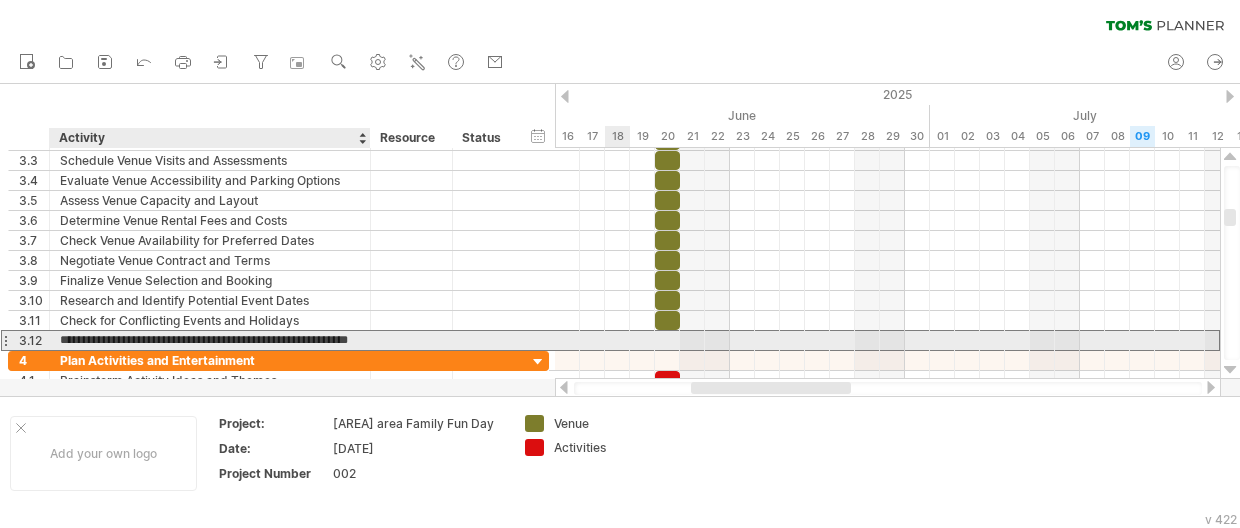 click on "**********" at bounding box center (210, 340) 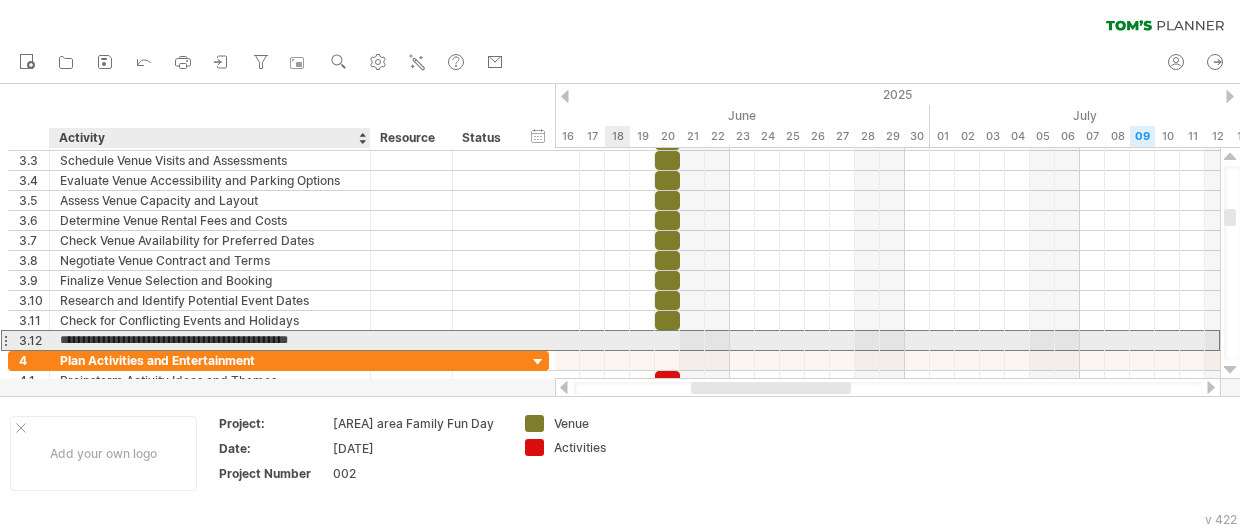 scroll, scrollTop: 0, scrollLeft: 0, axis: both 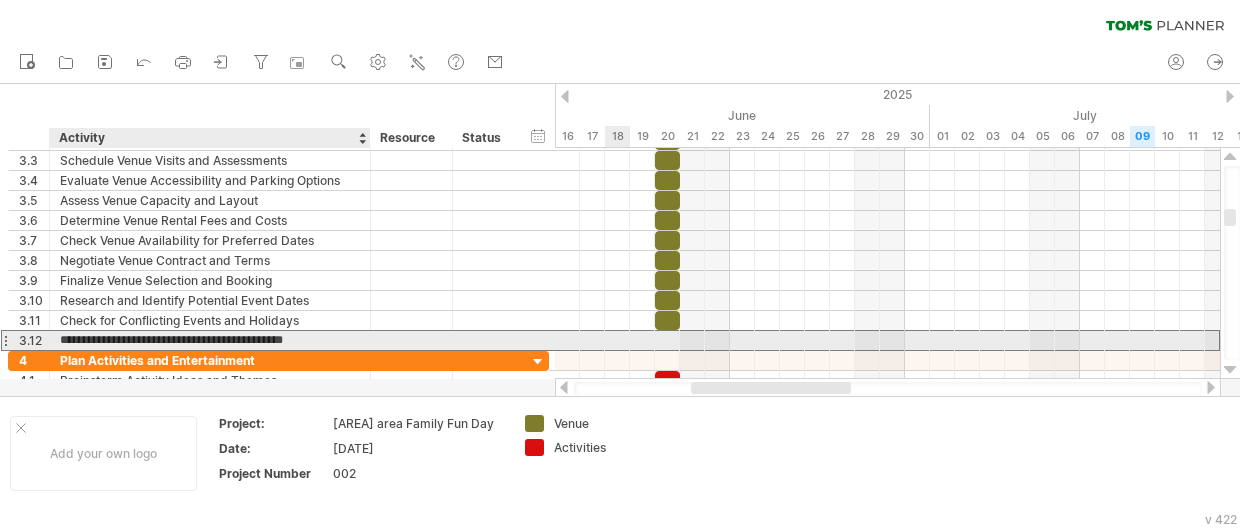 drag, startPoint x: 324, startPoint y: 337, endPoint x: 176, endPoint y: 337, distance: 148 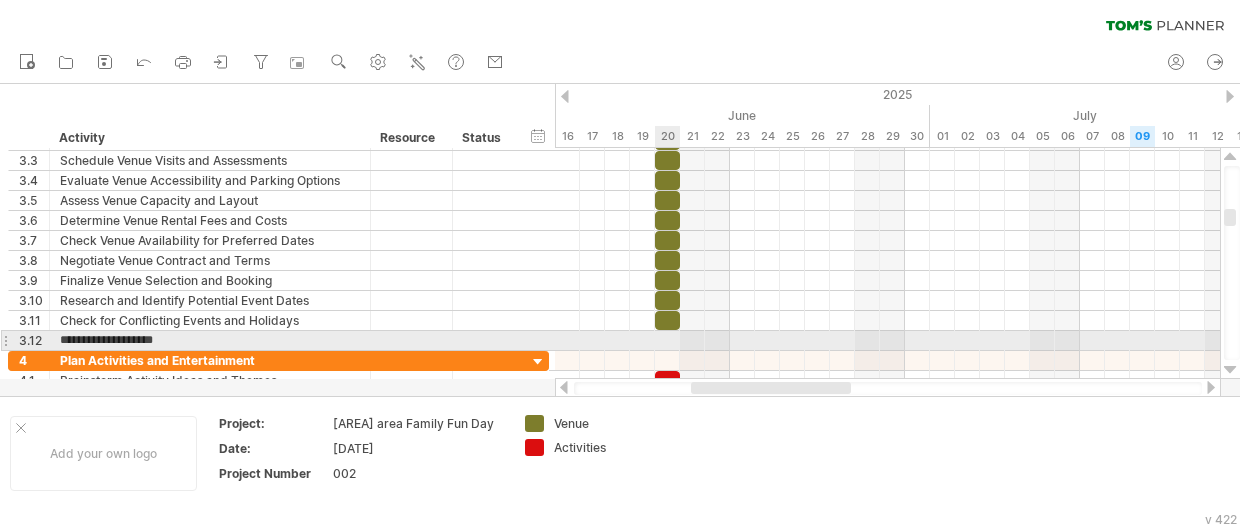 click at bounding box center (887, 341) 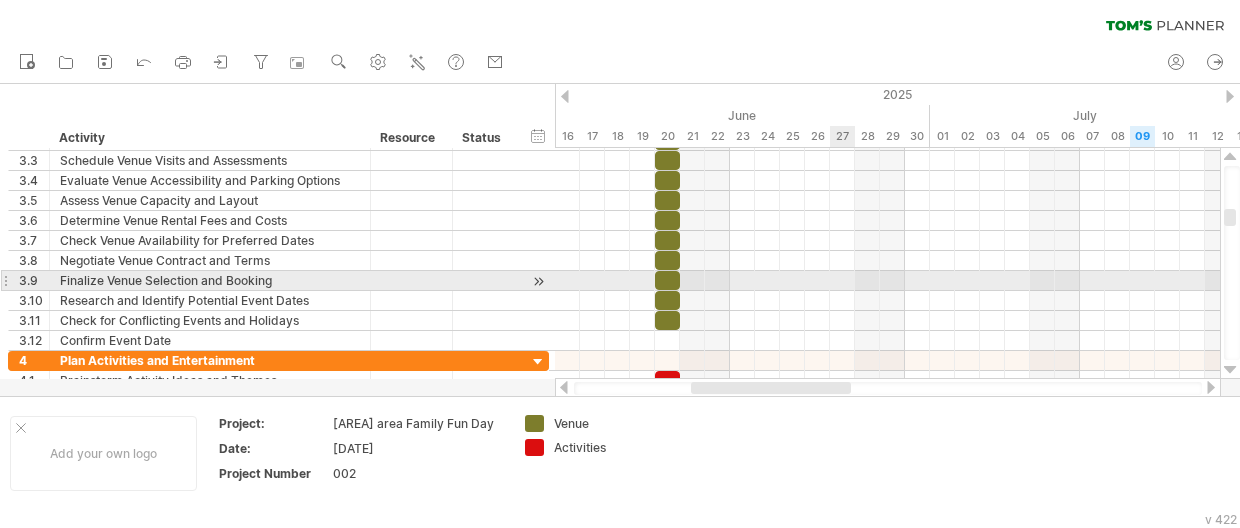 click at bounding box center [887, 281] 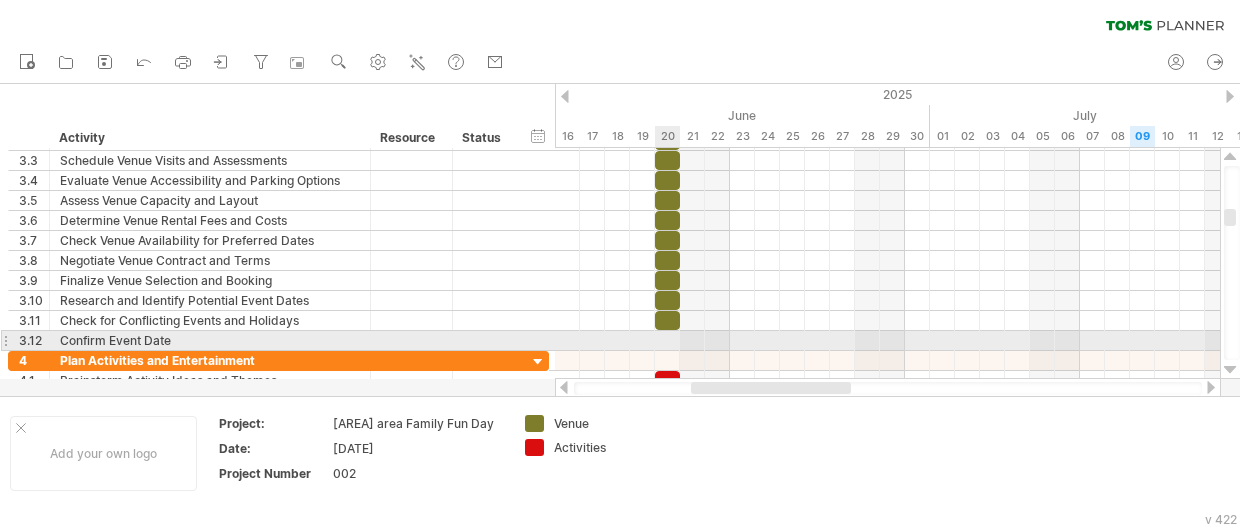 click at bounding box center (887, 341) 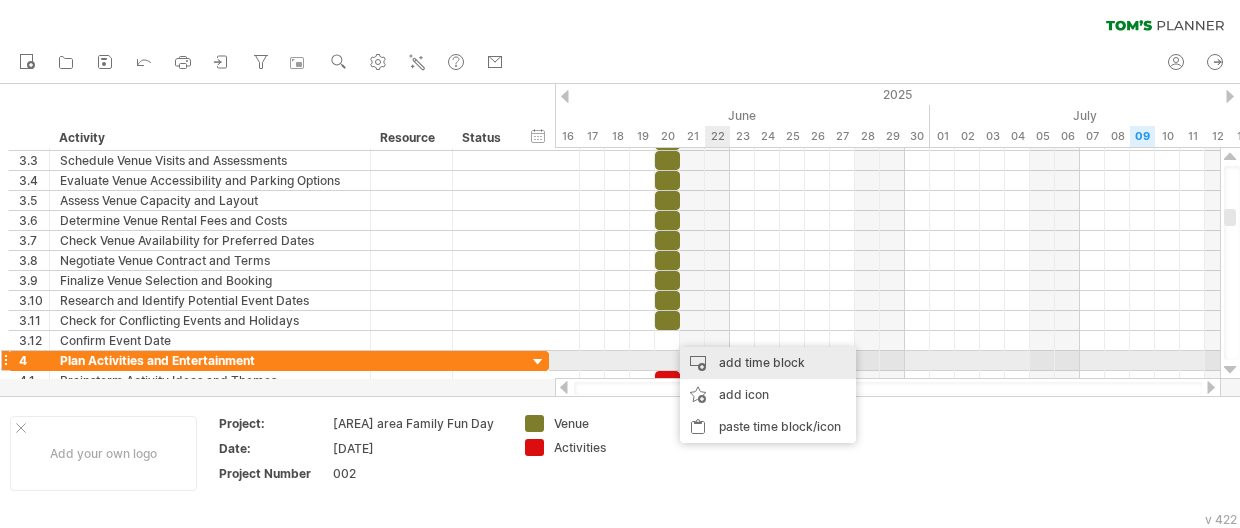 click on "add time block" at bounding box center (768, 363) 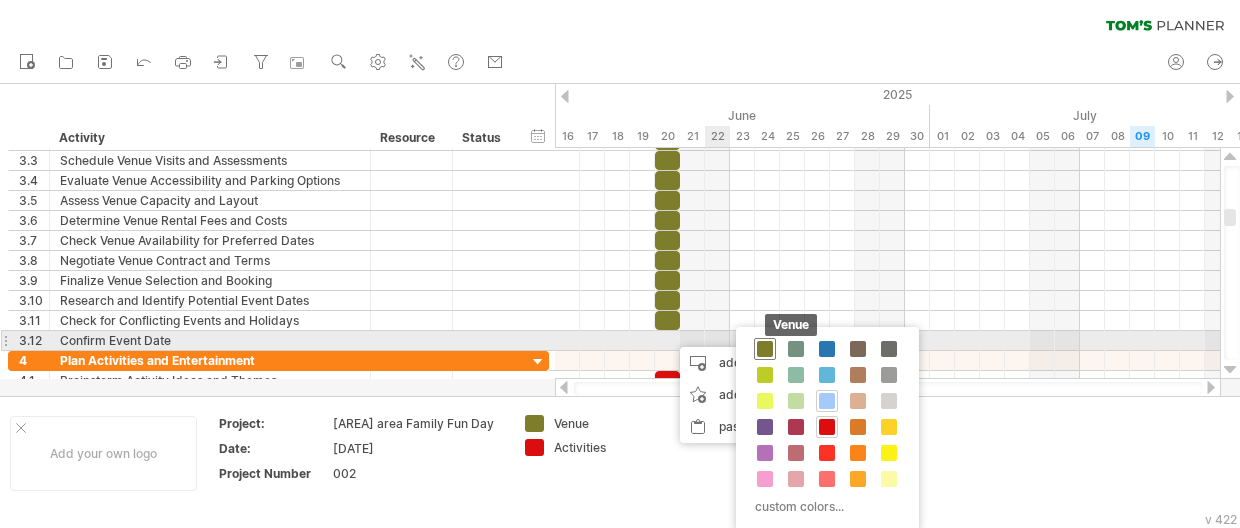 click at bounding box center [765, 349] 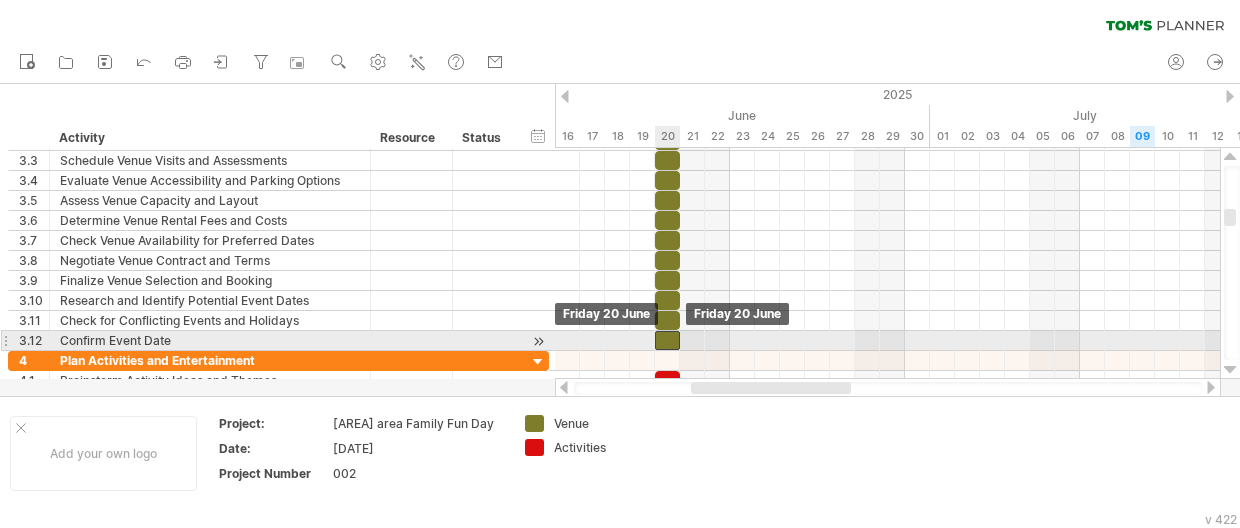 drag, startPoint x: 686, startPoint y: 339, endPoint x: 674, endPoint y: 339, distance: 12 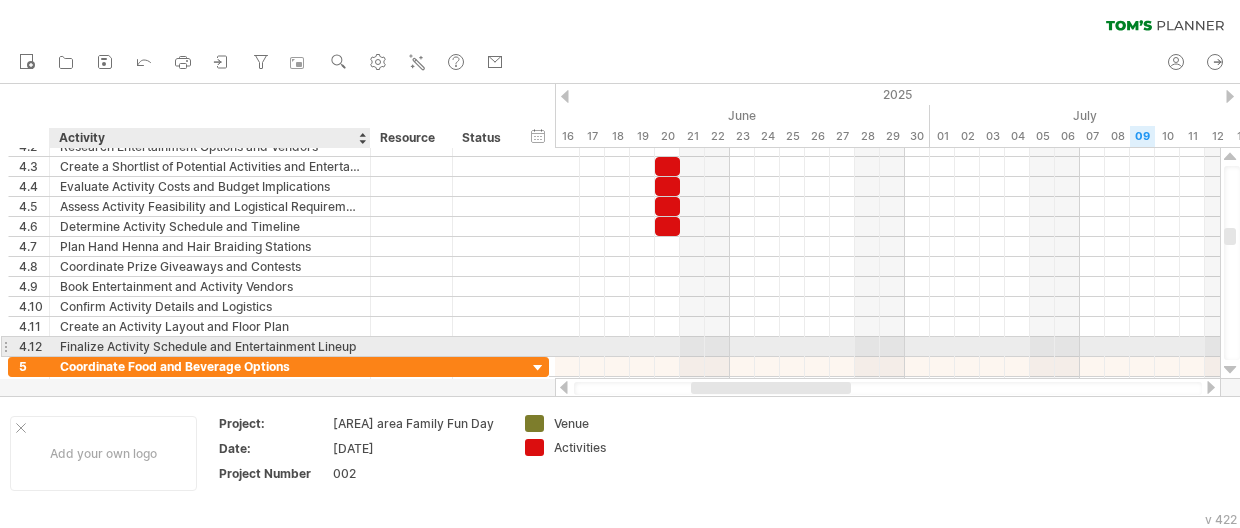 click on "Finalize Activity Schedule and Entertainment Lineup" at bounding box center [210, 346] 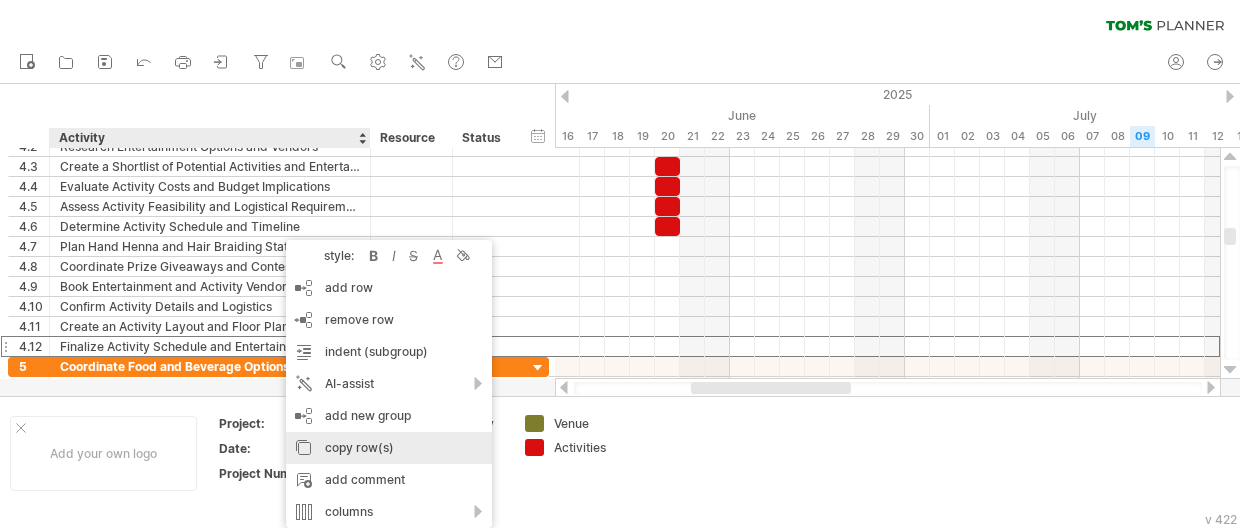 click on "copy row(s)" at bounding box center [389, 448] 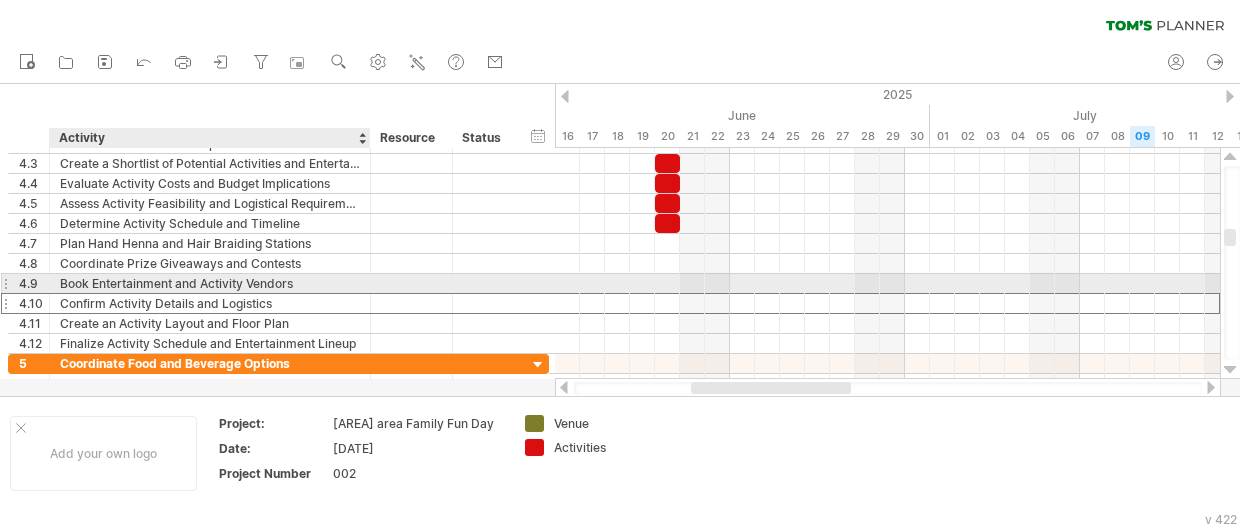 click on "Confirm Activity Details and Logistics" at bounding box center [210, 303] 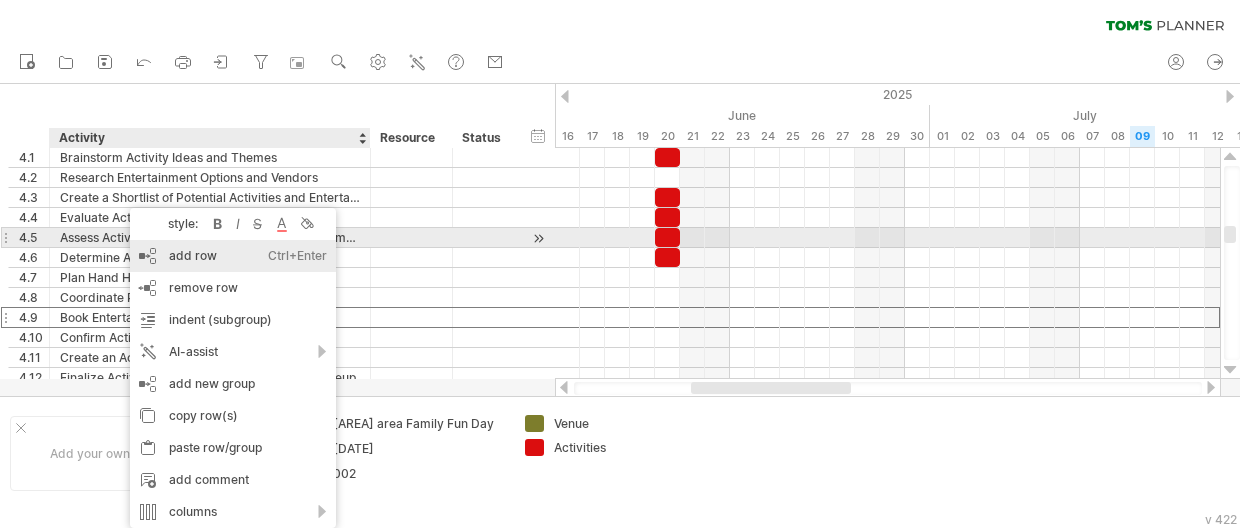 click on "add row Ctrl+Enter Cmd+Enter" at bounding box center (233, 256) 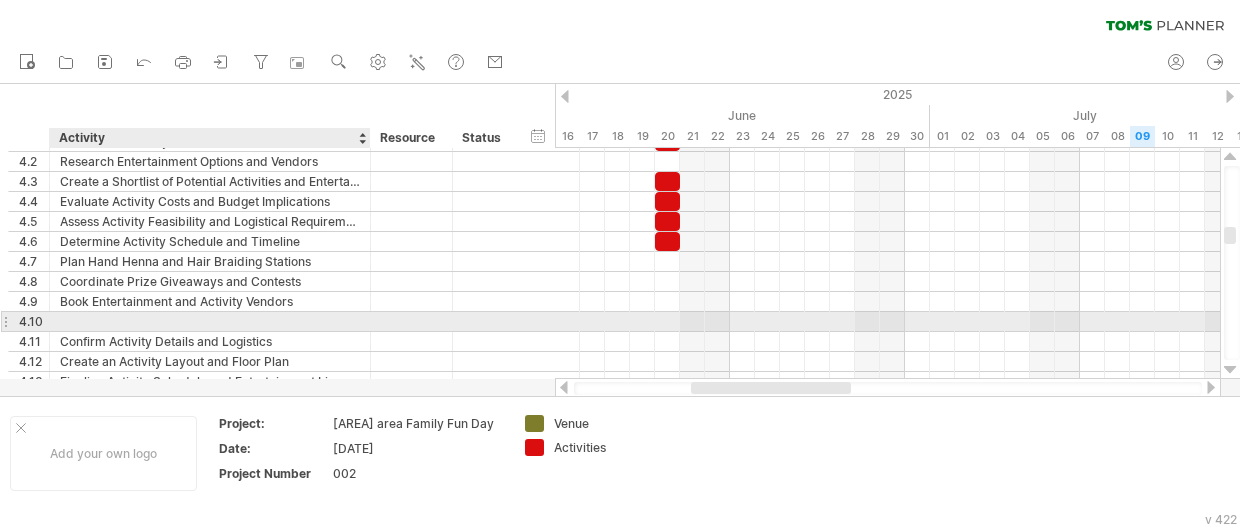 click at bounding box center [210, 321] 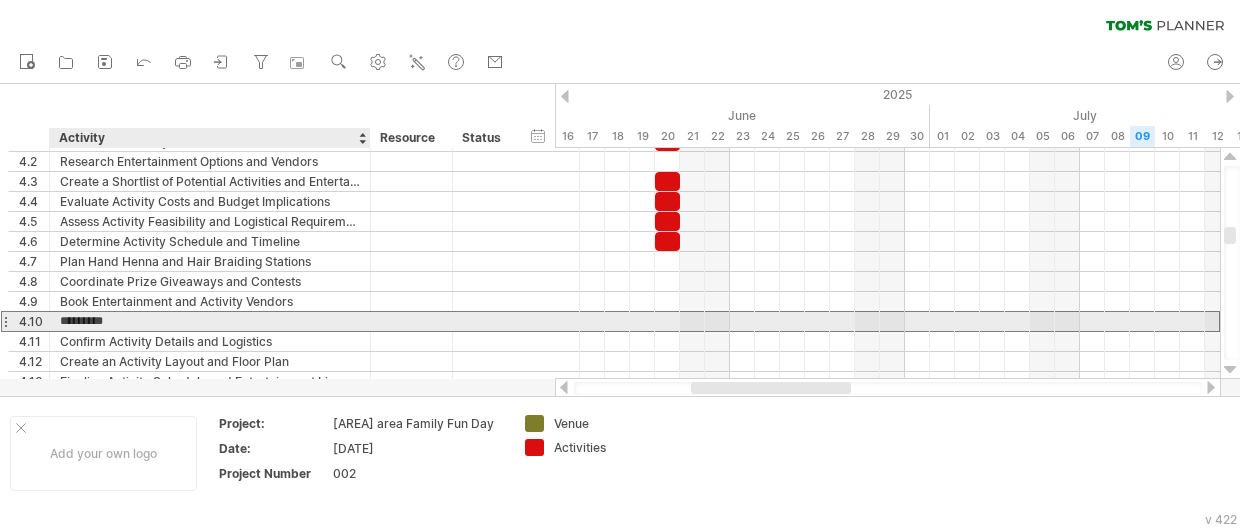 type on "**********" 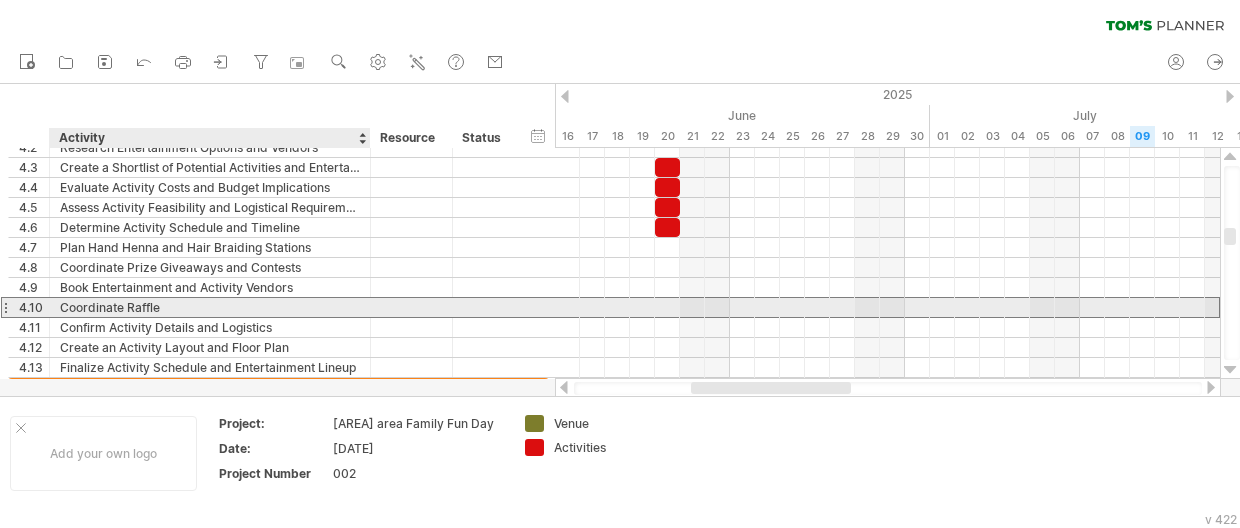 click on "Coordinate Raffle" at bounding box center (210, 307) 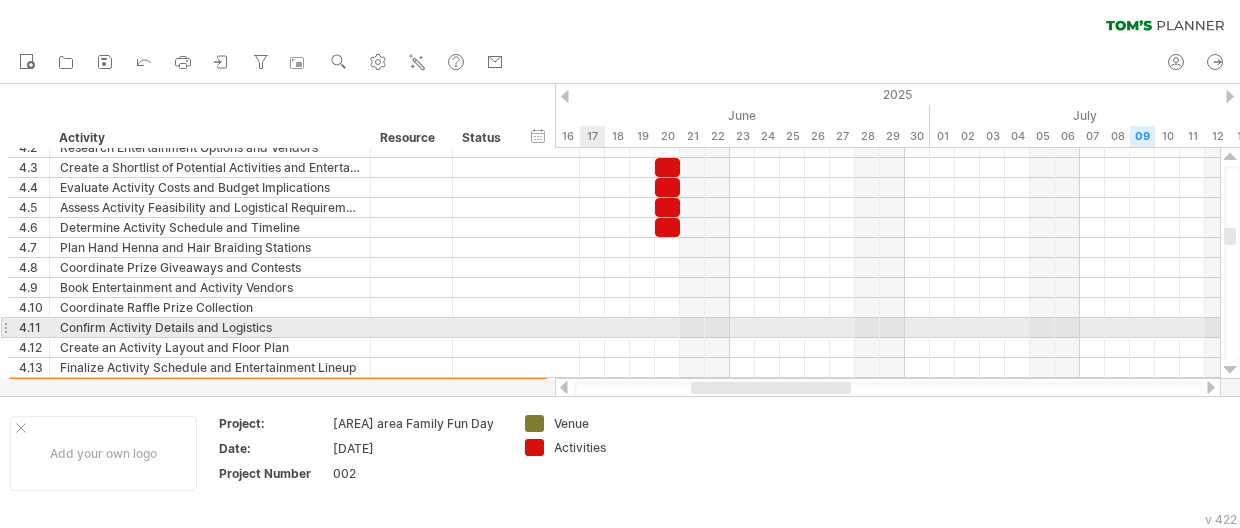 click at bounding box center [887, 328] 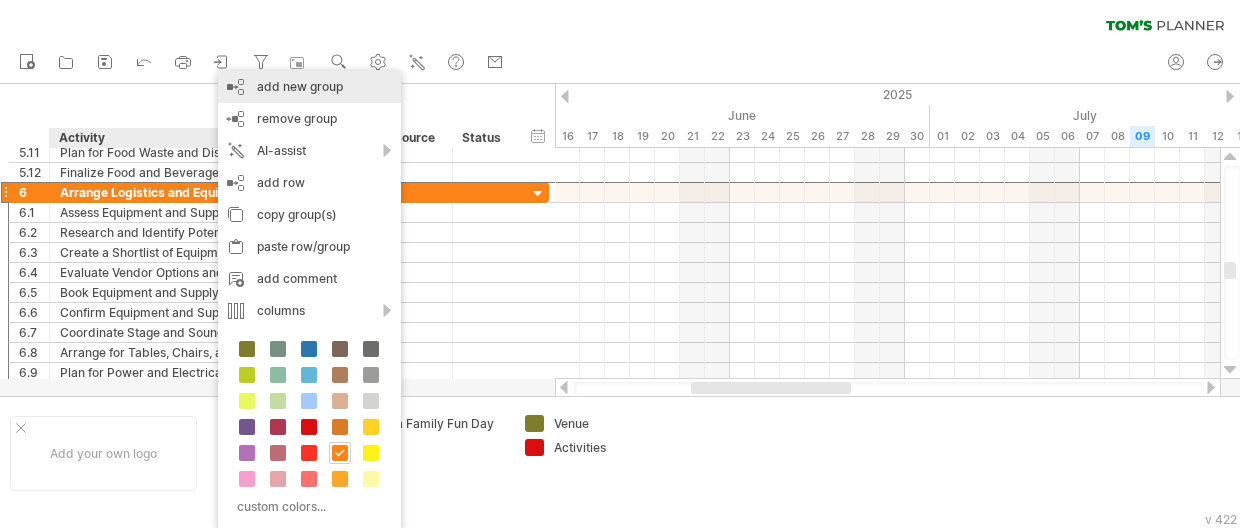 click on "add new group" at bounding box center (309, 87) 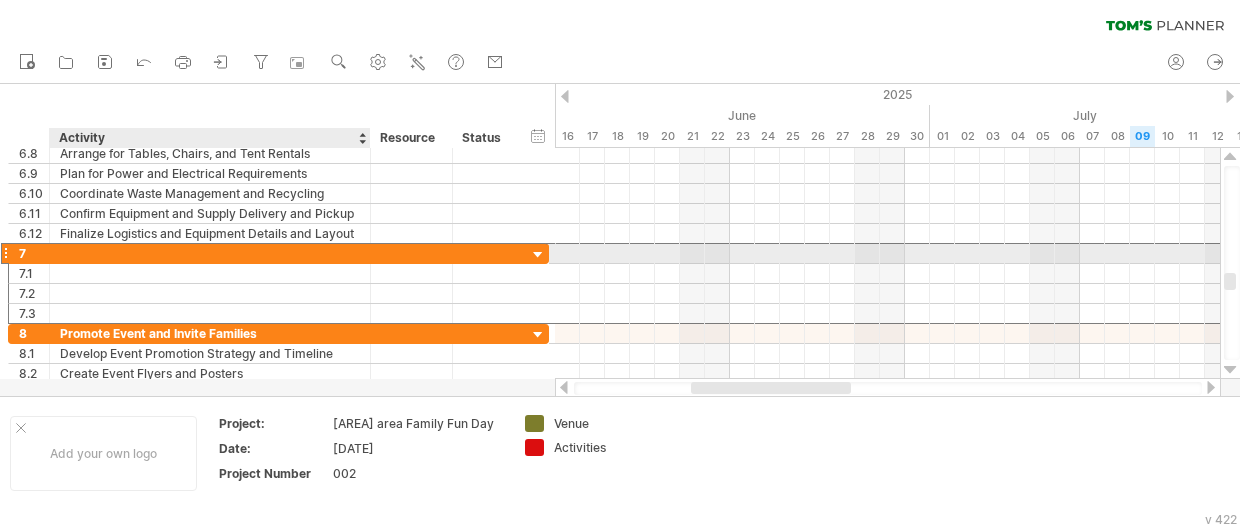 click at bounding box center (210, 253) 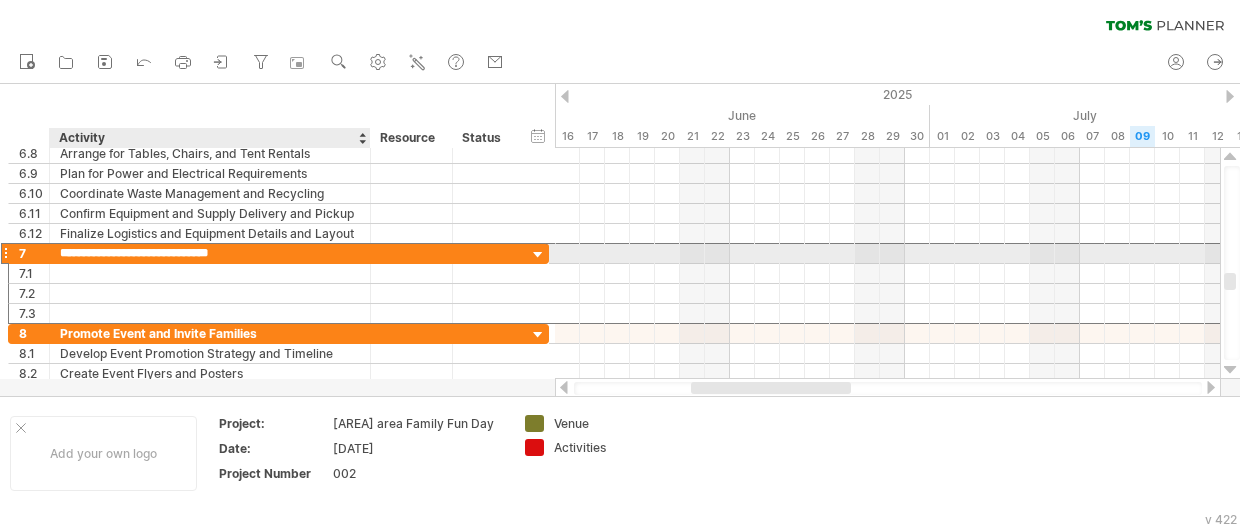 click on "**********" at bounding box center [210, 253] 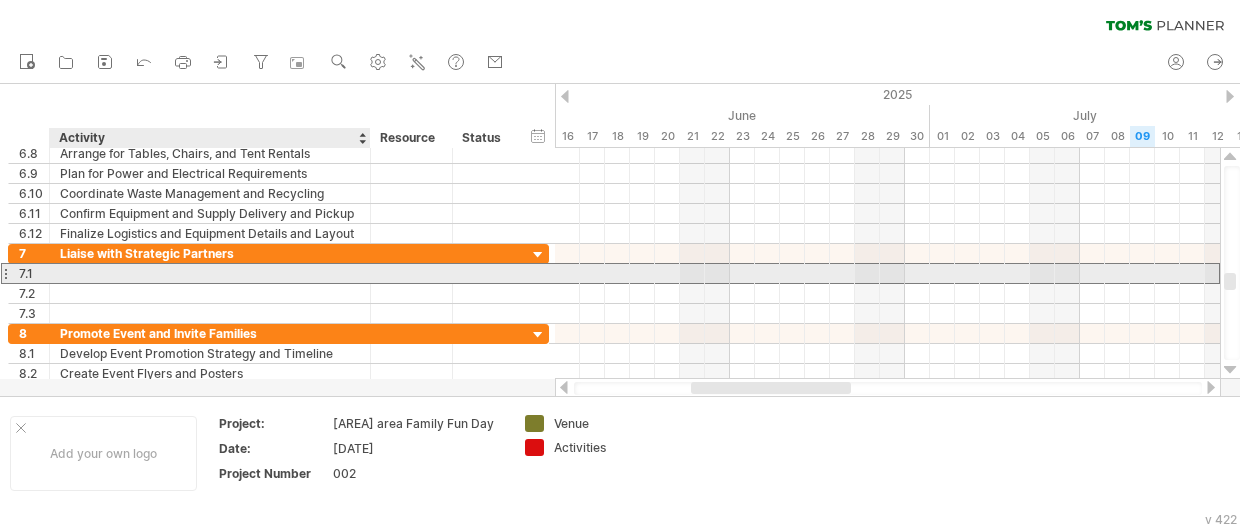 click at bounding box center [210, 273] 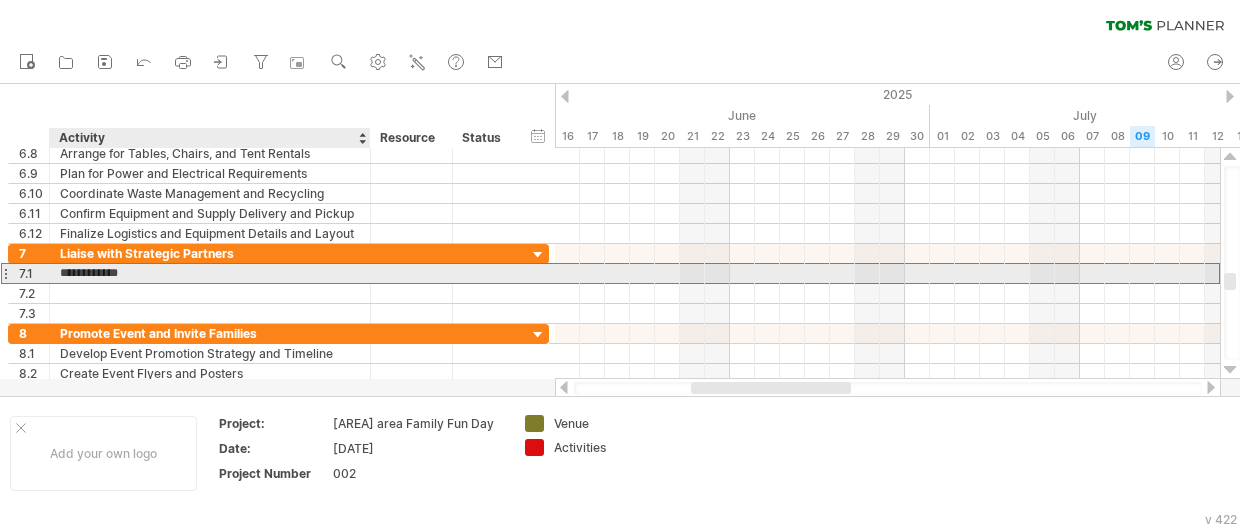 click on "**********" at bounding box center (210, 273) 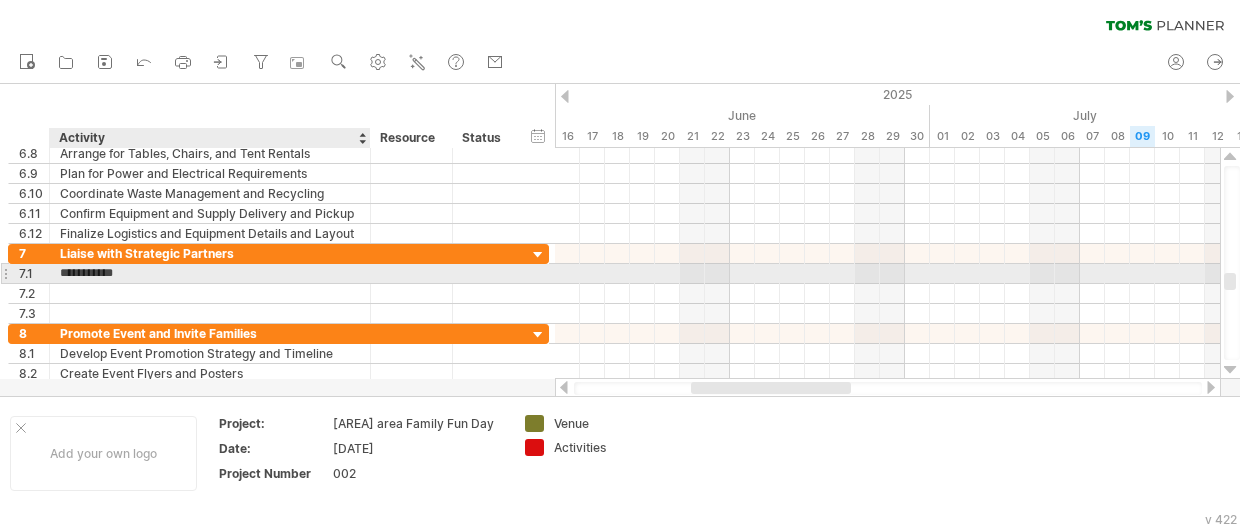 click on "**********" at bounding box center [210, 273] 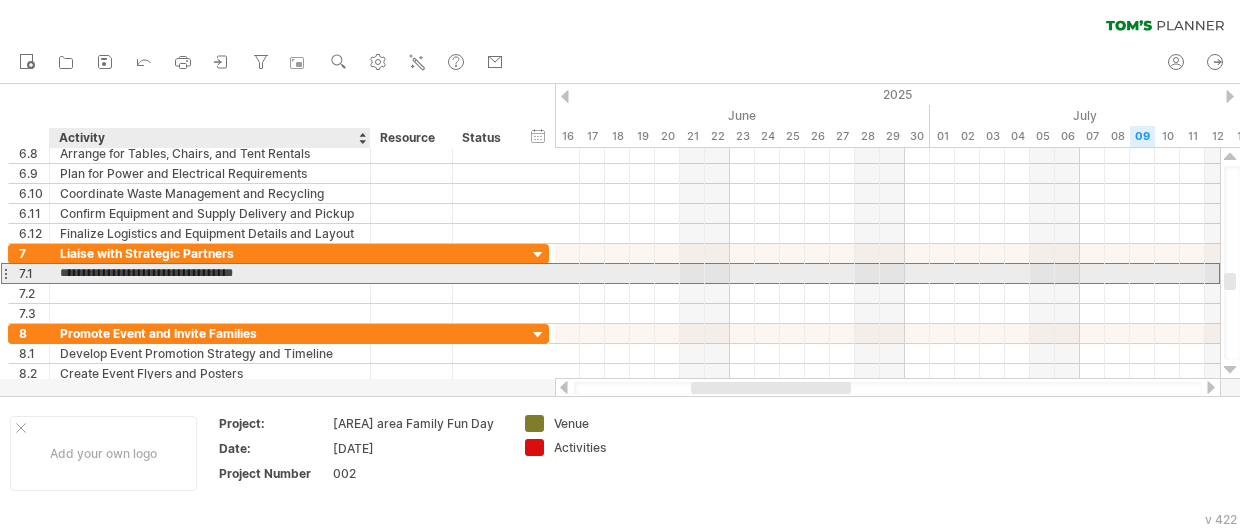 type on "**********" 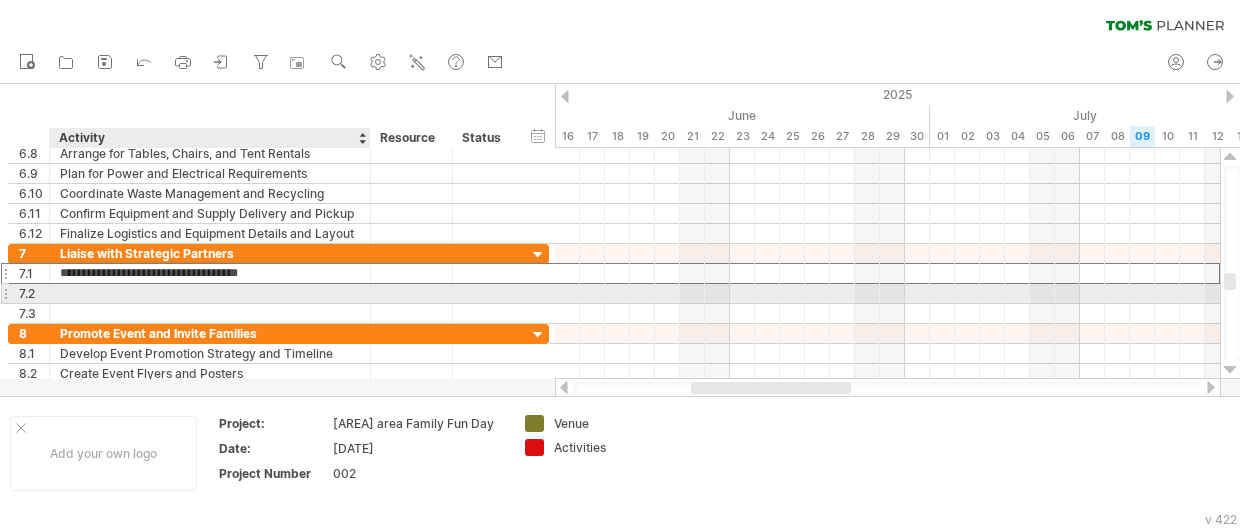 click at bounding box center [210, 293] 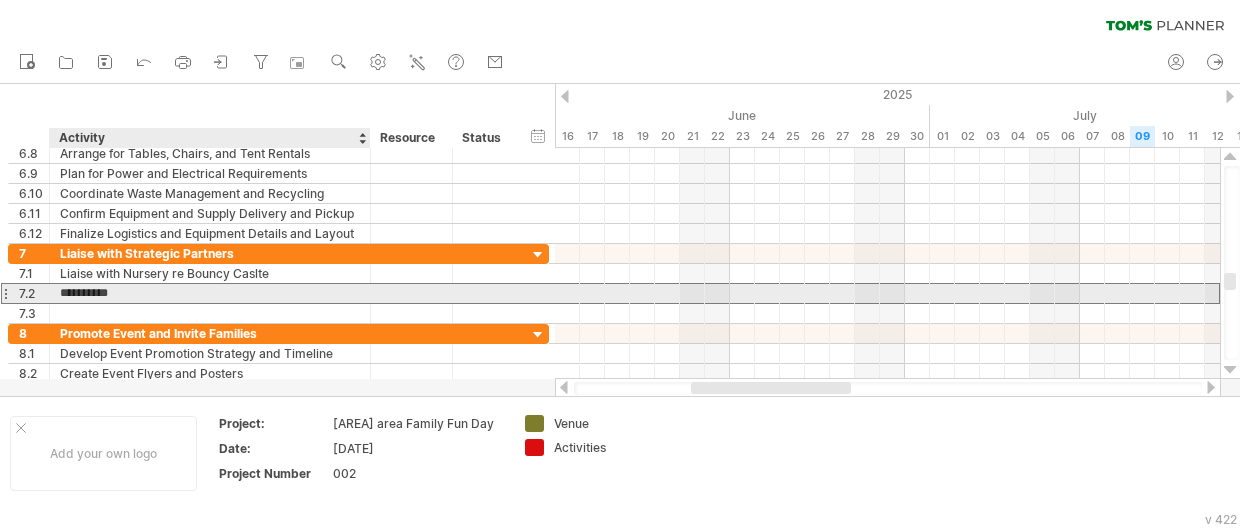 type on "**********" 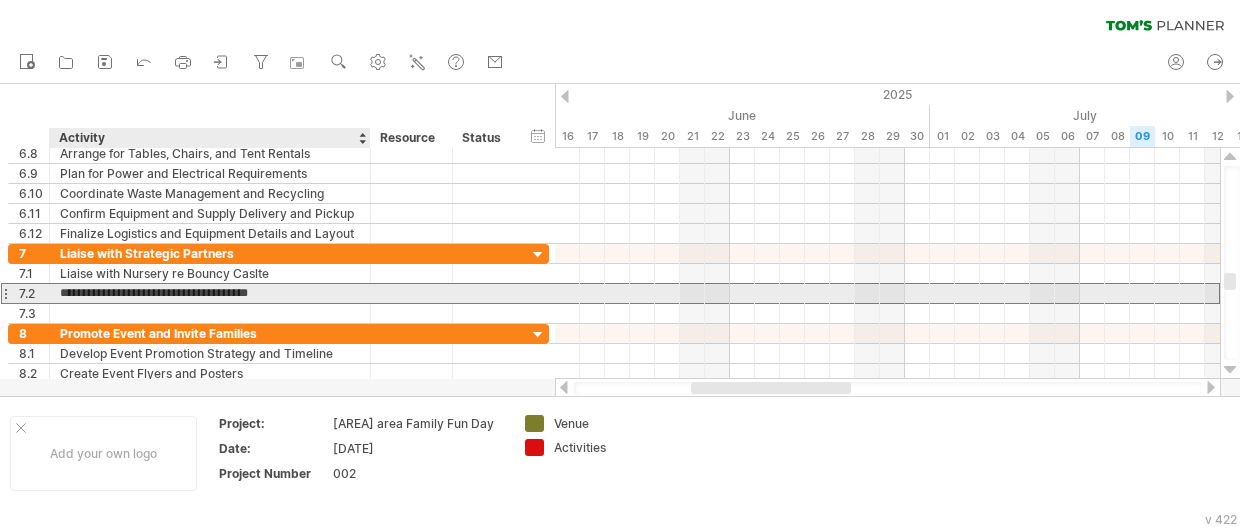 click on "**********" at bounding box center [210, 293] 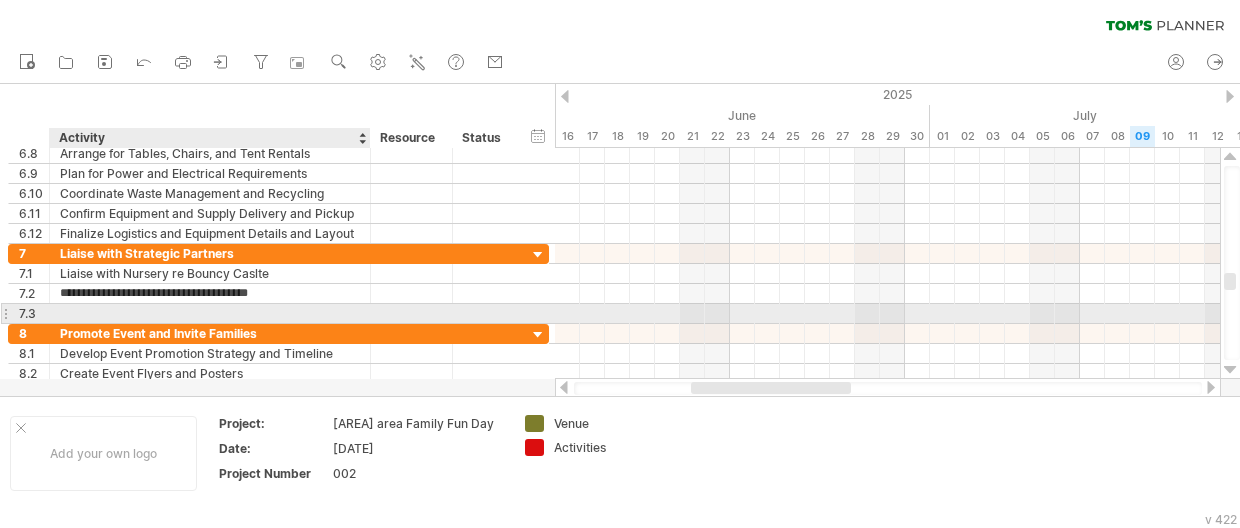 click at bounding box center (210, 313) 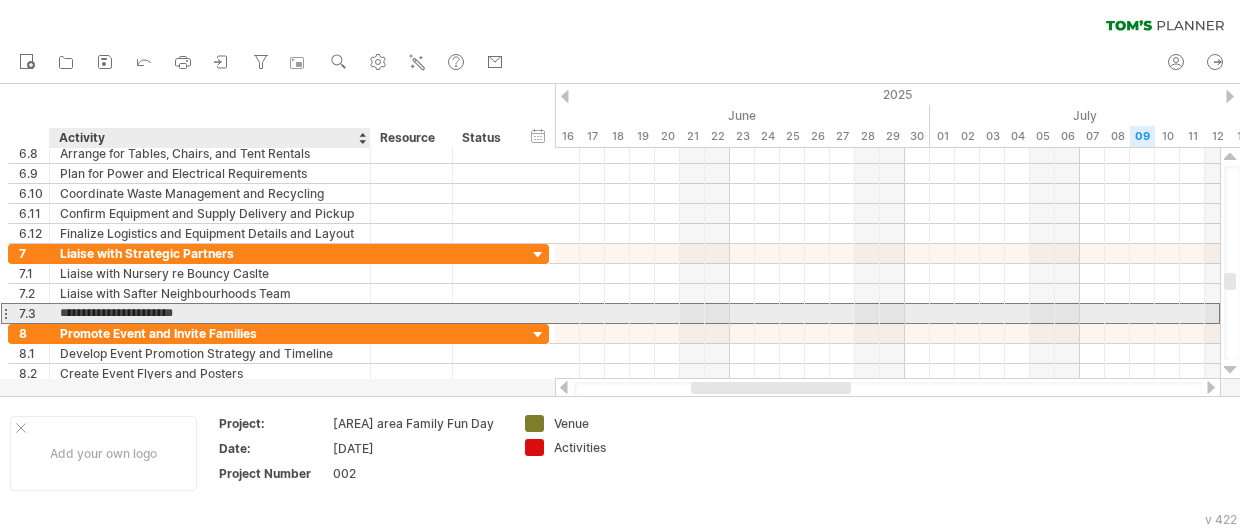 type on "**********" 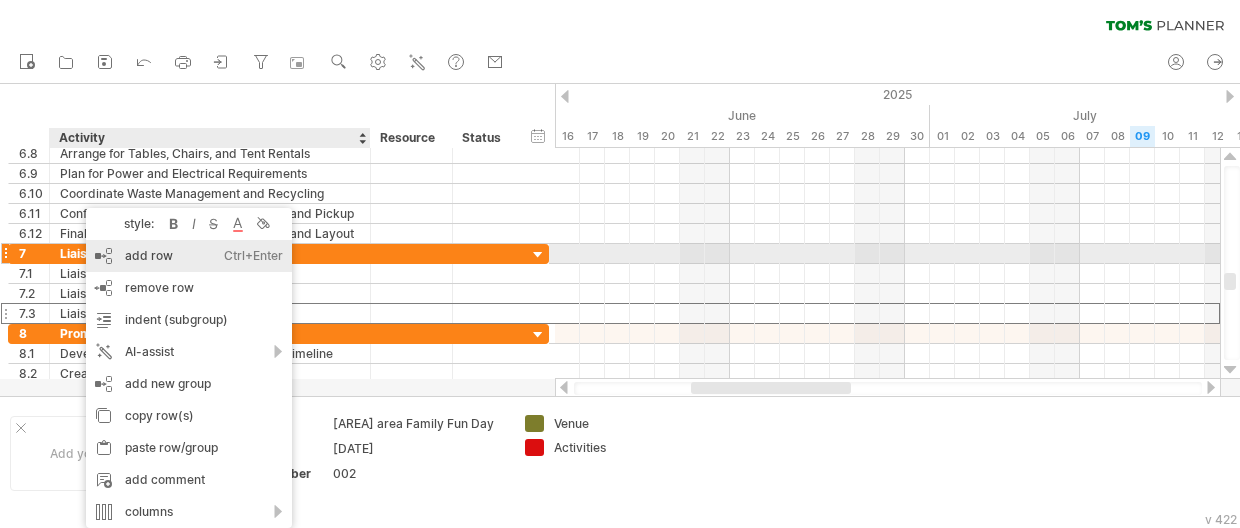 click on "add row Ctrl+Enter Cmd+Enter" at bounding box center [189, 256] 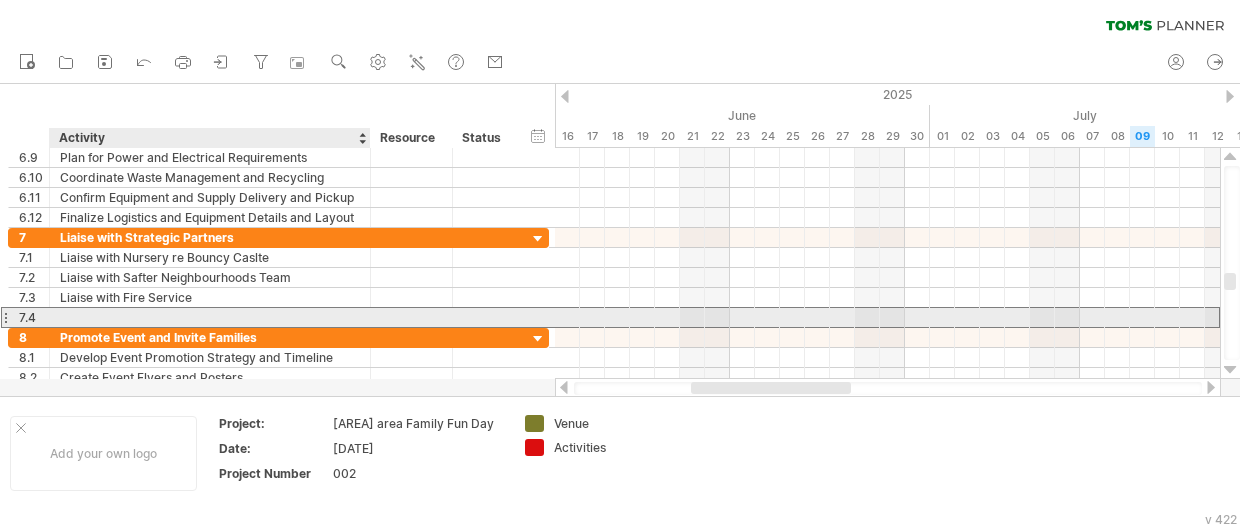 click at bounding box center (210, 317) 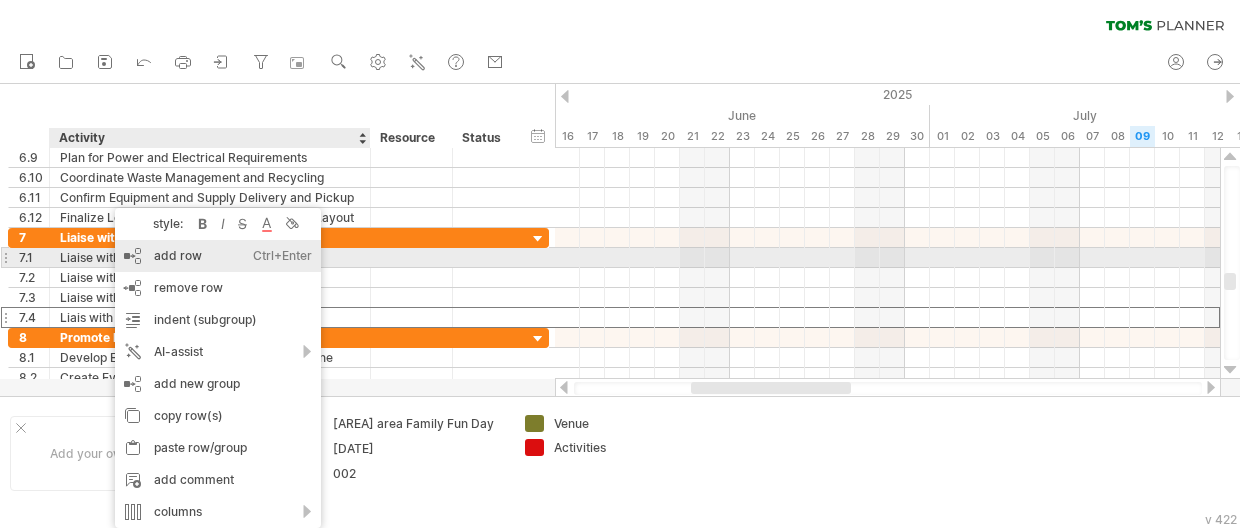 click on "add row Ctrl+Enter Cmd+Enter" at bounding box center (218, 256) 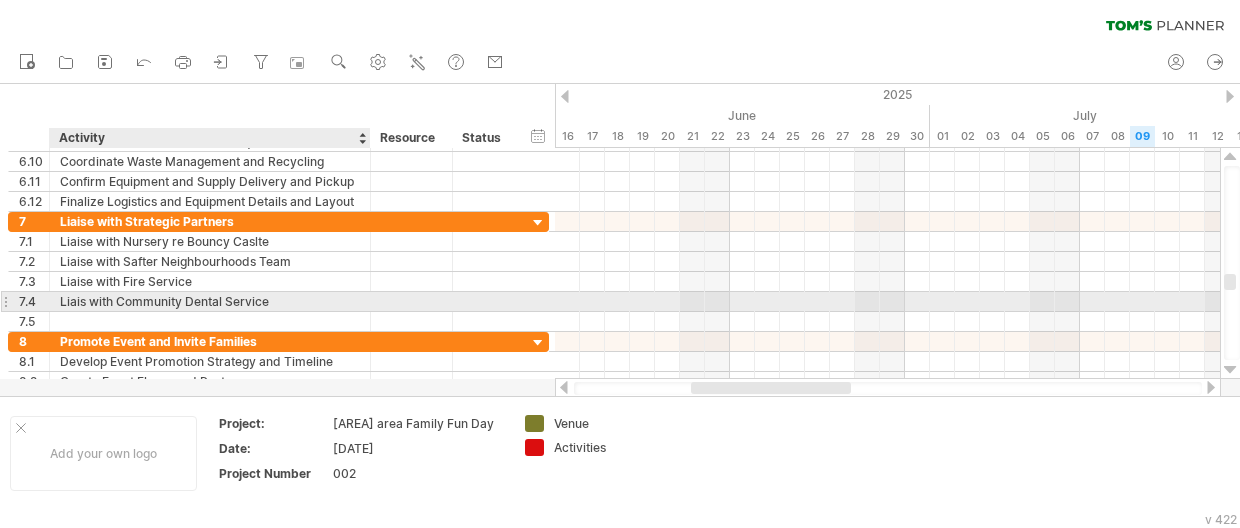 click on "Liais with Community Dental Service" at bounding box center [210, 301] 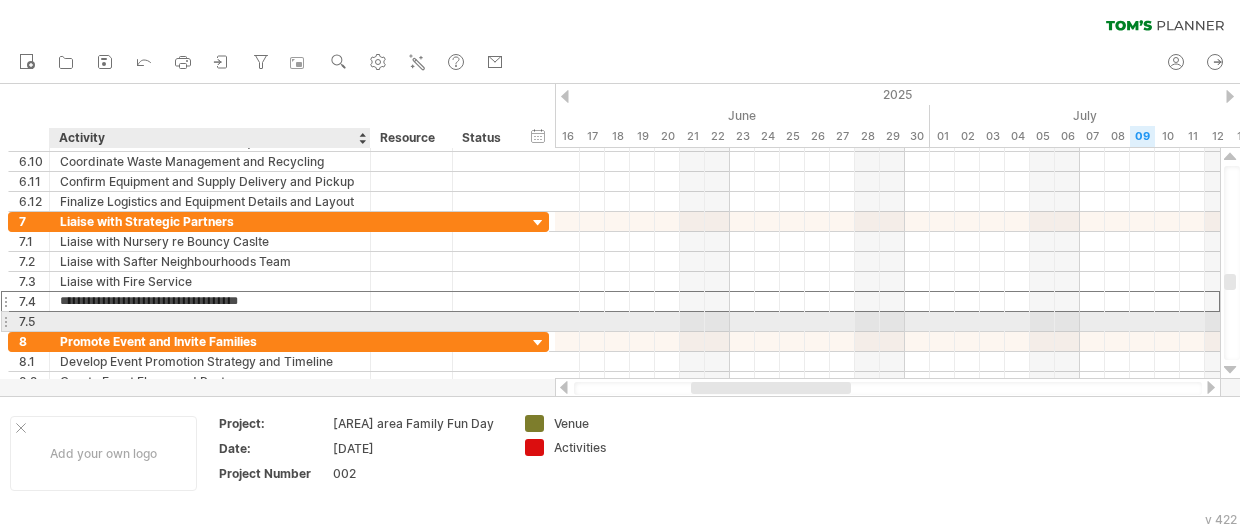 click at bounding box center (210, 321) 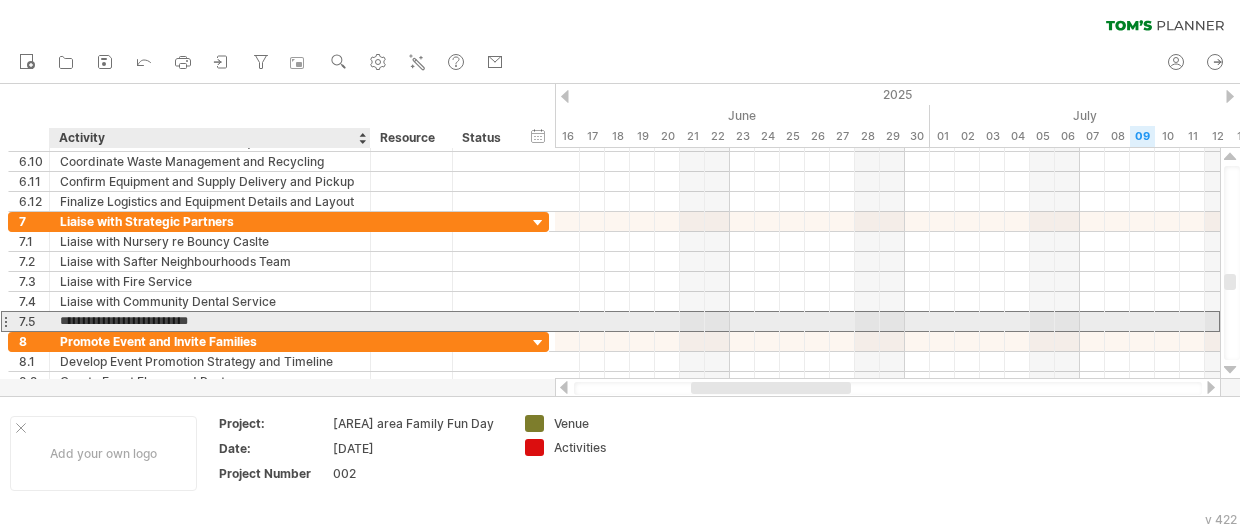 type on "**********" 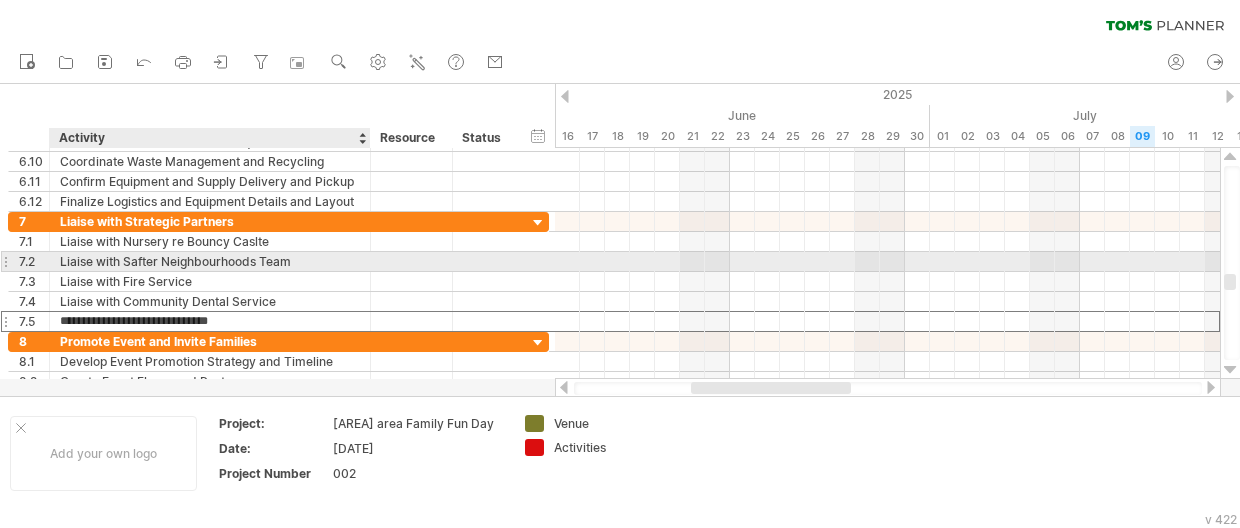 click on "Liaise with Safter Neighbourhoods Team" at bounding box center (210, 261) 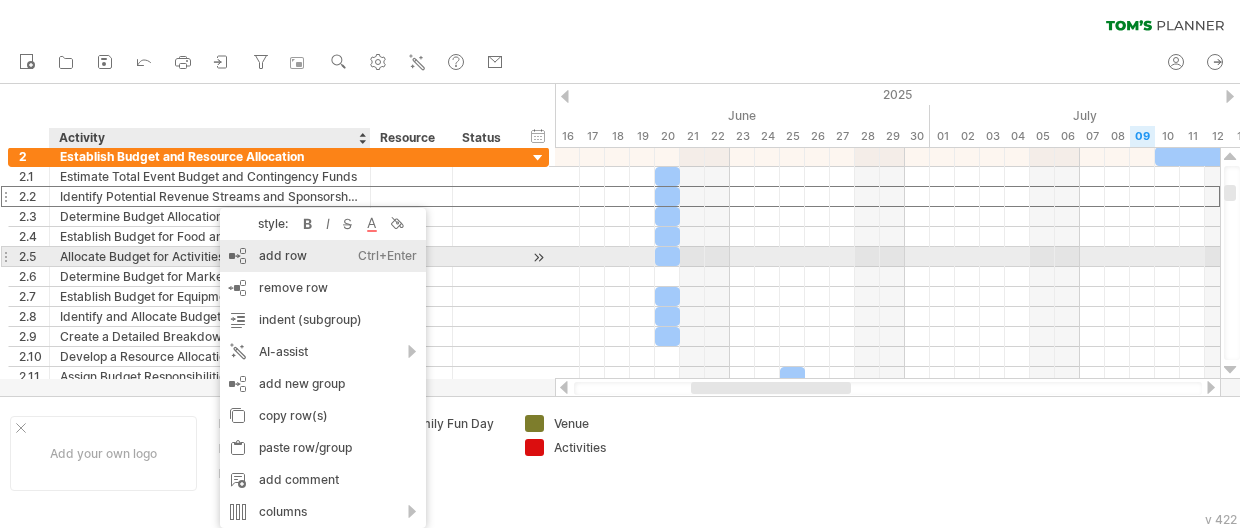 click on "add row Ctrl+Enter Cmd+Enter" at bounding box center (323, 256) 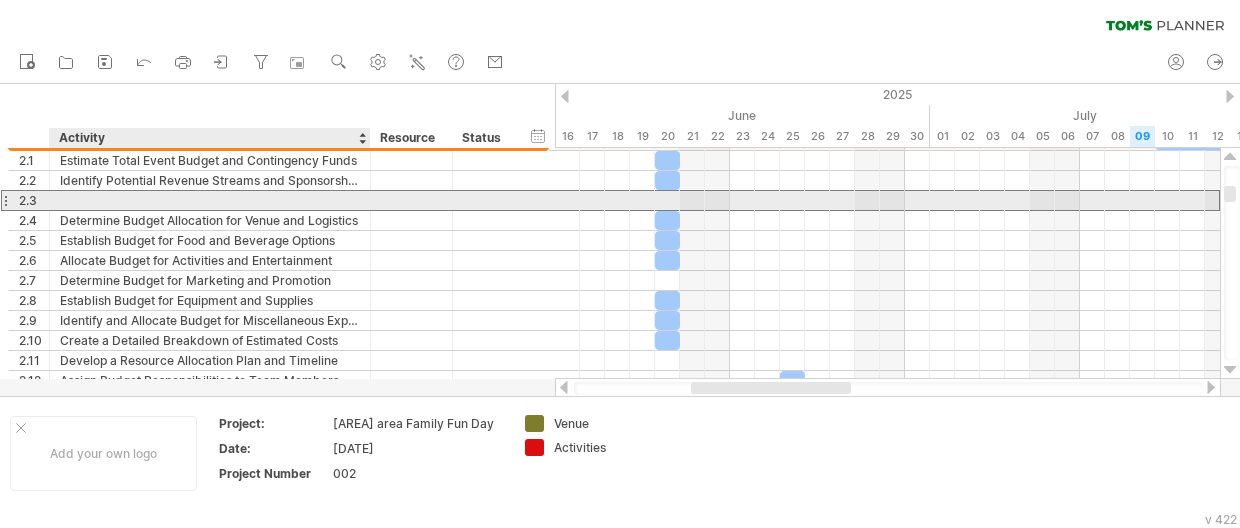 click at bounding box center [210, 200] 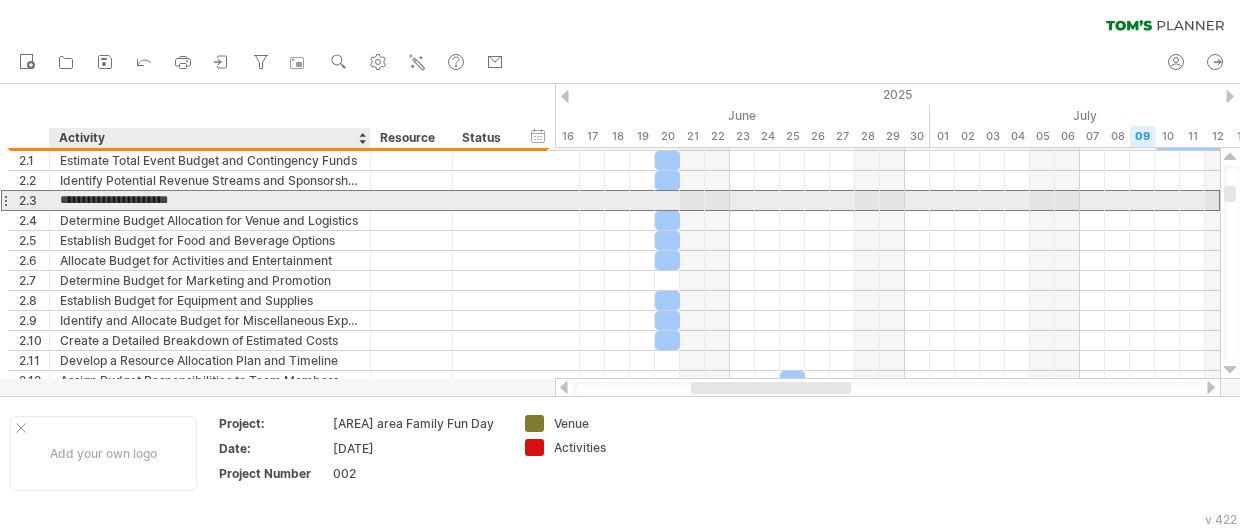 click on "**********" at bounding box center [210, 200] 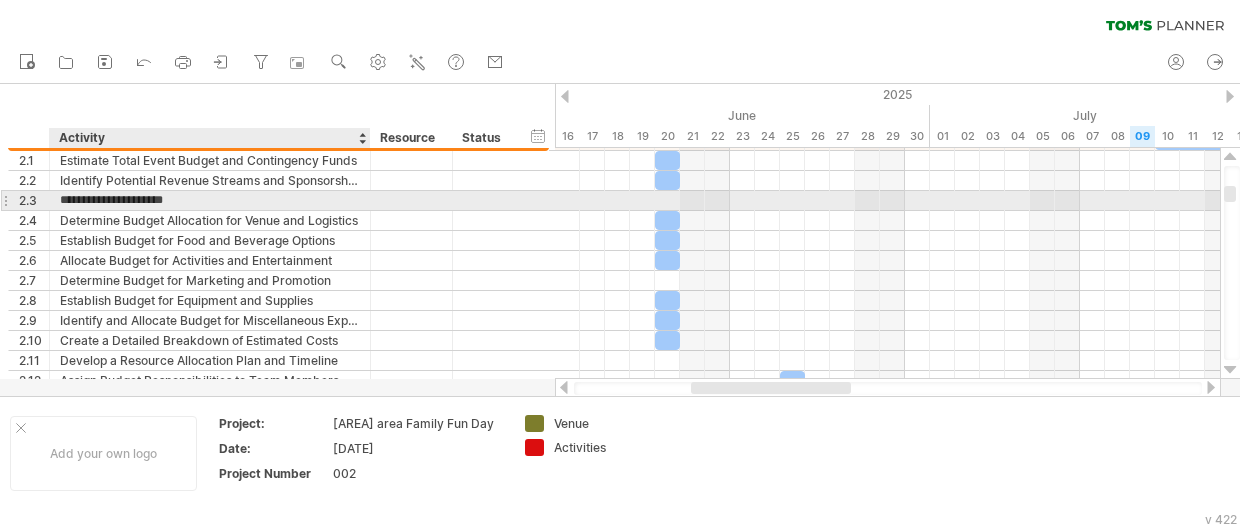 click on "**********" at bounding box center (210, 200) 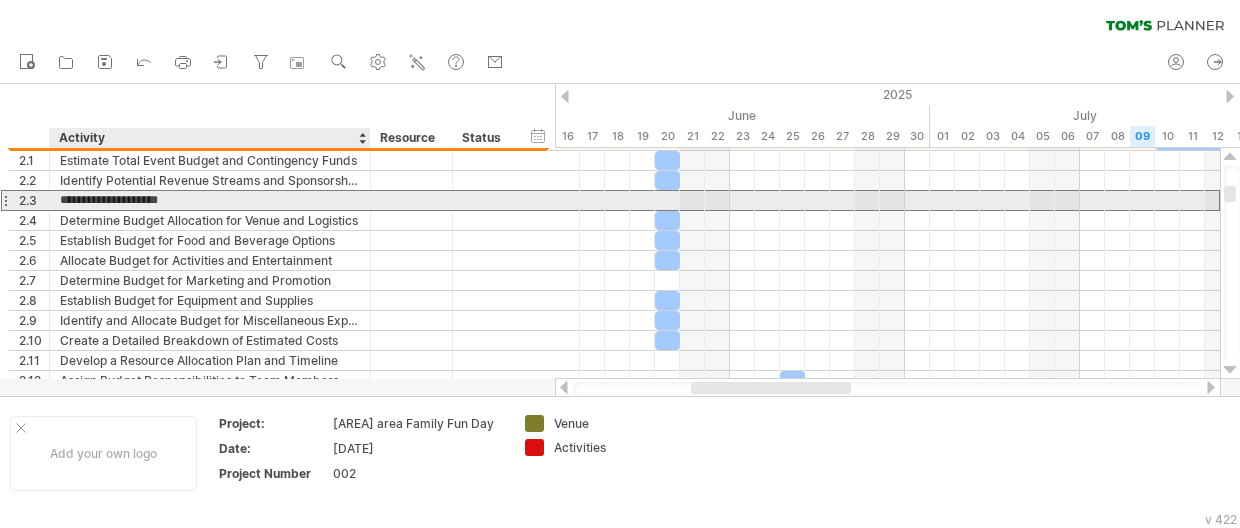 type on "**********" 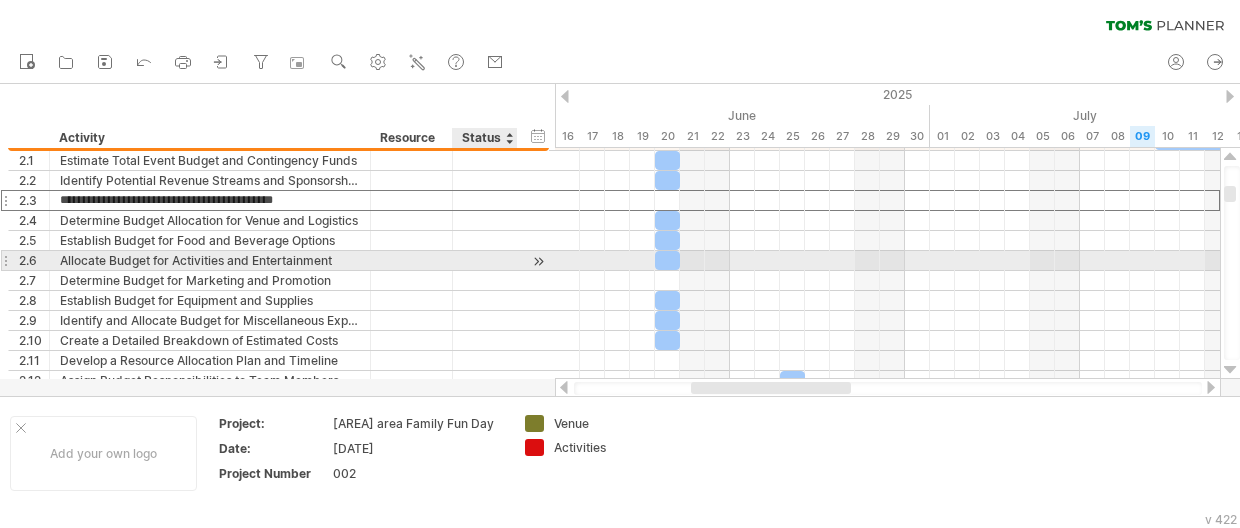 click at bounding box center [210, 260] 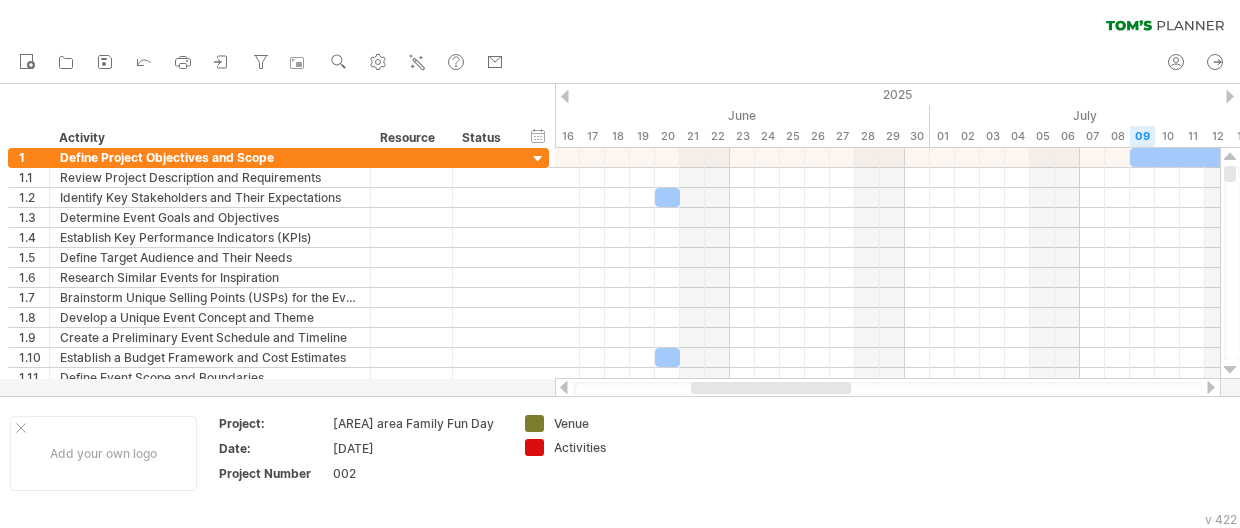 click at bounding box center [1211, 387] 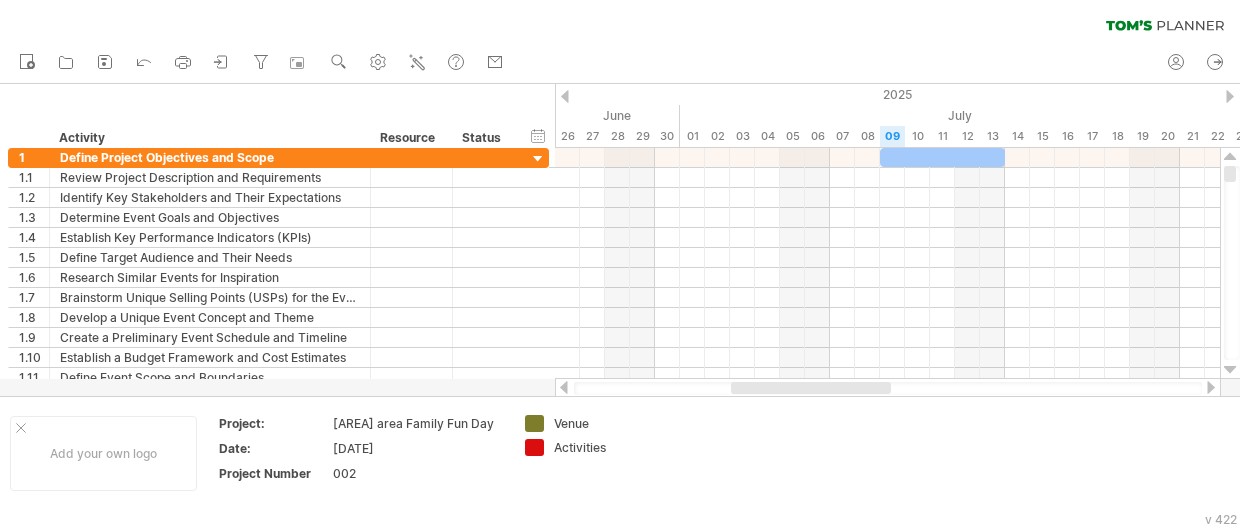 click at bounding box center [1211, 387] 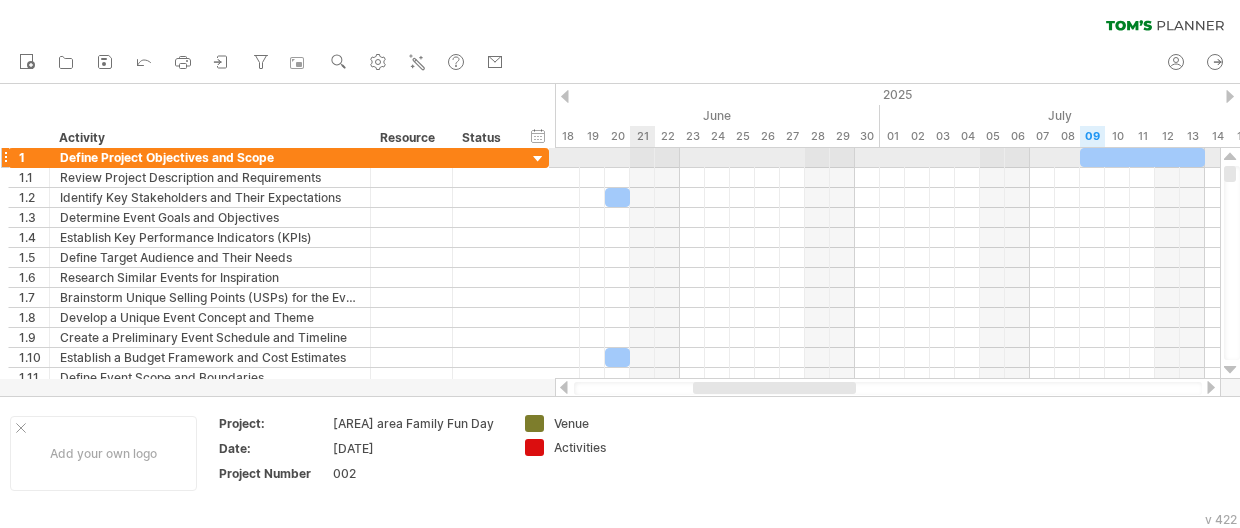 drag, startPoint x: 613, startPoint y: 153, endPoint x: 631, endPoint y: 153, distance: 18 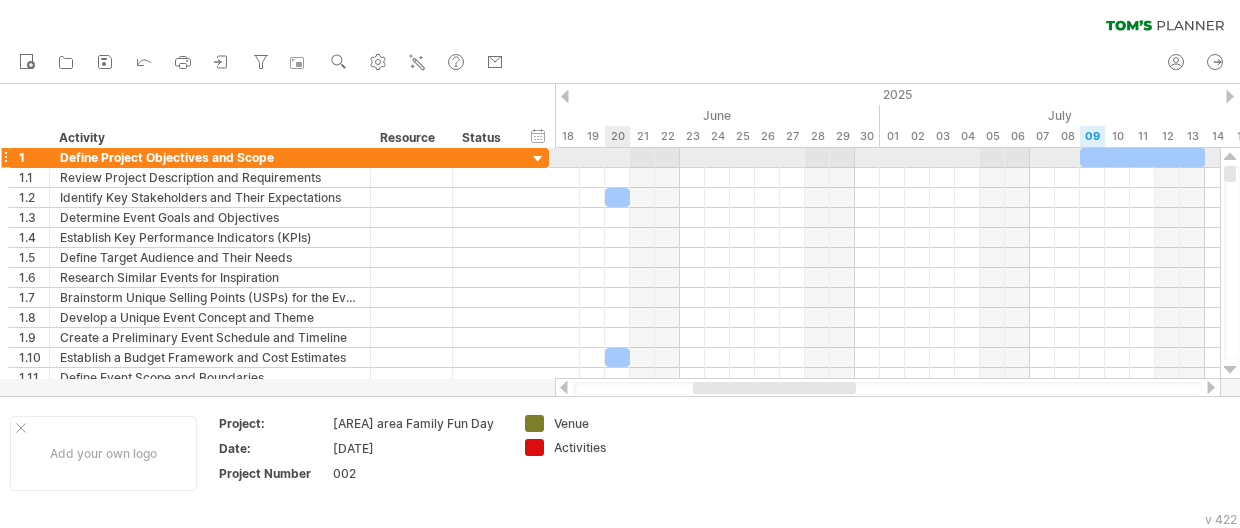 click at bounding box center [887, 158] 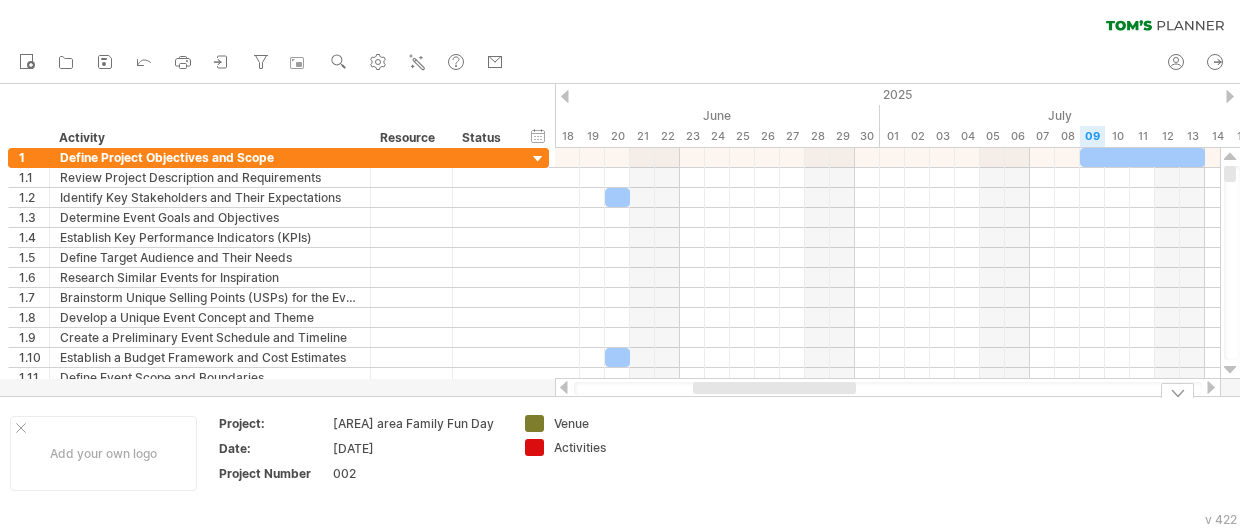 click on "Project: [AREA] Family Fun Day Date: [DATE] Project Number 002 Venue Activities" at bounding box center (50000, 453) 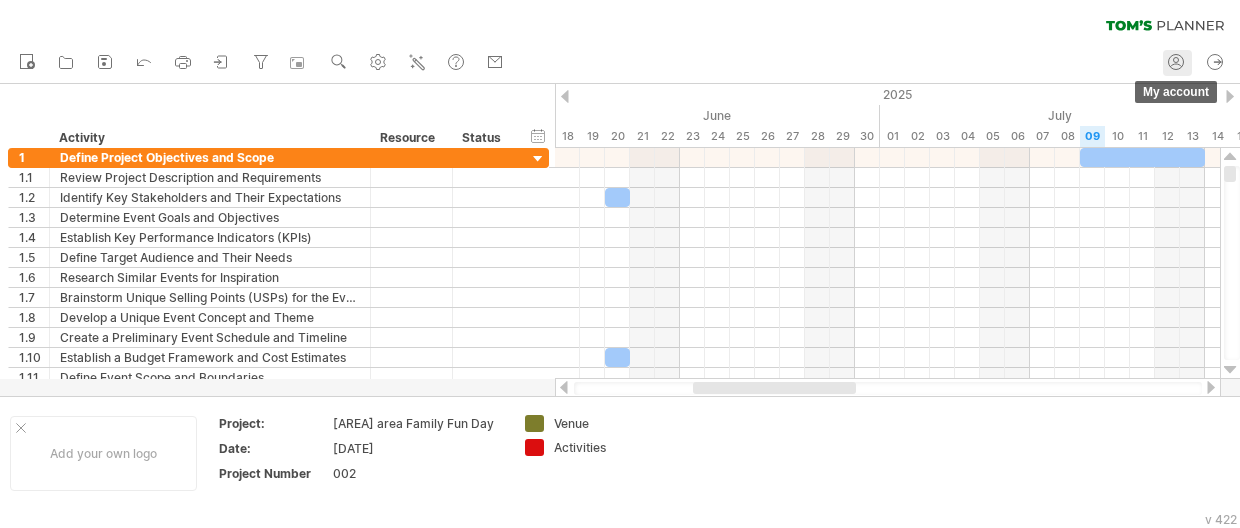 click at bounding box center (1176, 62) 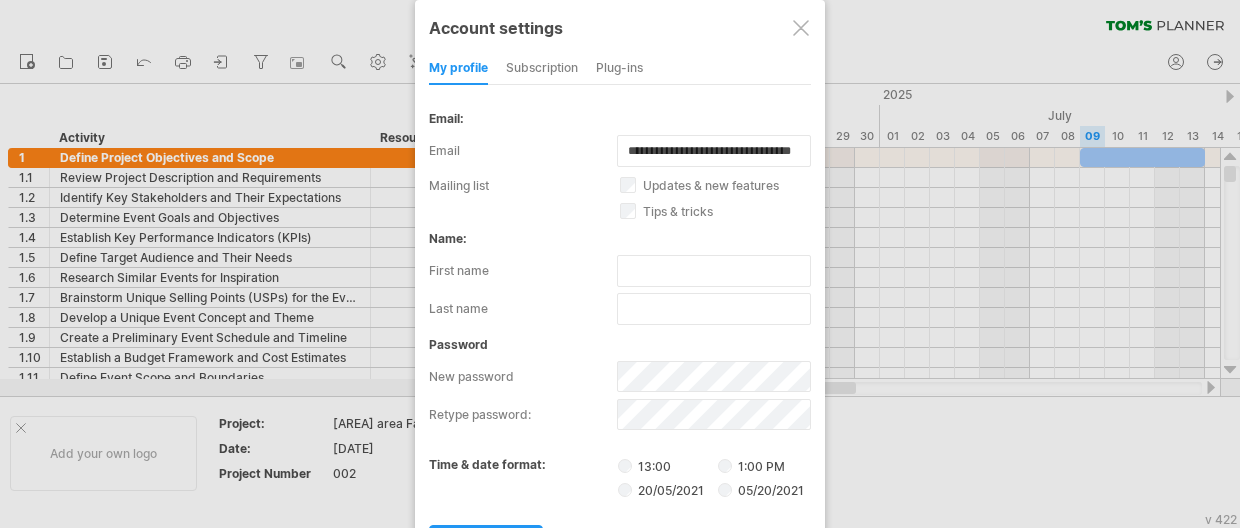 click on "subscription" at bounding box center (542, 69) 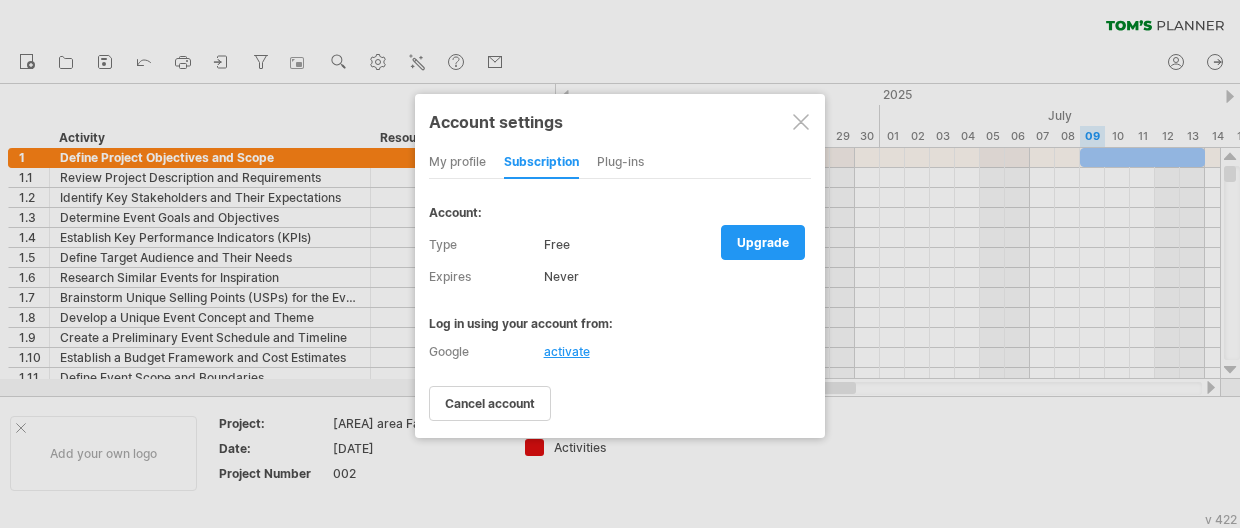 click on "Plug-ins" at bounding box center (620, 163) 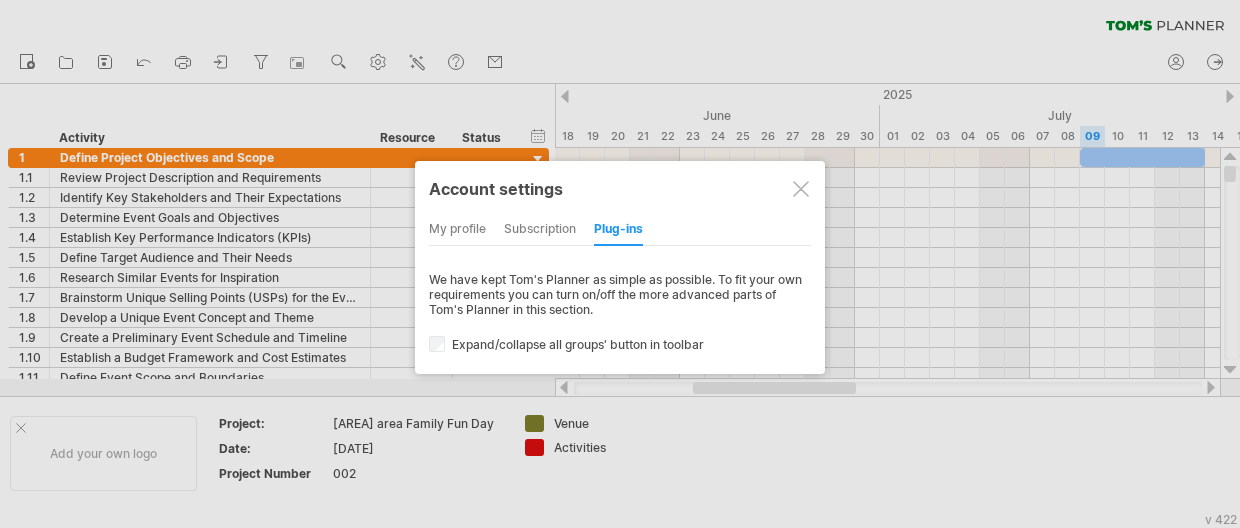 click at bounding box center [801, 189] 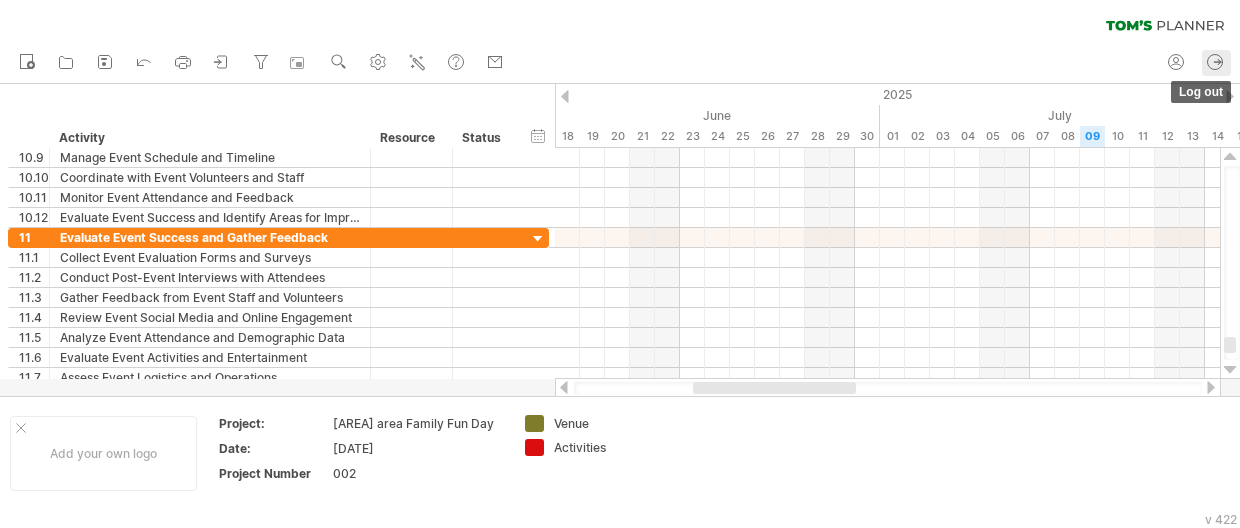 click at bounding box center (1217, 61) 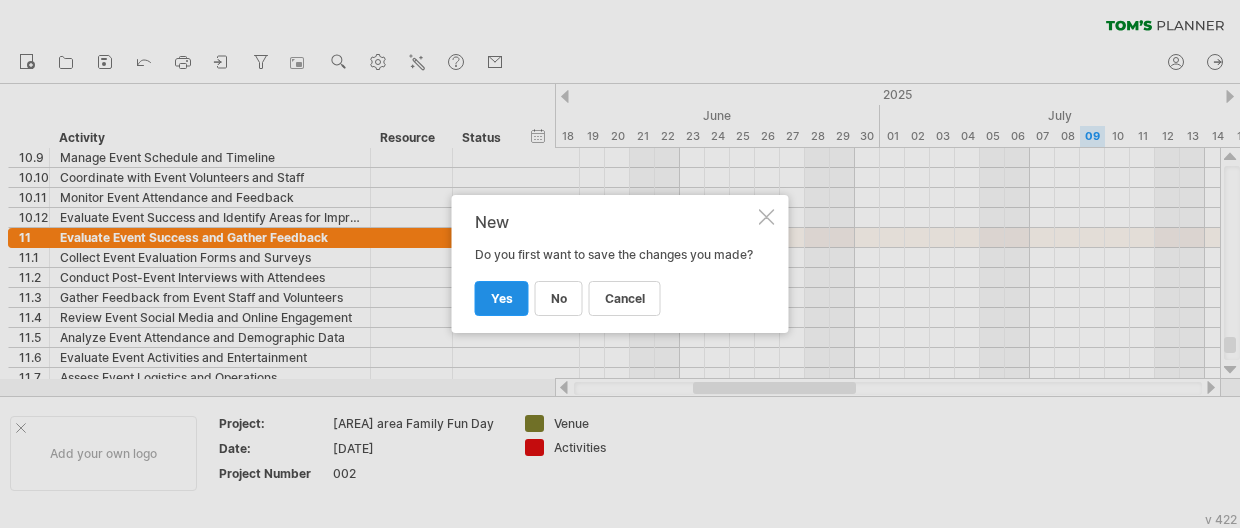 click on "yes" at bounding box center (502, 298) 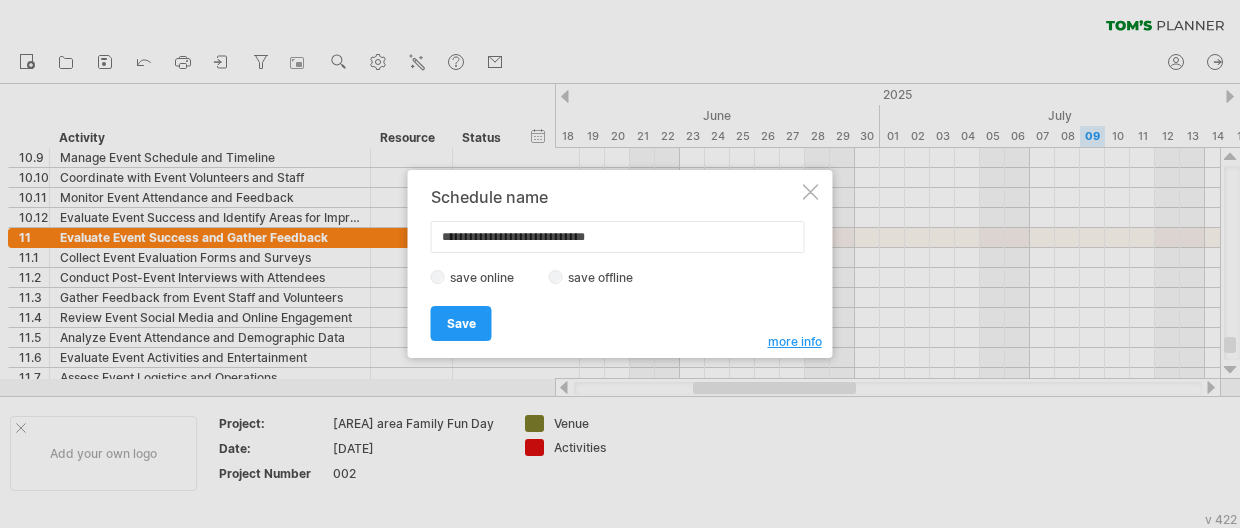 type on "**********" 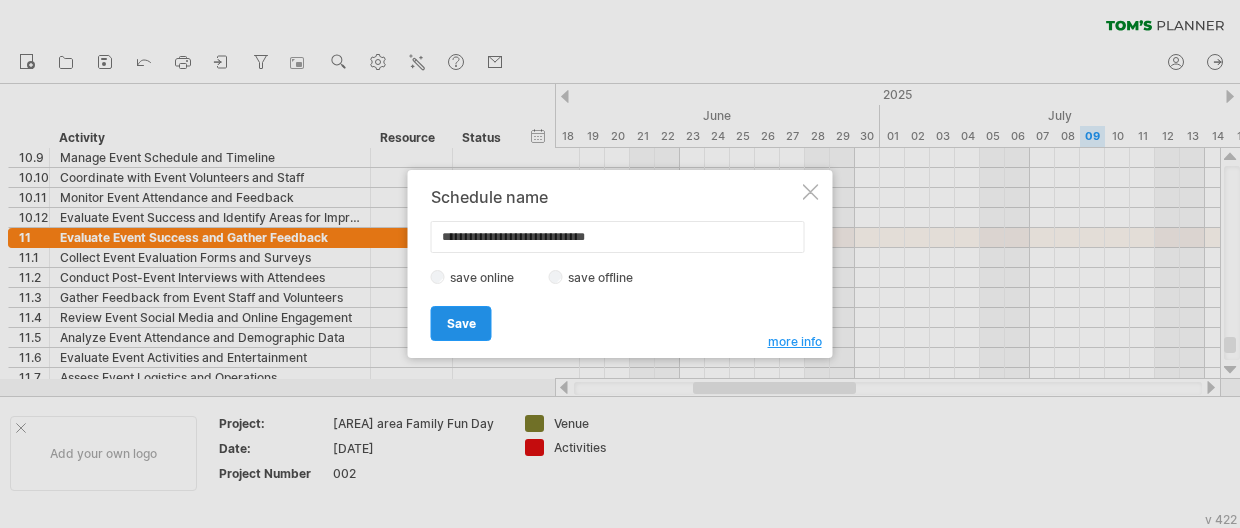 click on "Save" at bounding box center (461, 323) 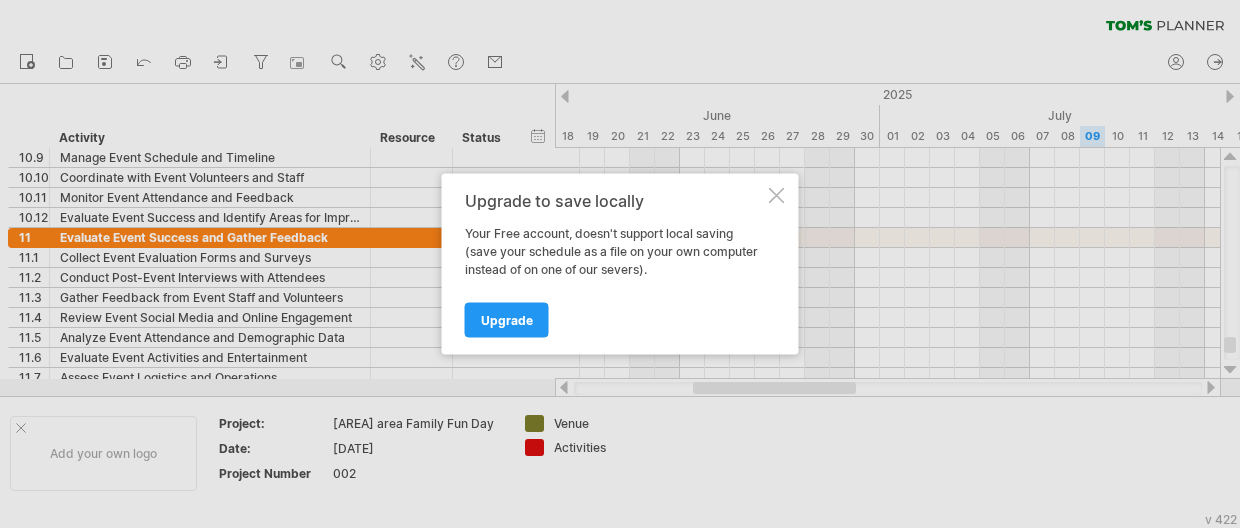 click at bounding box center [777, 196] 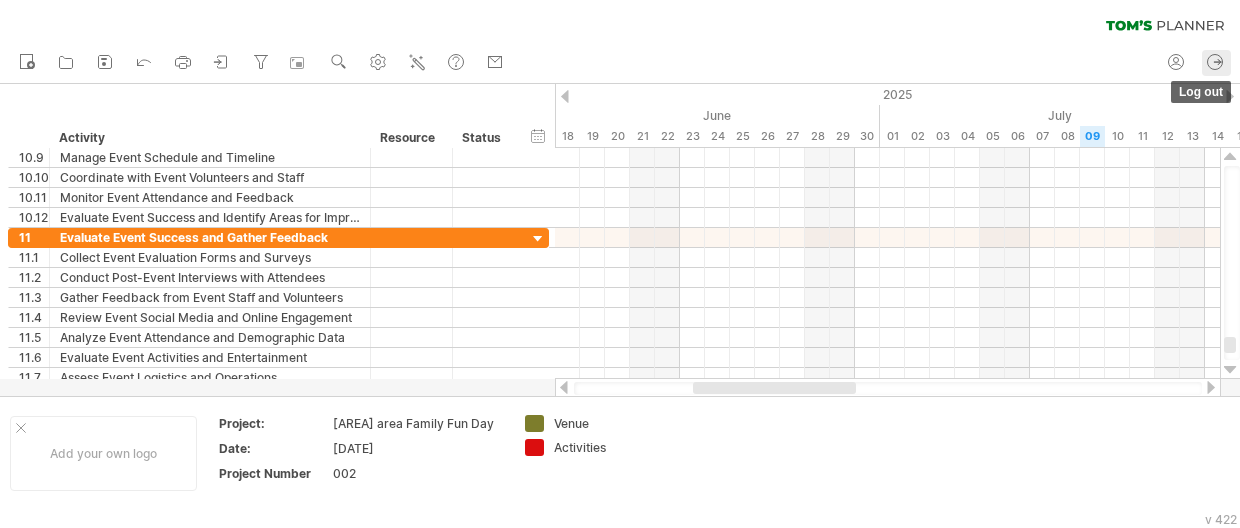 click at bounding box center (1215, 62) 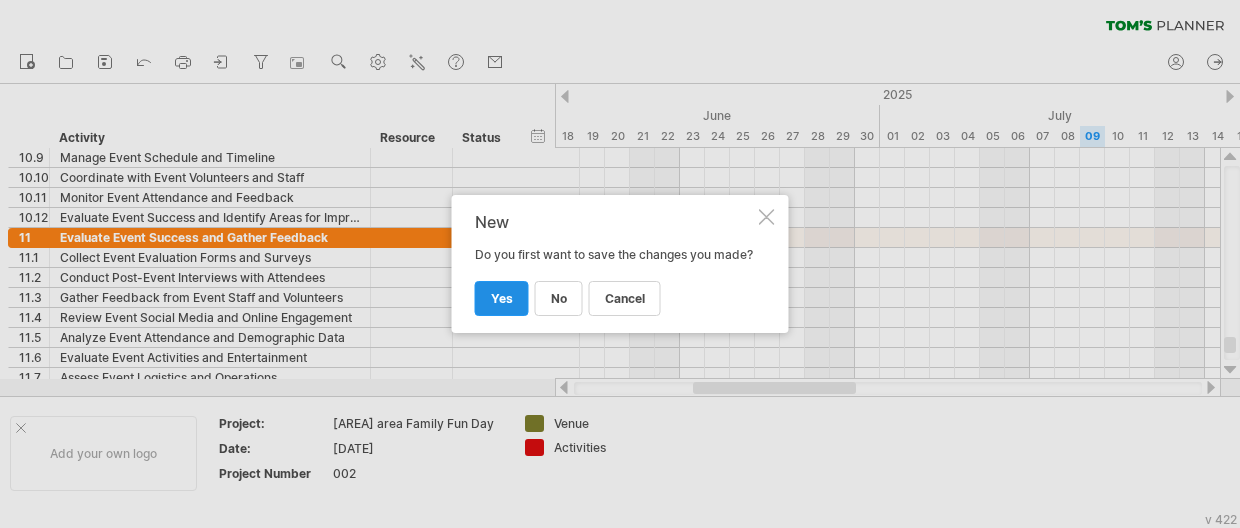 click on "yes" at bounding box center (502, 298) 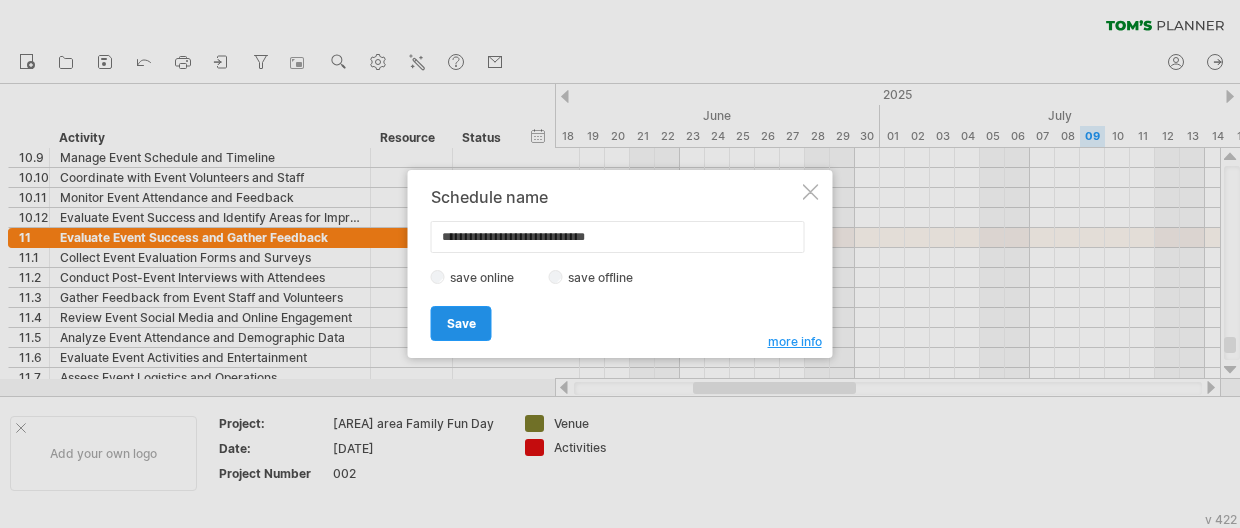type on "**********" 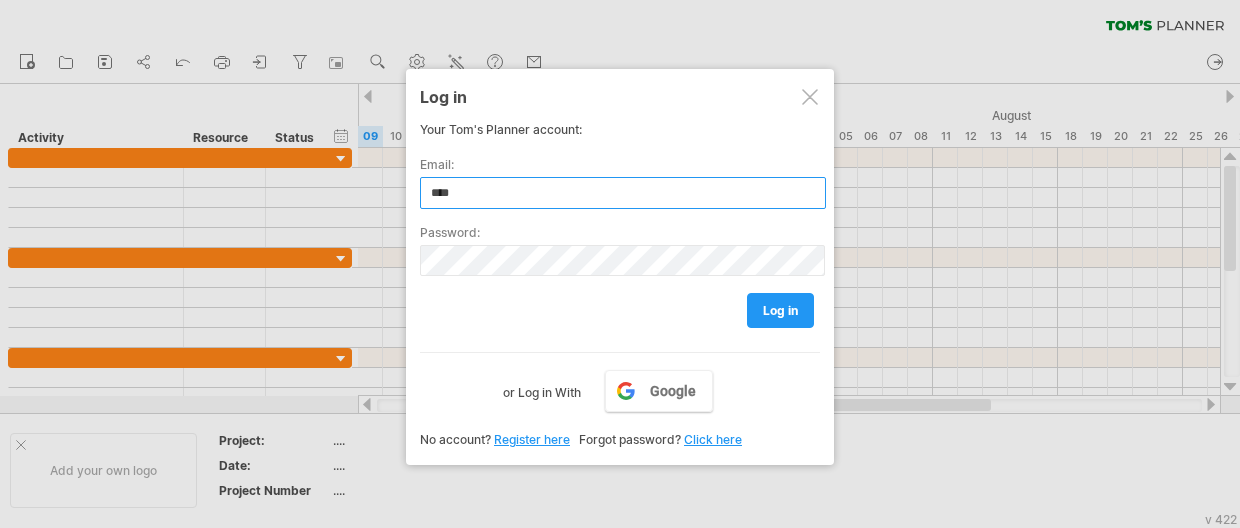 type on "**********" 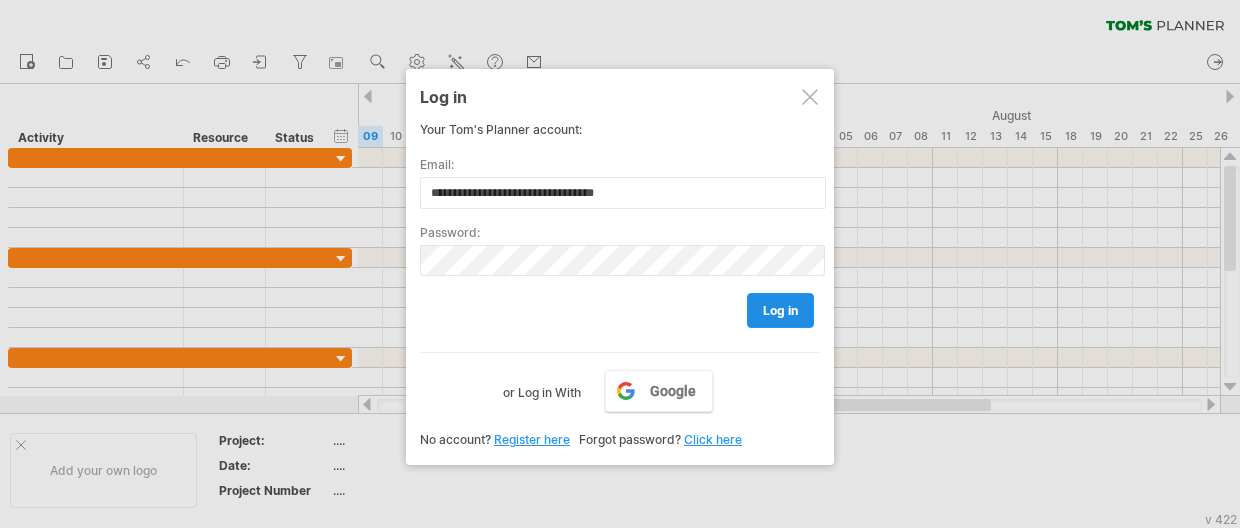 click on "log in" at bounding box center (780, 310) 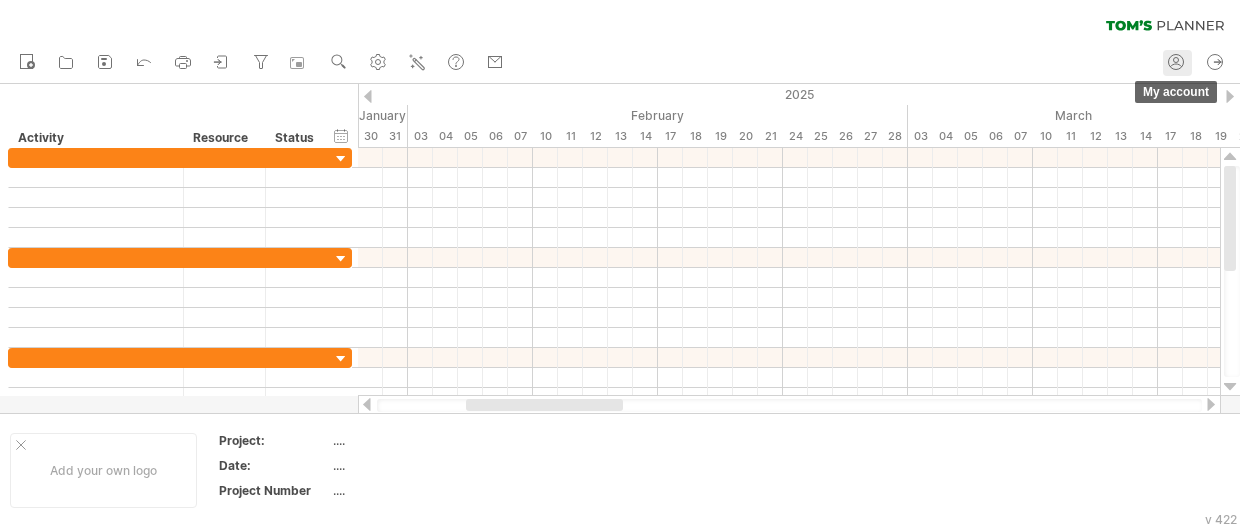 click at bounding box center (1176, 62) 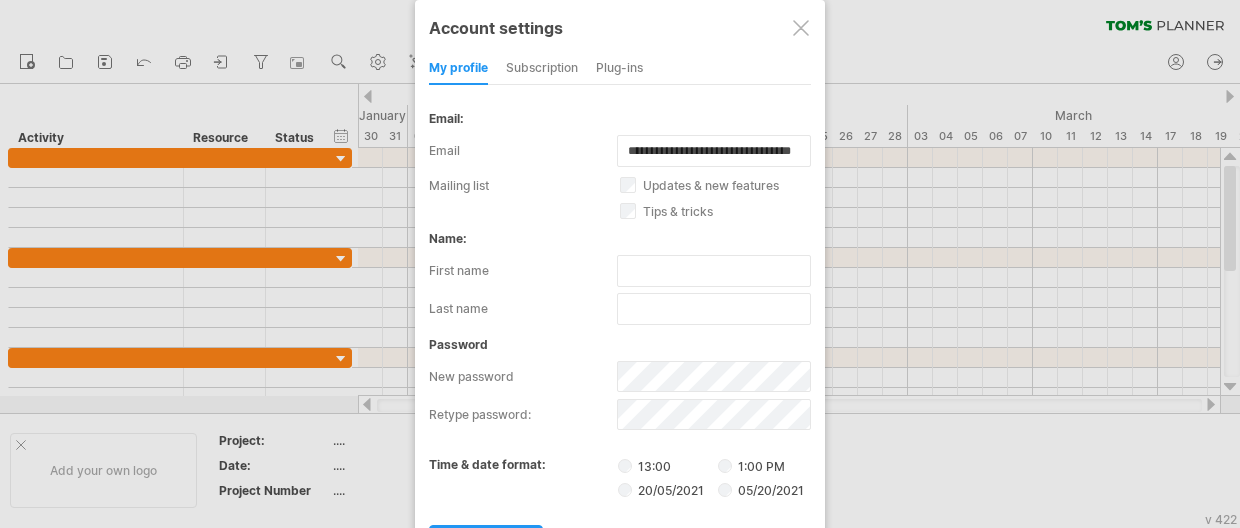 click at bounding box center (801, 28) 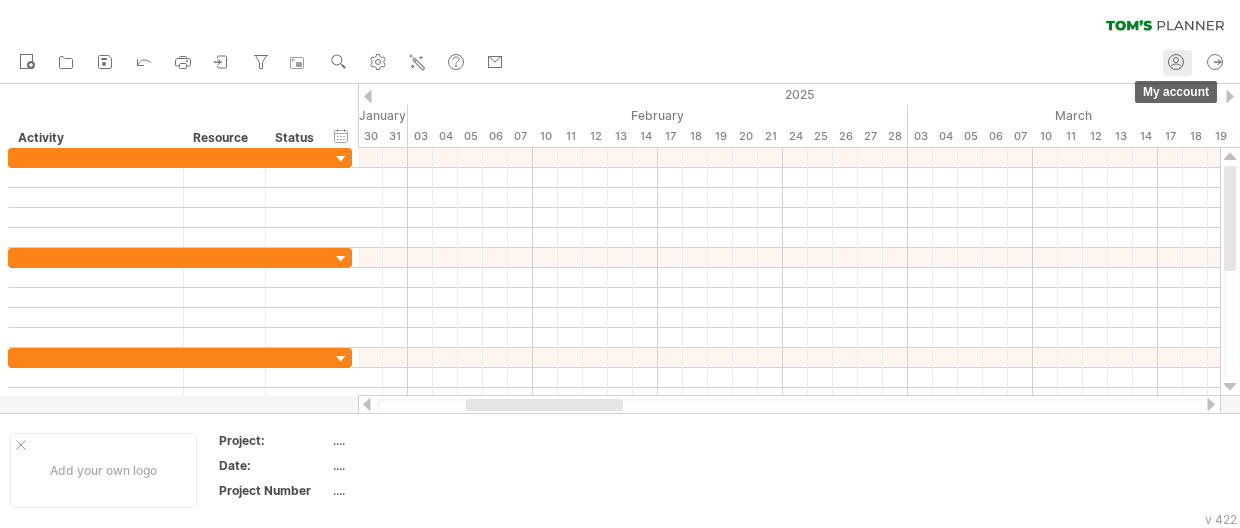 click at bounding box center [1176, 65] 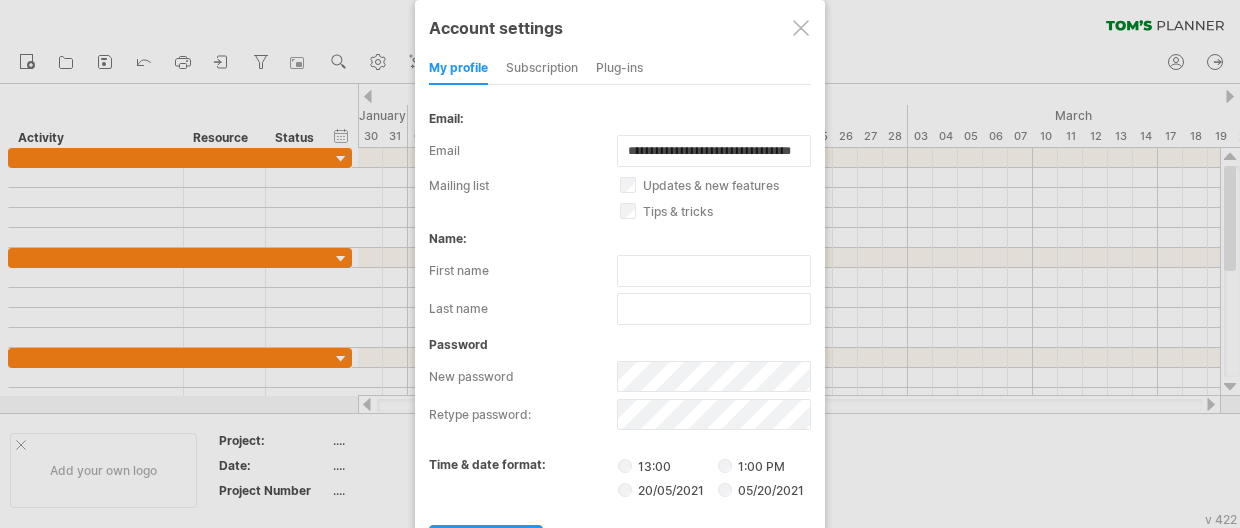 click at bounding box center (620, 264) 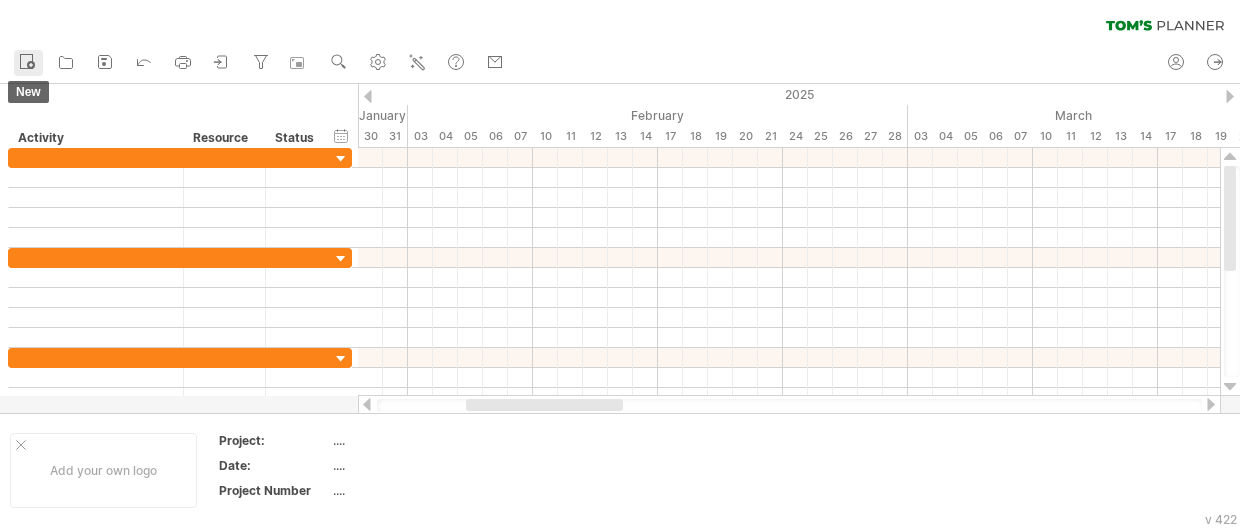 click at bounding box center [27, 61] 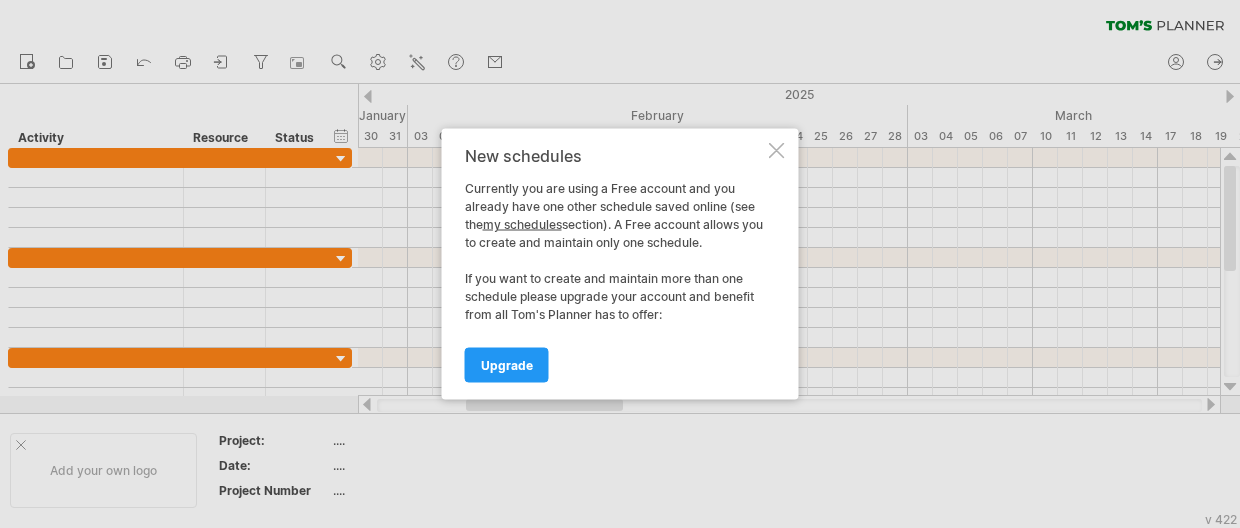 click at bounding box center (620, 264) 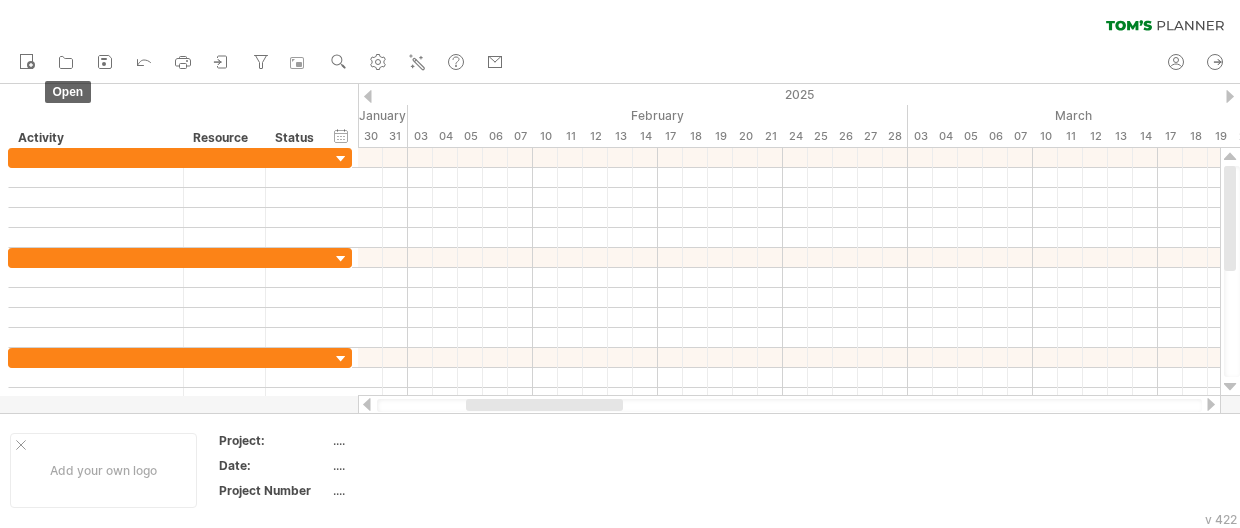 click at bounding box center (66, 62) 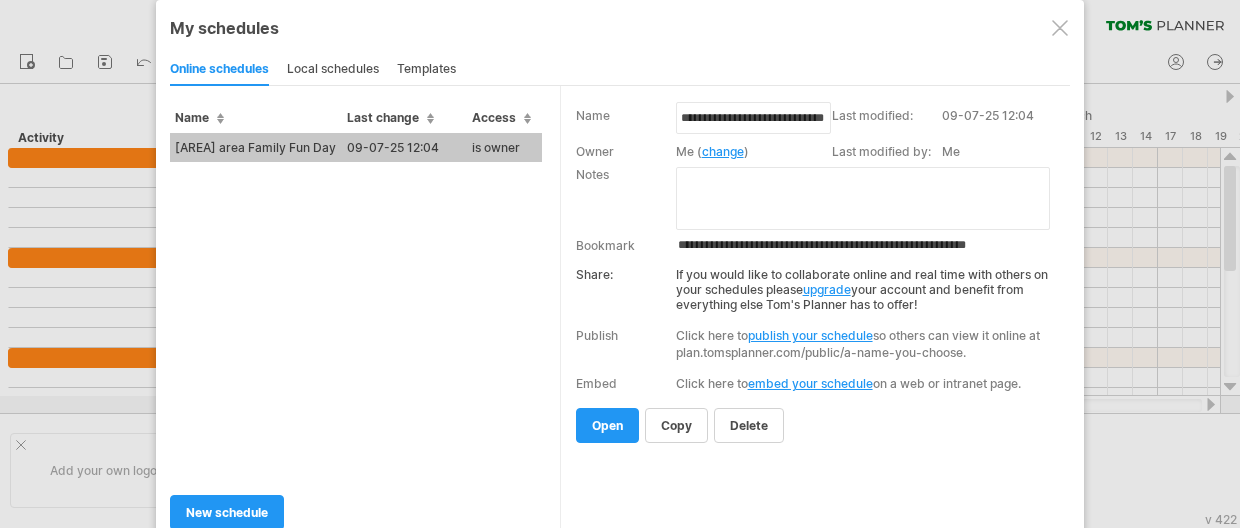 click on "[AREA] area Family Fun Day" at bounding box center (256, 147) 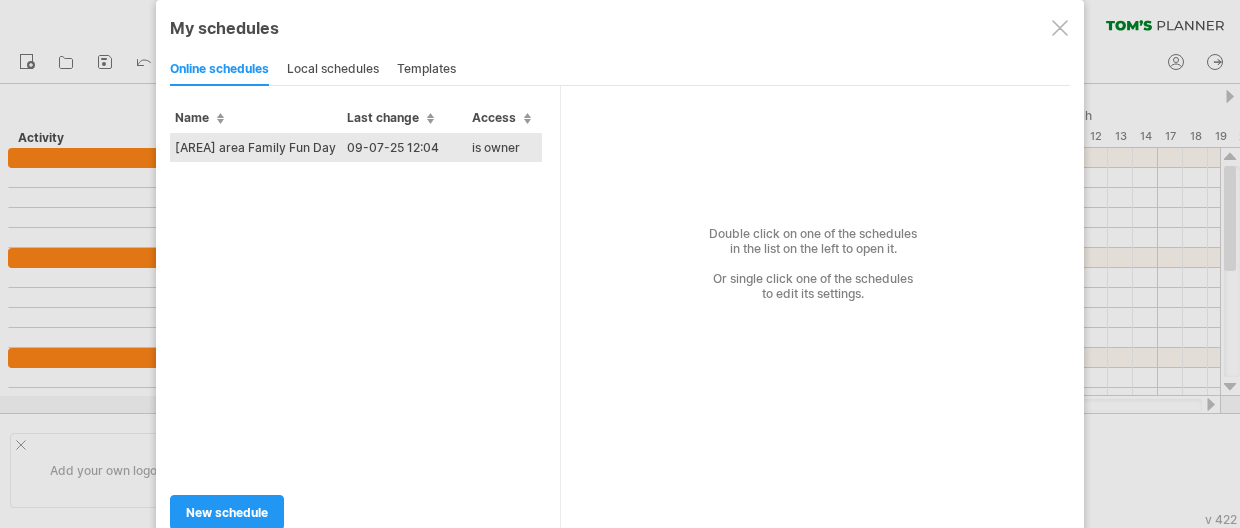 click on "[AREA] area Family Fun Day" at bounding box center [256, 147] 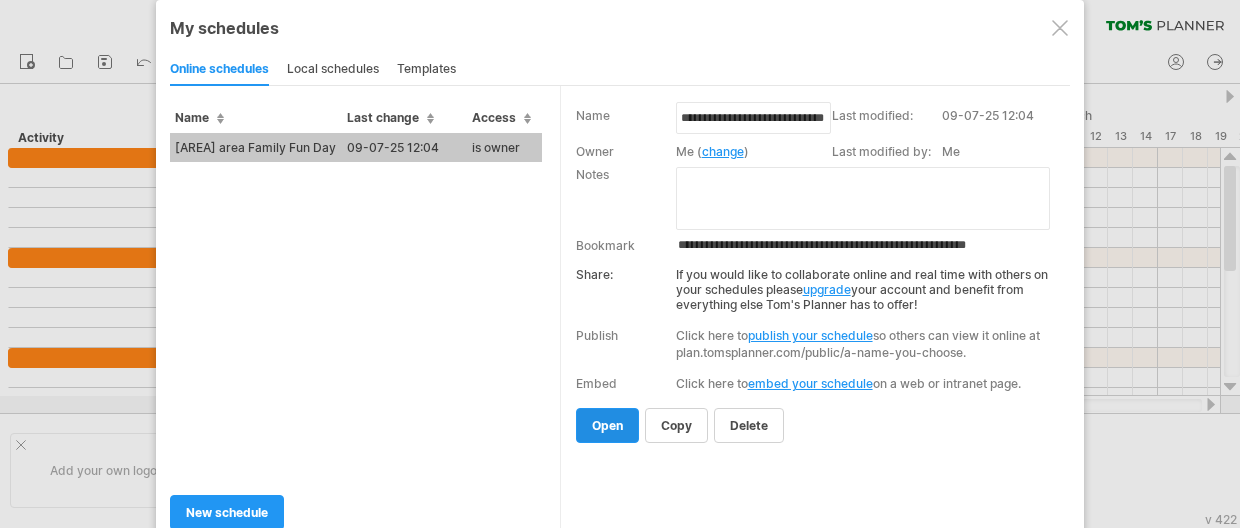 click on "open" at bounding box center (749, 425) 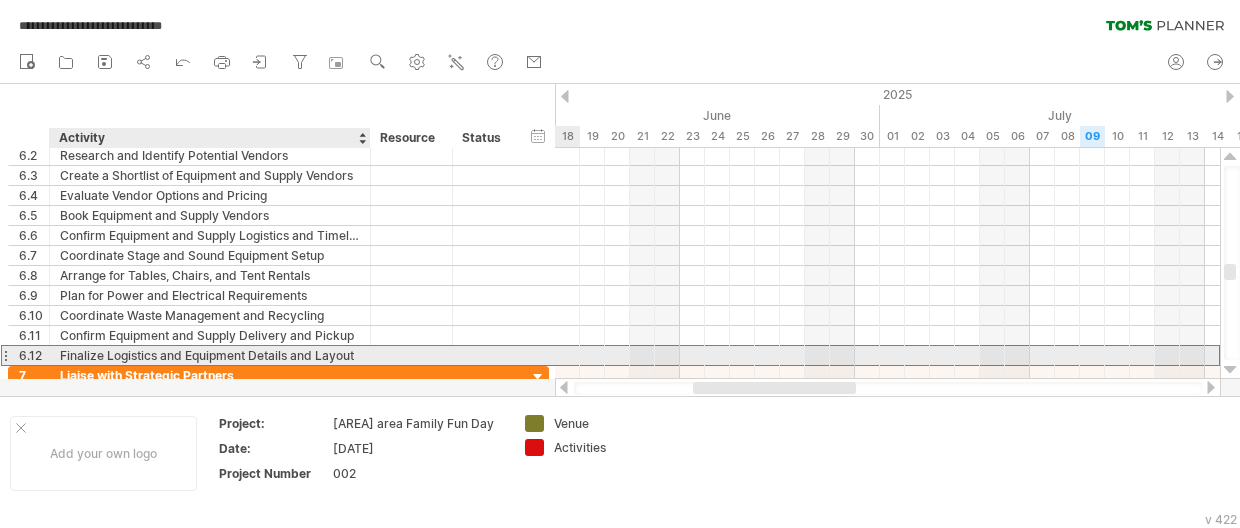 click on "Finalize Logistics and Equipment Details and Layout" at bounding box center [210, 355] 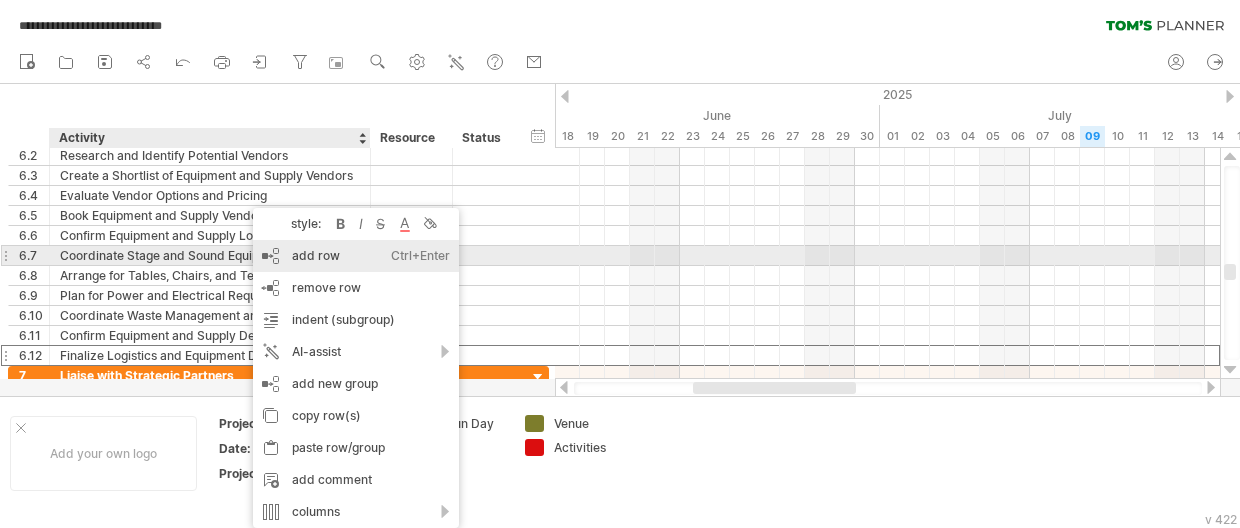 click on "add row Ctrl+Enter Cmd+Enter" at bounding box center [356, 256] 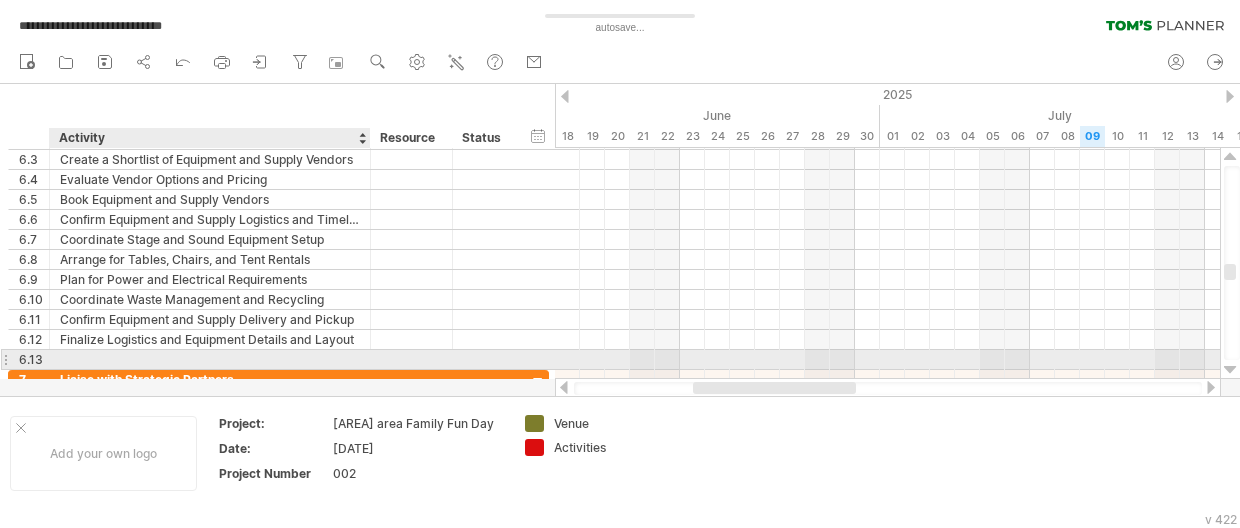 click at bounding box center (210, 359) 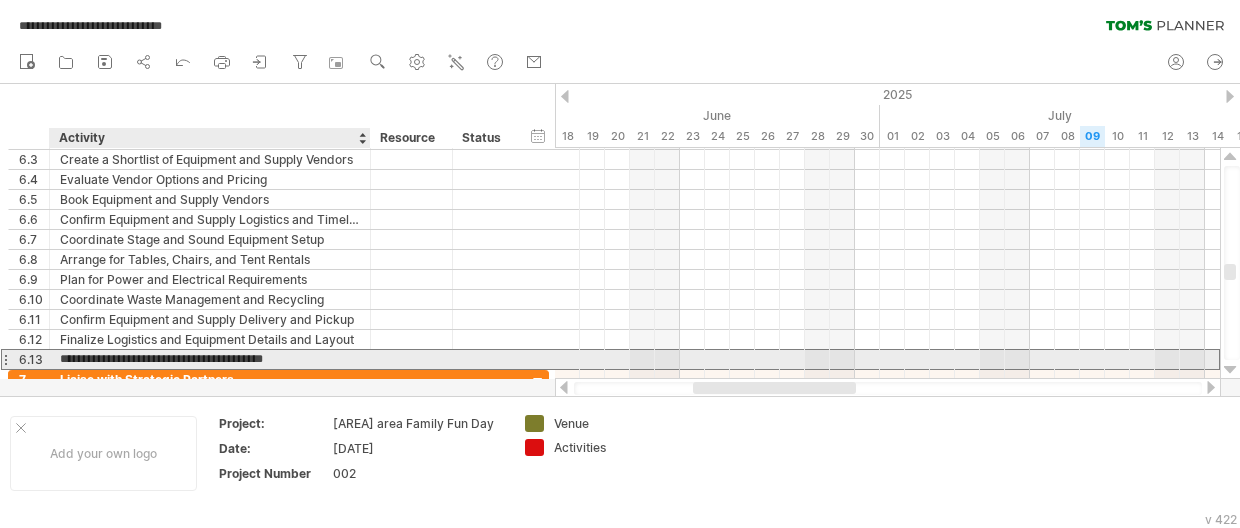 type on "**********" 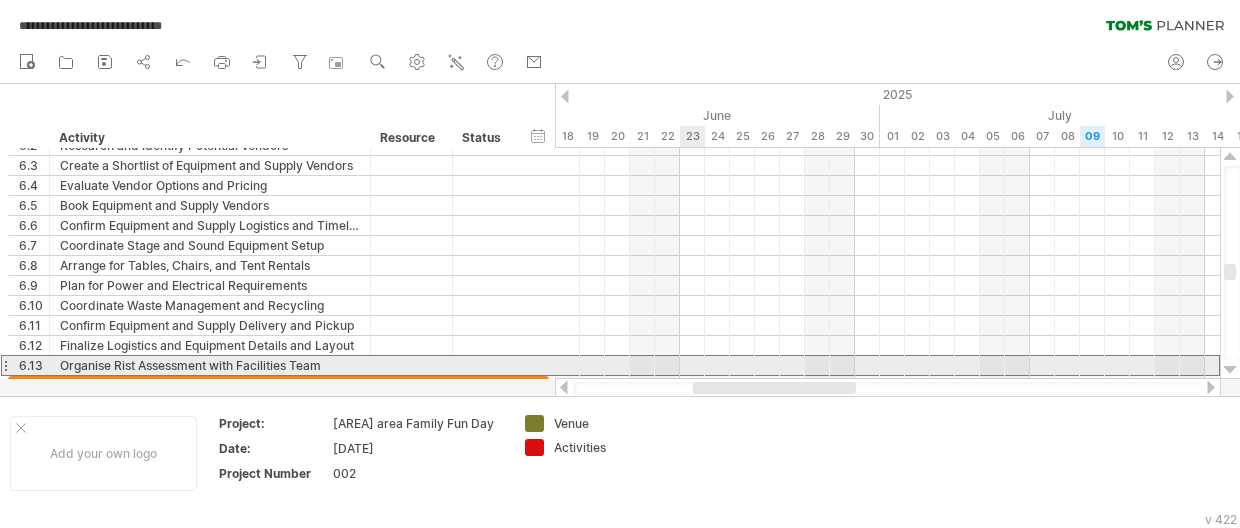 click at bounding box center [887, 365] 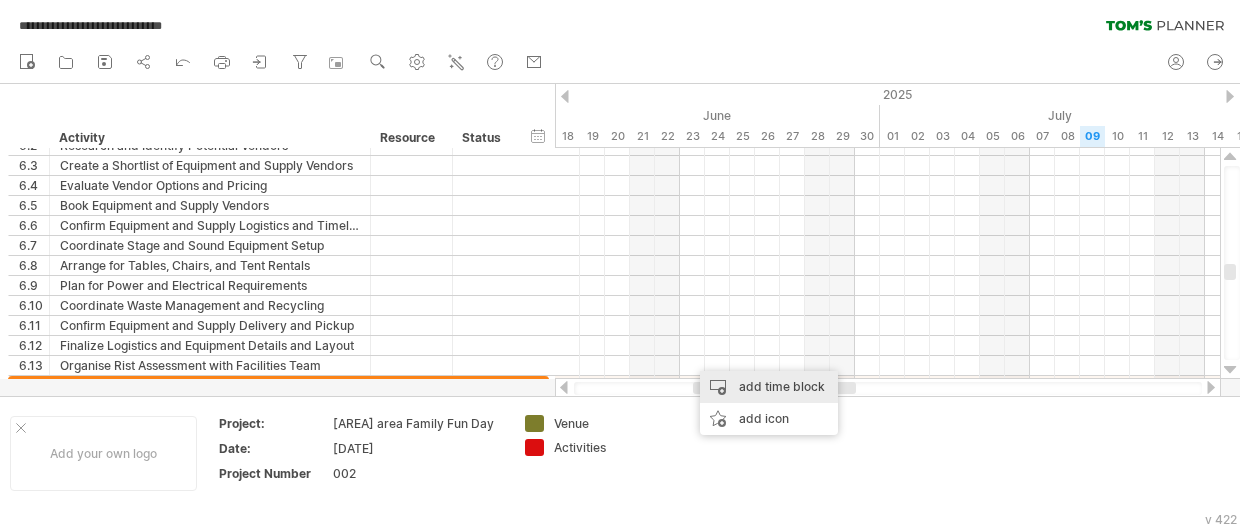 click on "add time block" at bounding box center [769, 387] 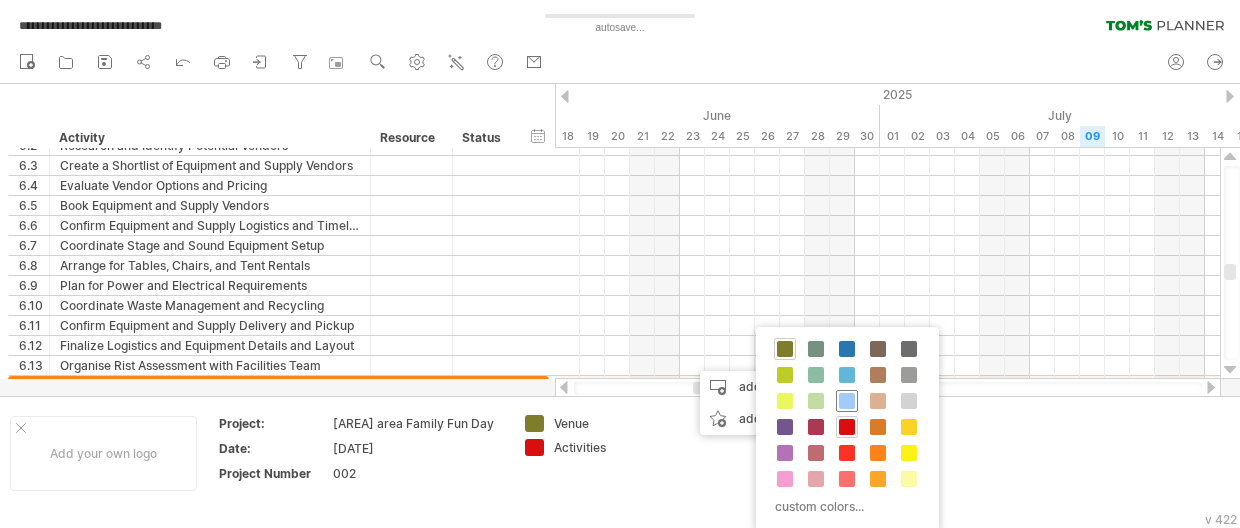 click at bounding box center [847, 401] 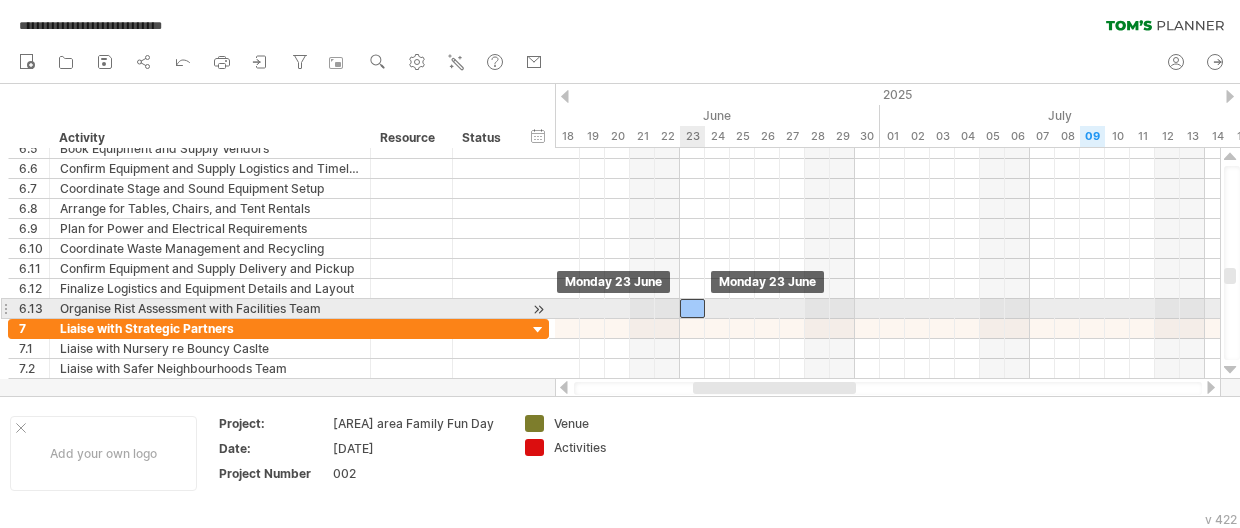 drag, startPoint x: 704, startPoint y: 305, endPoint x: 691, endPoint y: 305, distance: 13 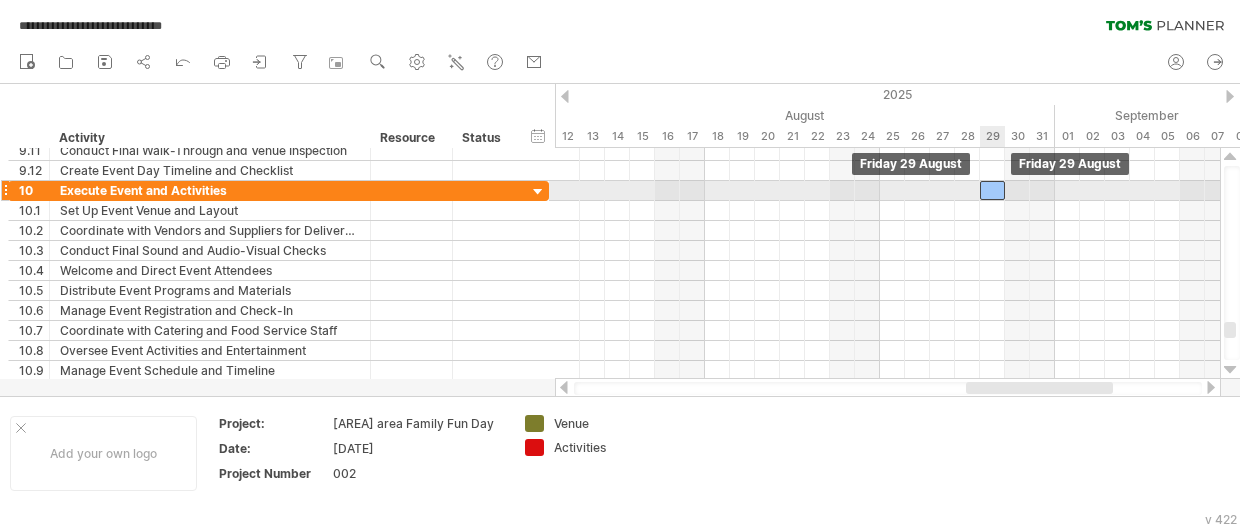 drag, startPoint x: 790, startPoint y: 184, endPoint x: 992, endPoint y: 185, distance: 202.00247 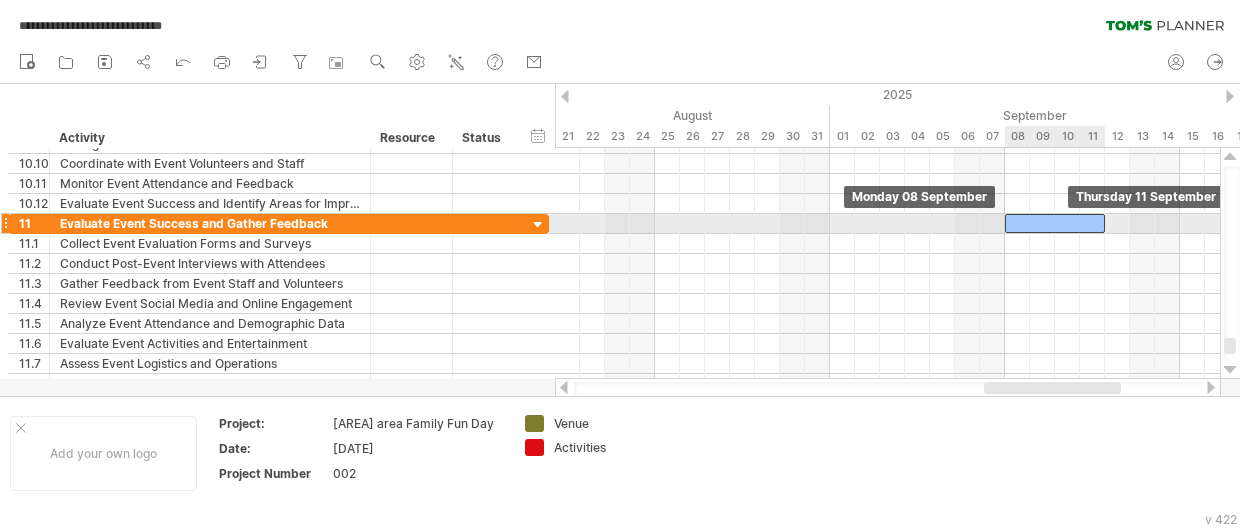 drag, startPoint x: 630, startPoint y: 216, endPoint x: 1060, endPoint y: 219, distance: 430.01047 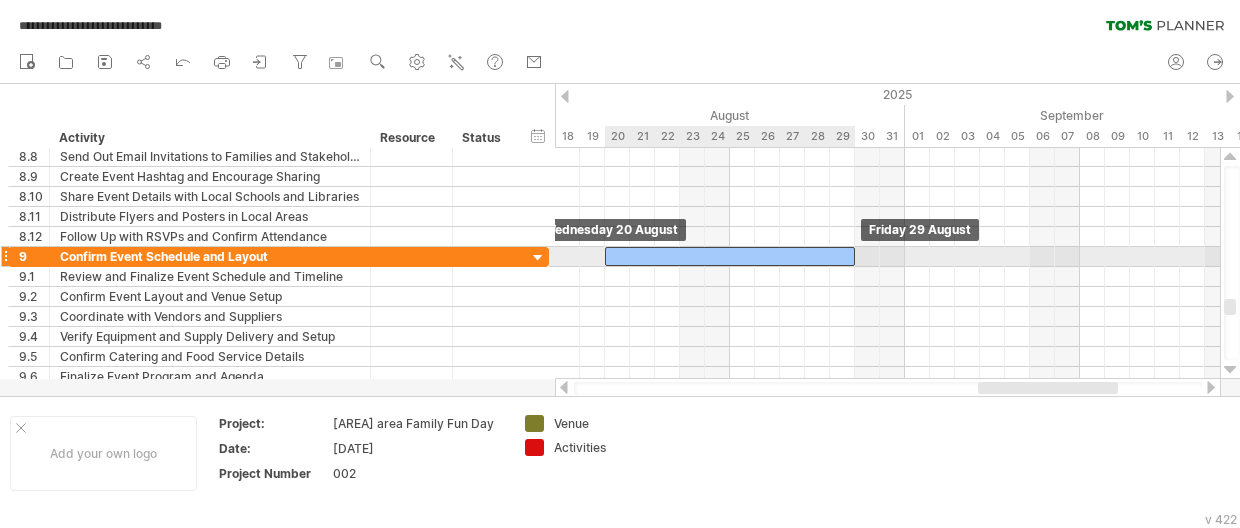 drag, startPoint x: 586, startPoint y: 252, endPoint x: 814, endPoint y: 261, distance: 228.17757 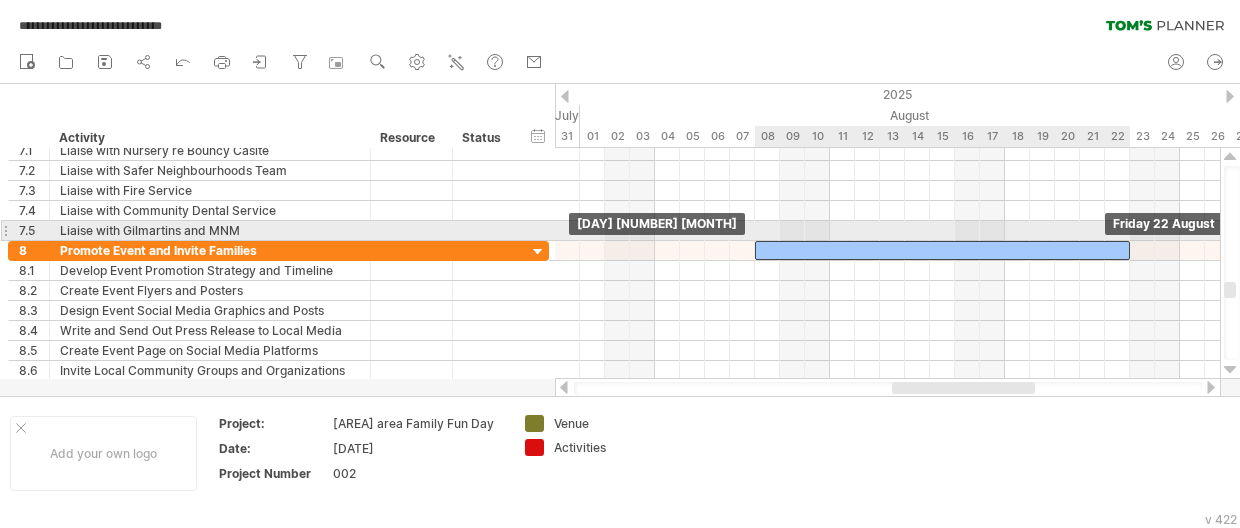 drag, startPoint x: 760, startPoint y: 239, endPoint x: 933, endPoint y: 233, distance: 173.10402 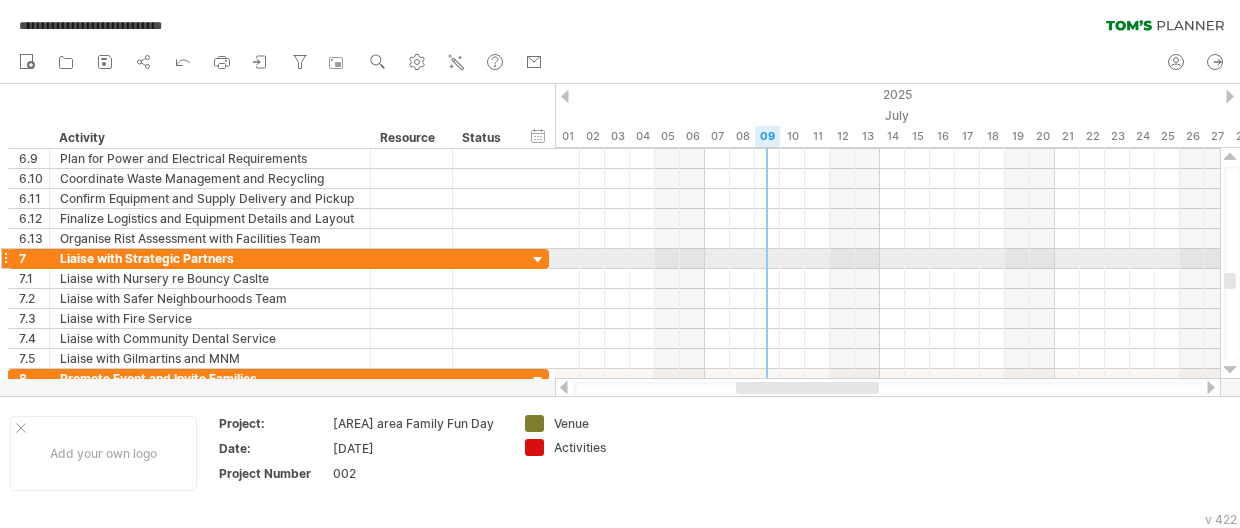click at bounding box center [887, 259] 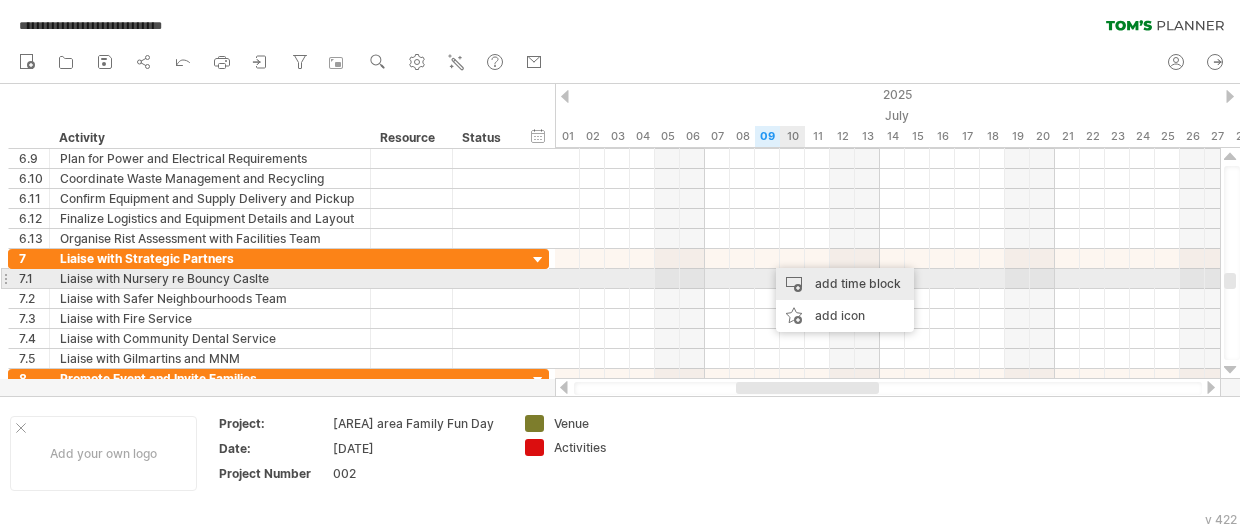 click on "add time block" at bounding box center (845, 284) 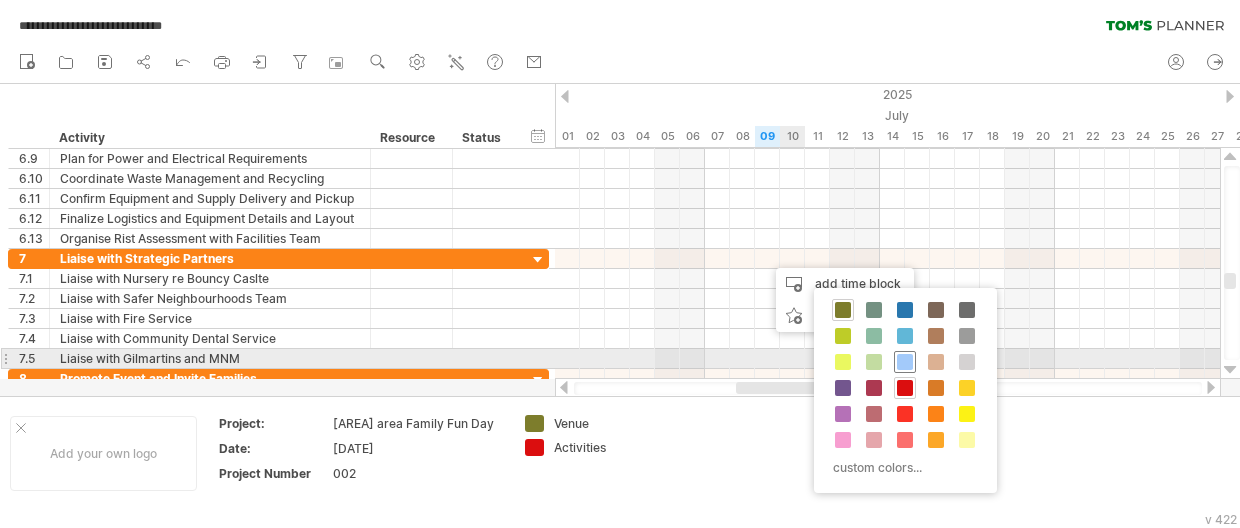 click at bounding box center [905, 362] 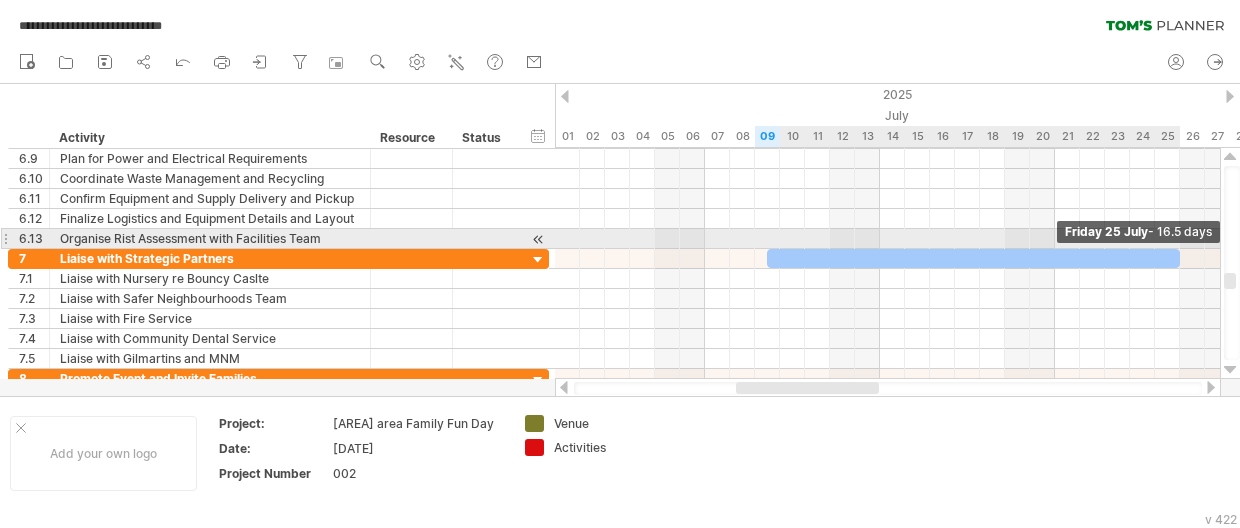 drag, startPoint x: 790, startPoint y: 253, endPoint x: 1182, endPoint y: 240, distance: 392.2155 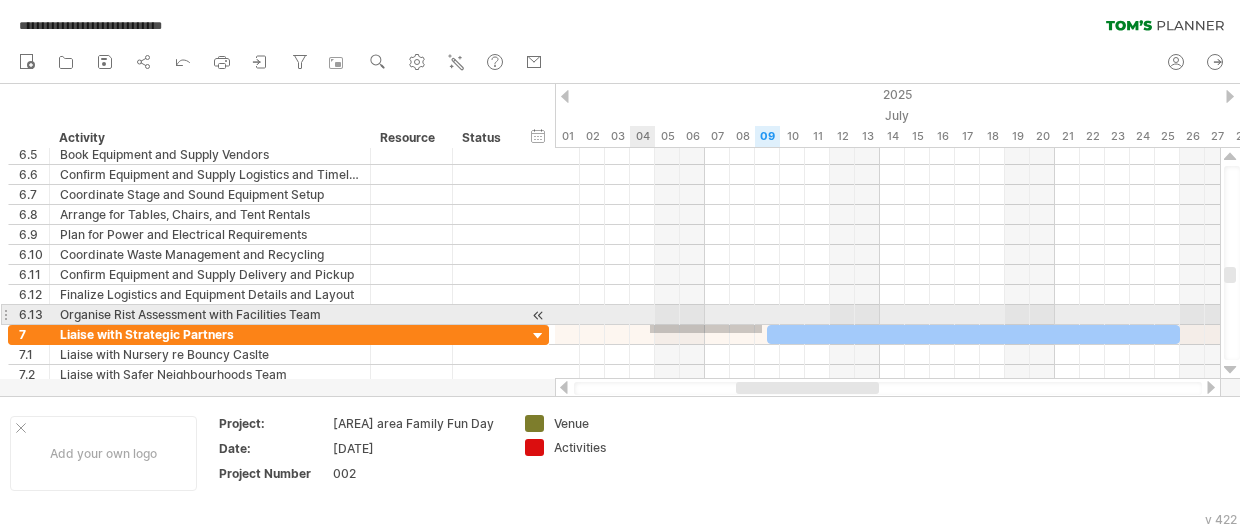 drag, startPoint x: 762, startPoint y: 333, endPoint x: 651, endPoint y: 327, distance: 111.16204 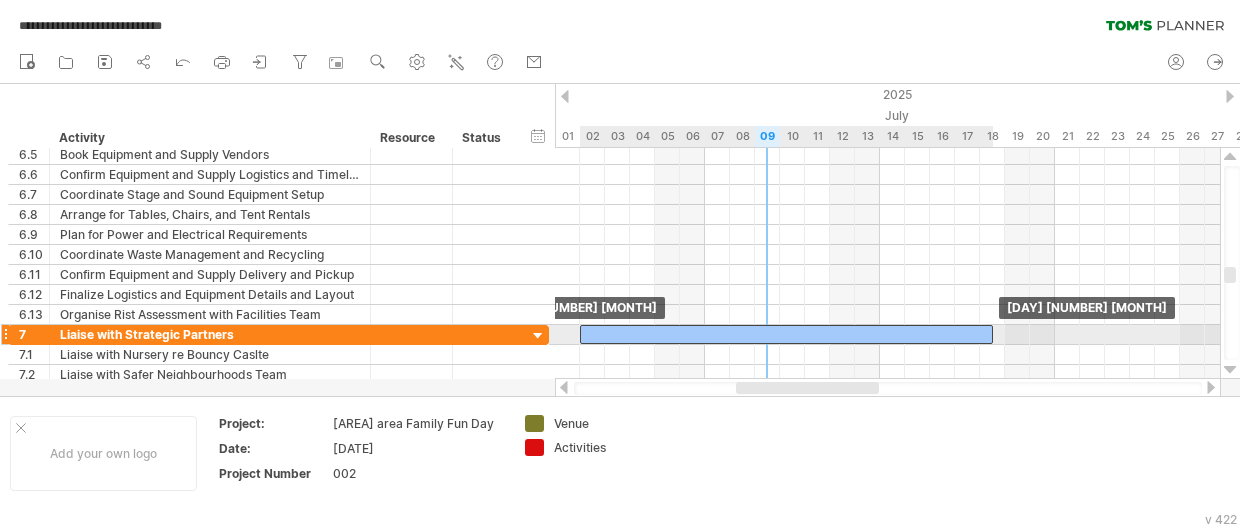 drag, startPoint x: 776, startPoint y: 331, endPoint x: 588, endPoint y: 331, distance: 188 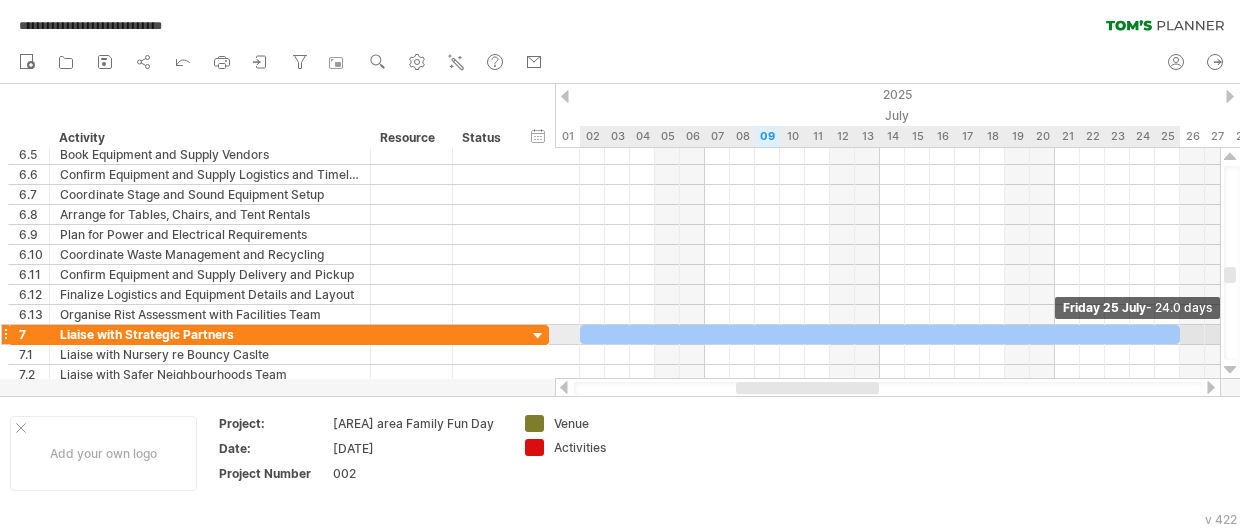 drag, startPoint x: 992, startPoint y: 331, endPoint x: 1184, endPoint y: 331, distance: 192 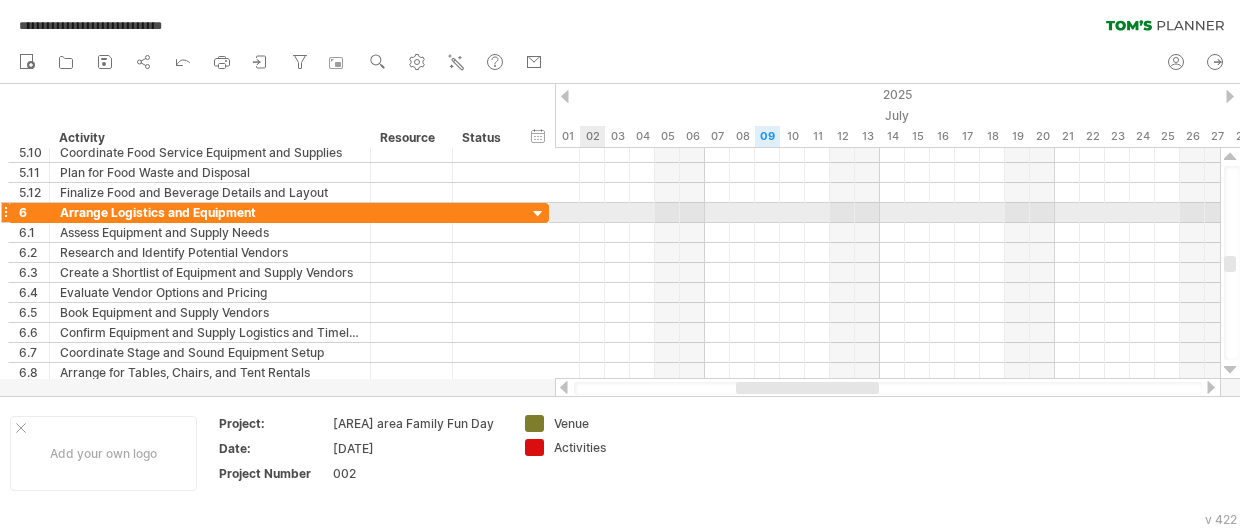 click at bounding box center [887, 213] 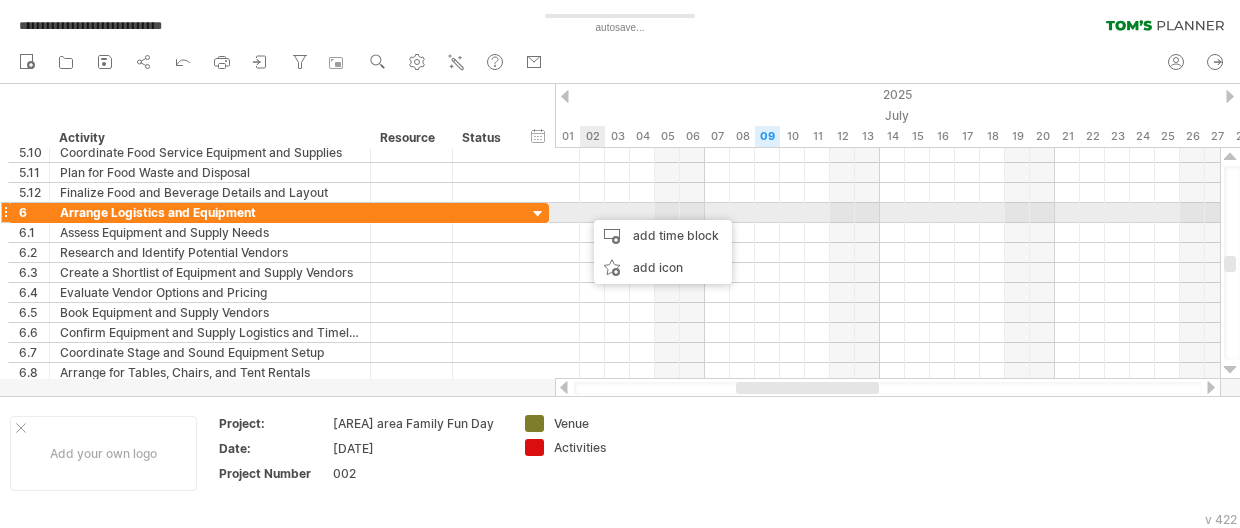 click at bounding box center [887, 213] 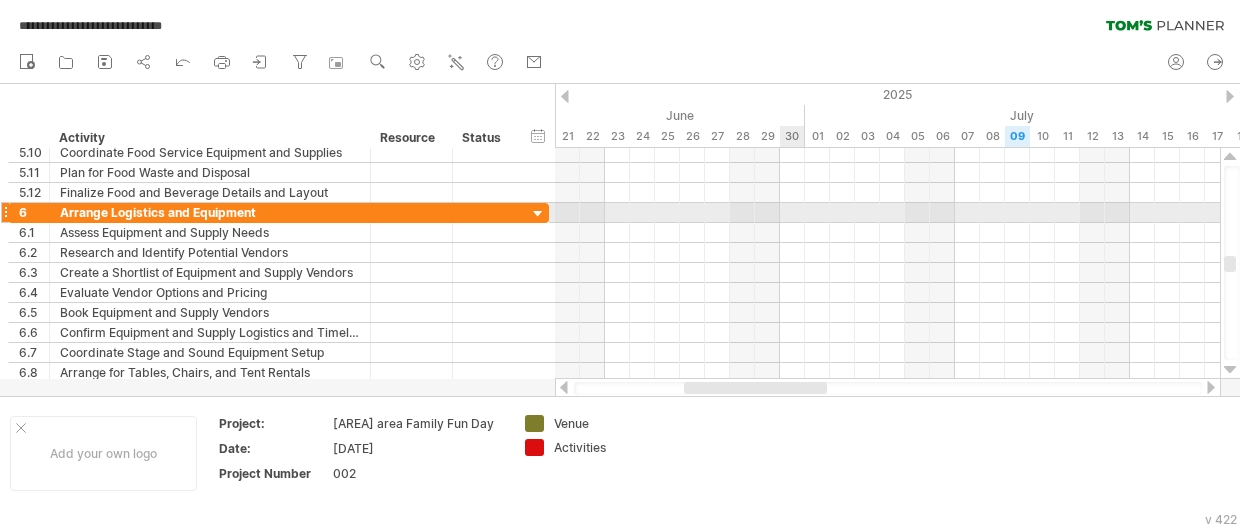 click at bounding box center (887, 213) 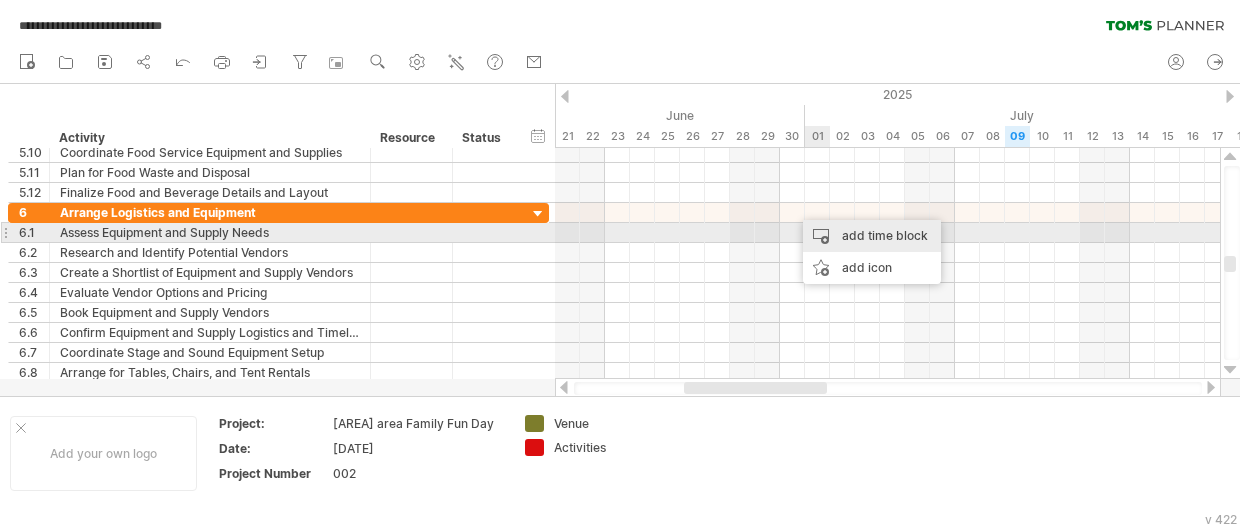 click on "add time block" at bounding box center [872, 236] 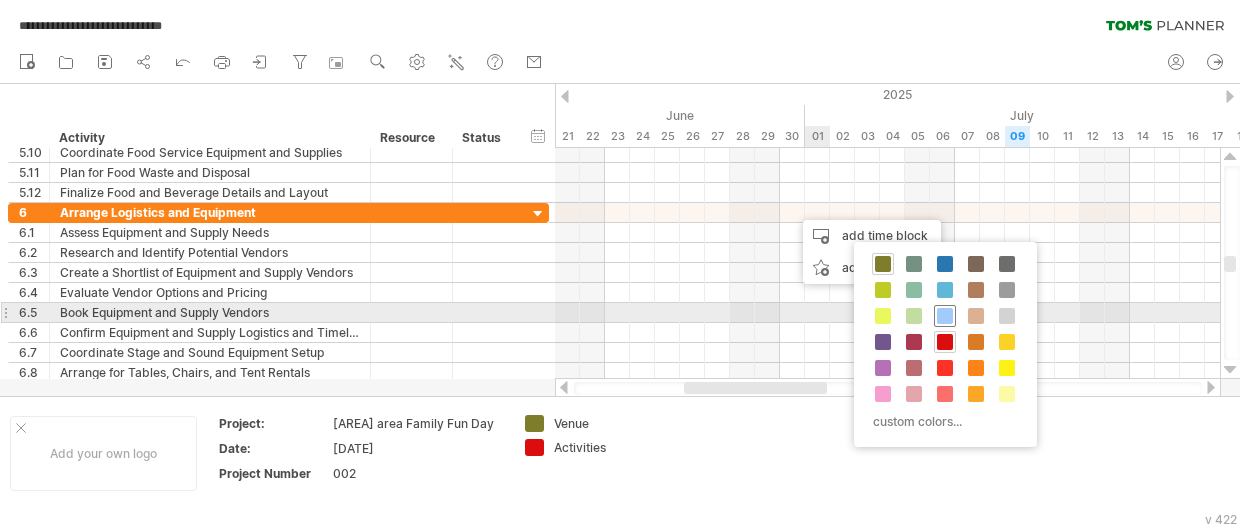 click at bounding box center (945, 316) 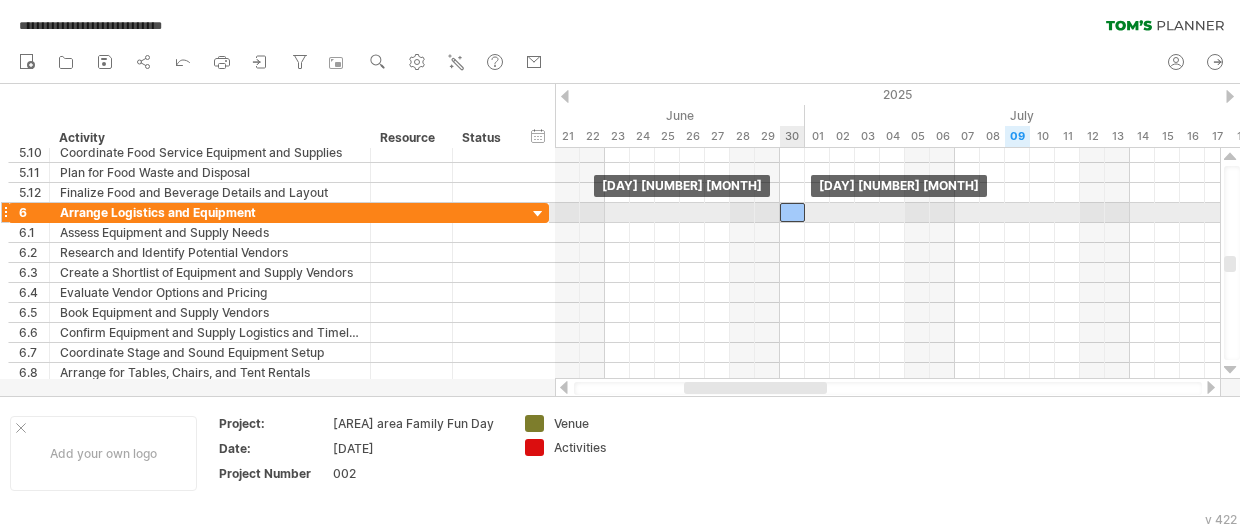 drag, startPoint x: 796, startPoint y: 212, endPoint x: 786, endPoint y: 214, distance: 10.198039 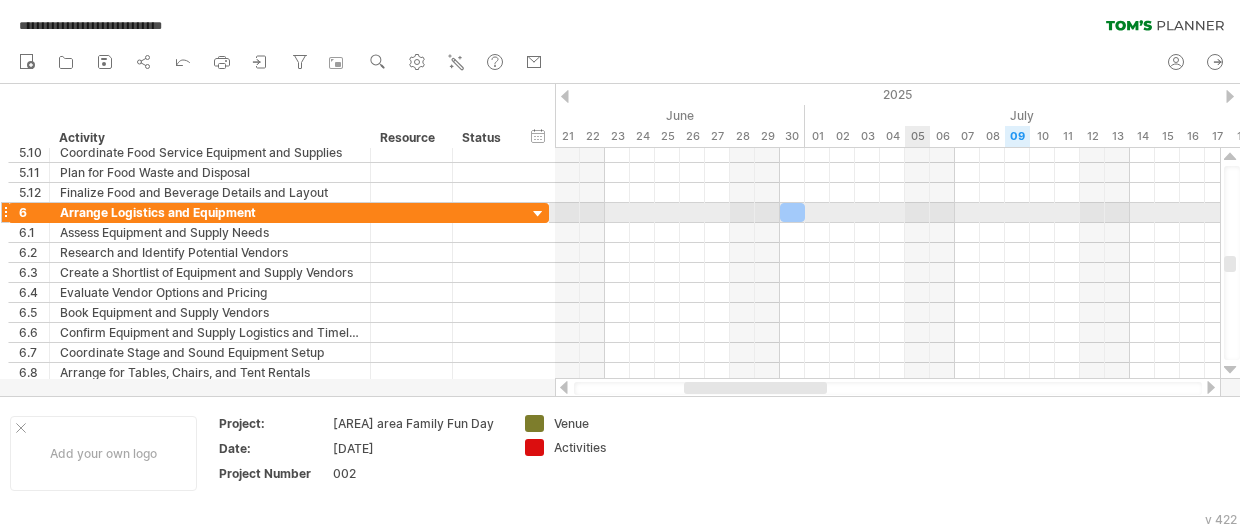 drag, startPoint x: 802, startPoint y: 206, endPoint x: 924, endPoint y: 220, distance: 122.80065 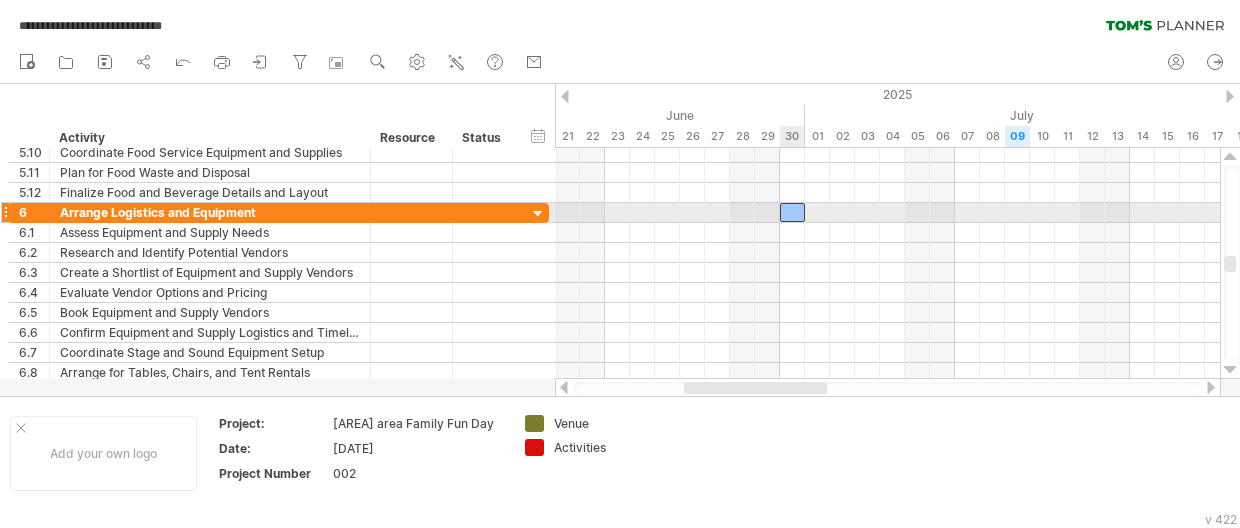 click at bounding box center [792, 212] 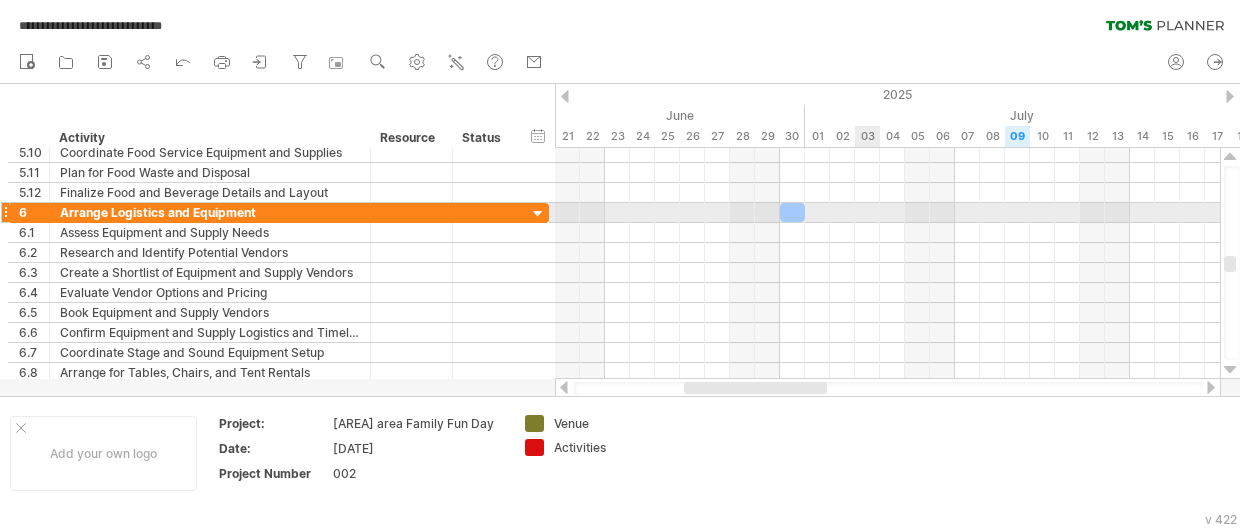 drag, startPoint x: 803, startPoint y: 207, endPoint x: 874, endPoint y: 217, distance: 71.70077 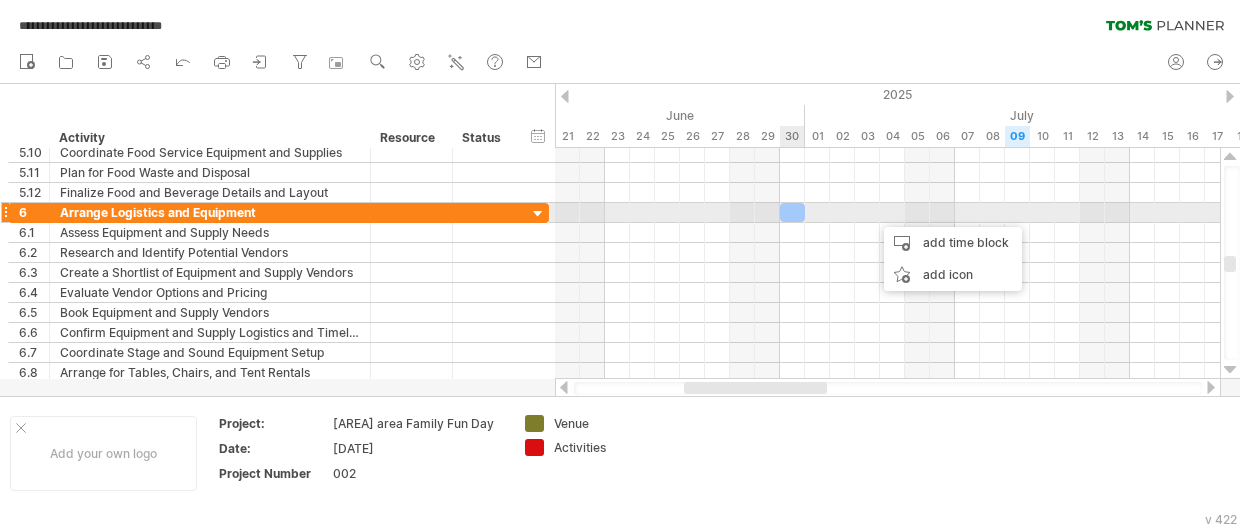 click at bounding box center (792, 212) 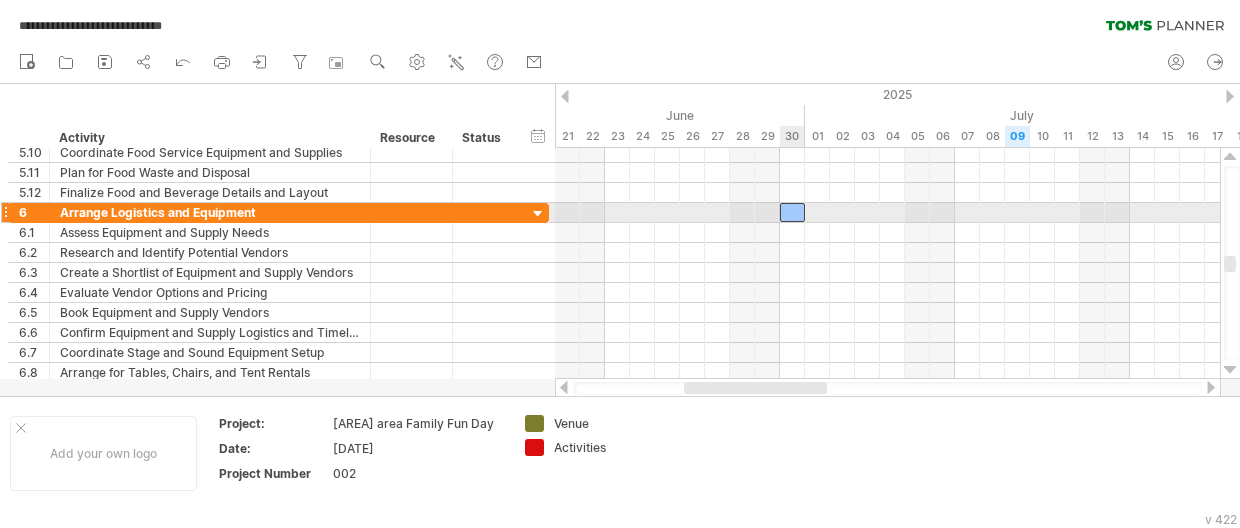 click at bounding box center (792, 212) 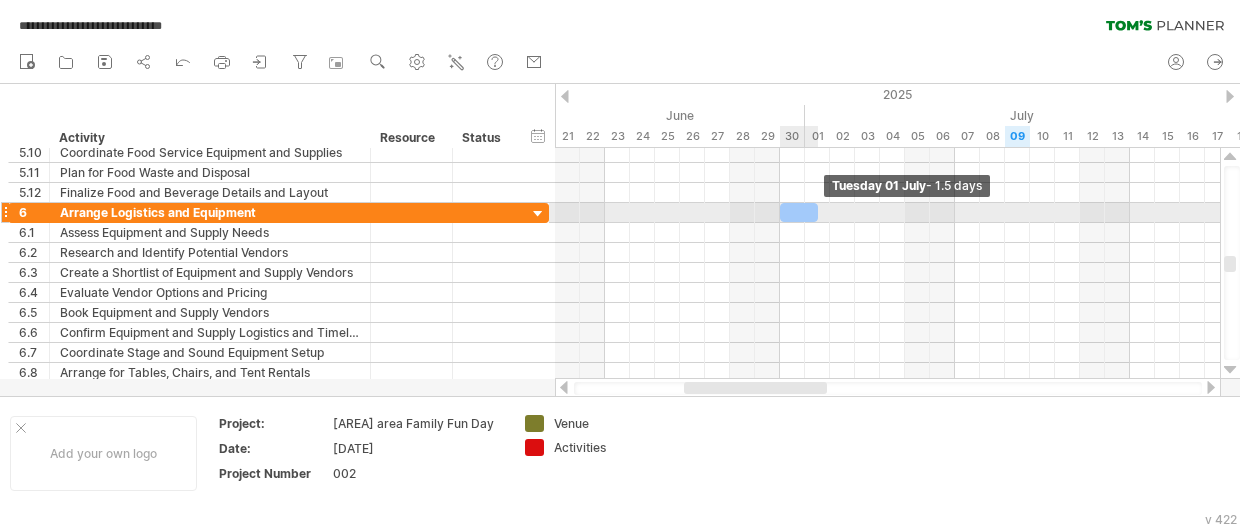 drag, startPoint x: 804, startPoint y: 207, endPoint x: 818, endPoint y: 207, distance: 14 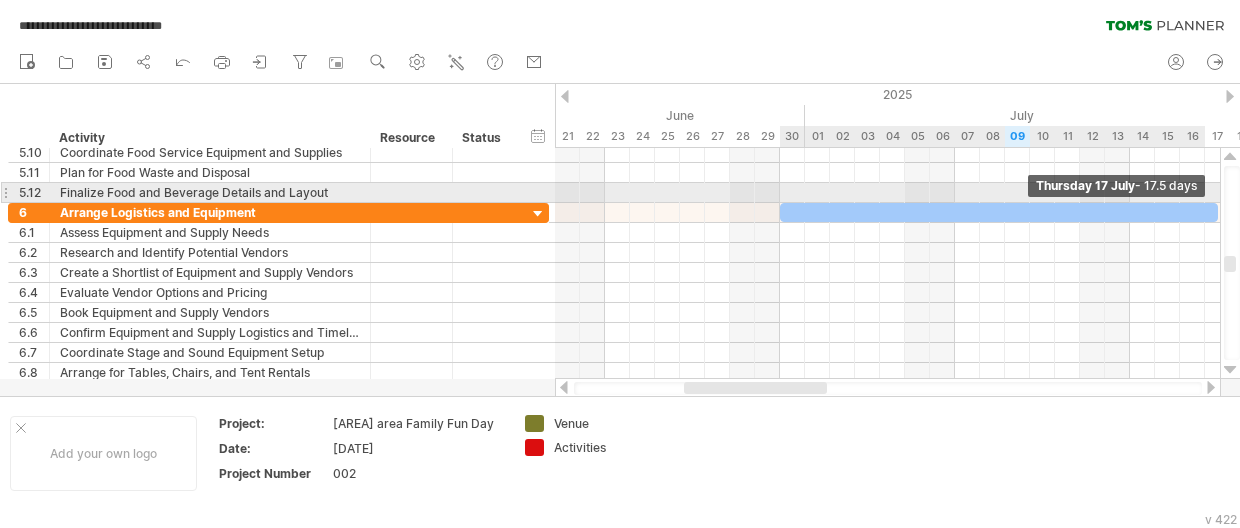 drag, startPoint x: 818, startPoint y: 207, endPoint x: 1225, endPoint y: 199, distance: 407.0786 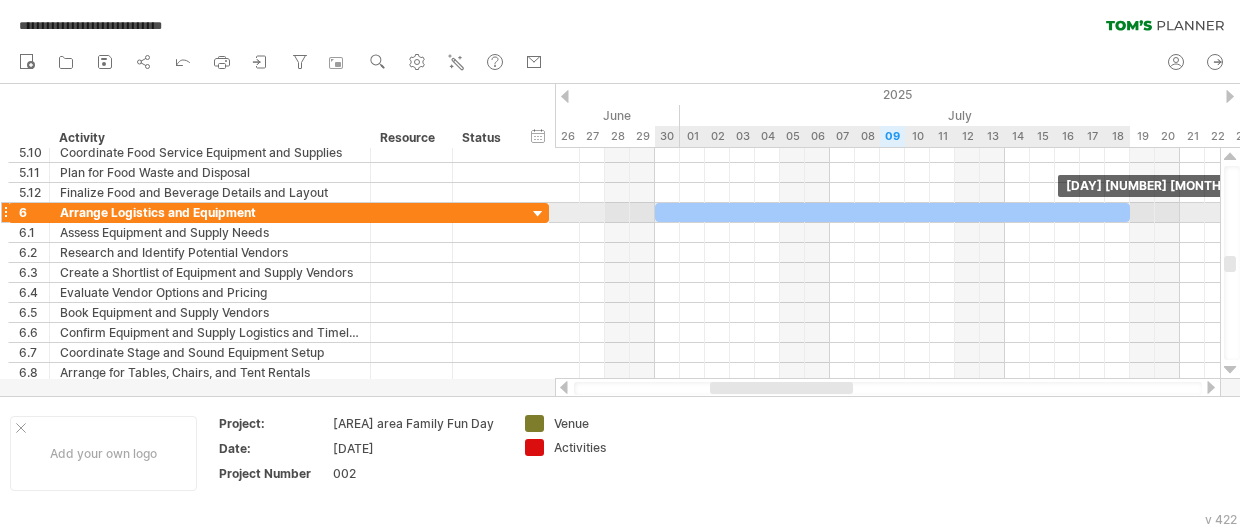 drag, startPoint x: 1089, startPoint y: 207, endPoint x: 1132, endPoint y: 207, distance: 43 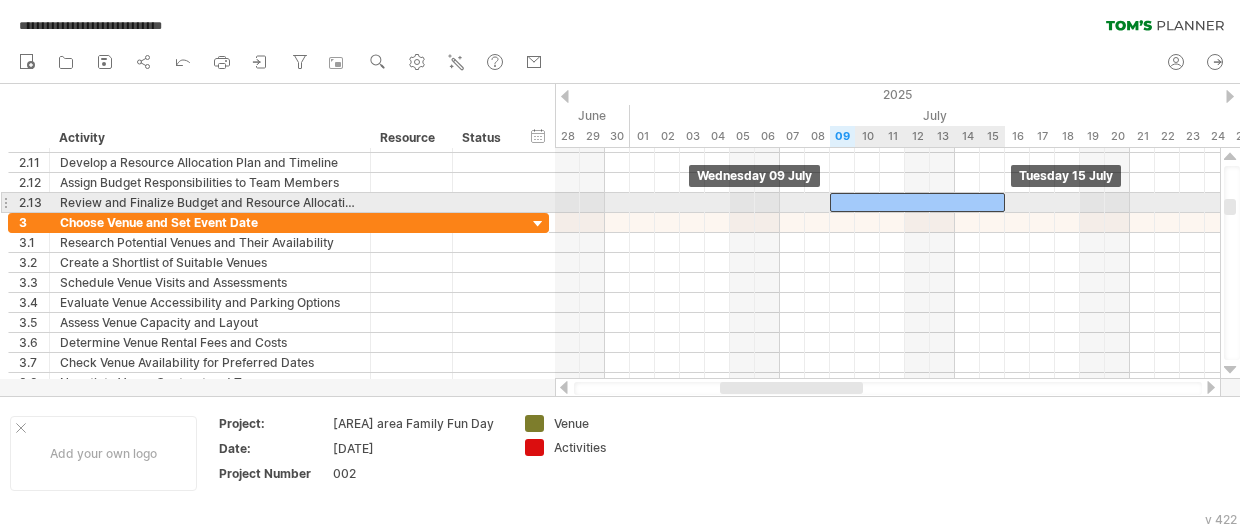 drag, startPoint x: 794, startPoint y: 217, endPoint x: 838, endPoint y: 196, distance: 48.754486 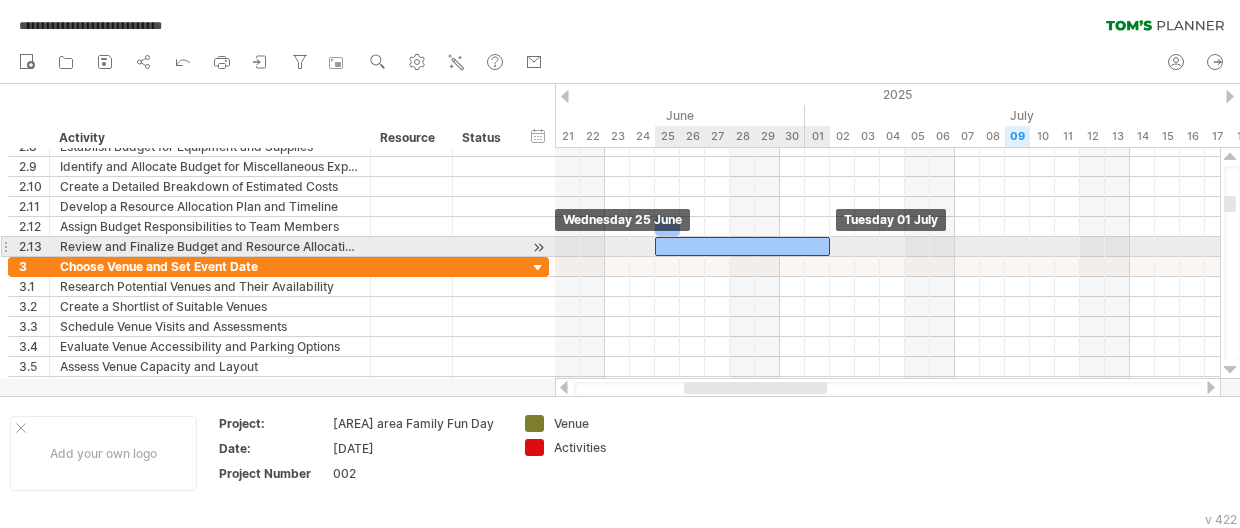 drag, startPoint x: 1033, startPoint y: 242, endPoint x: 686, endPoint y: 248, distance: 347.05188 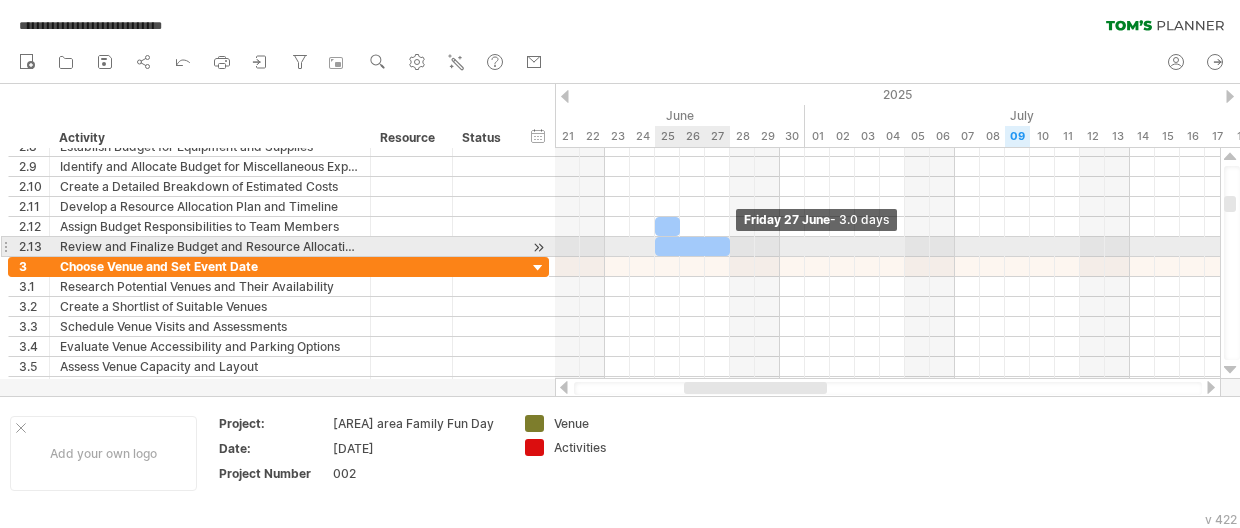 drag, startPoint x: 829, startPoint y: 245, endPoint x: 730, endPoint y: 243, distance: 99.0202 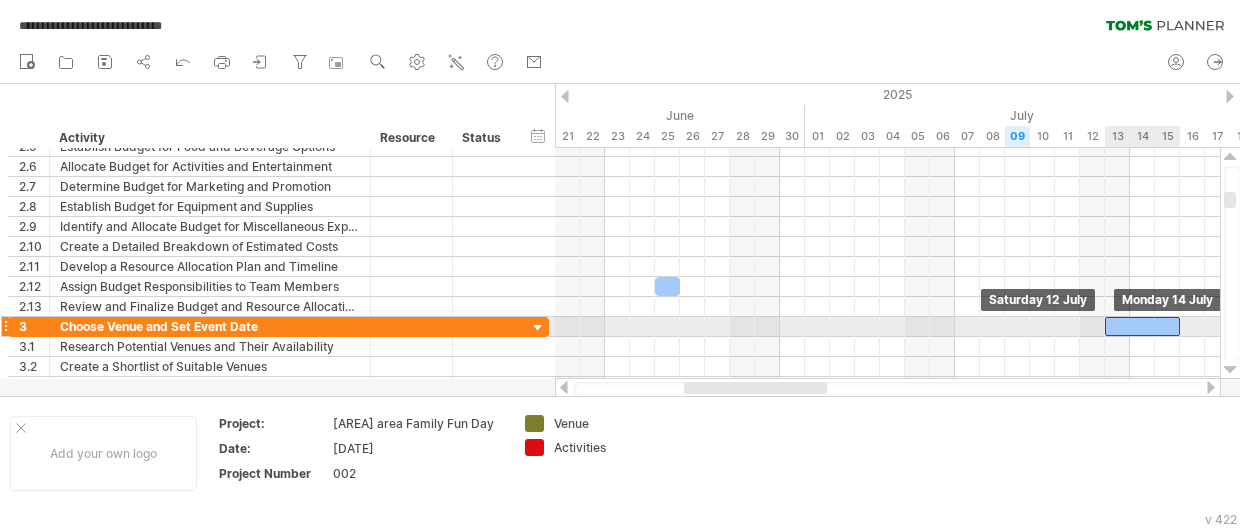 drag, startPoint x: 688, startPoint y: 304, endPoint x: 1138, endPoint y: 328, distance: 450.63956 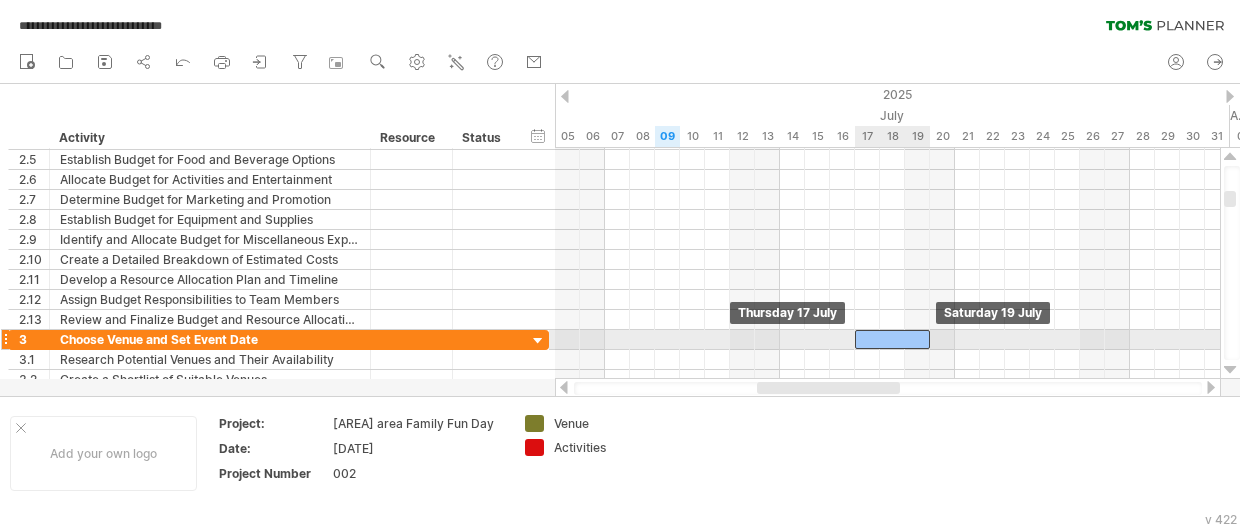 drag, startPoint x: 802, startPoint y: 335, endPoint x: 903, endPoint y: 337, distance: 101.0198 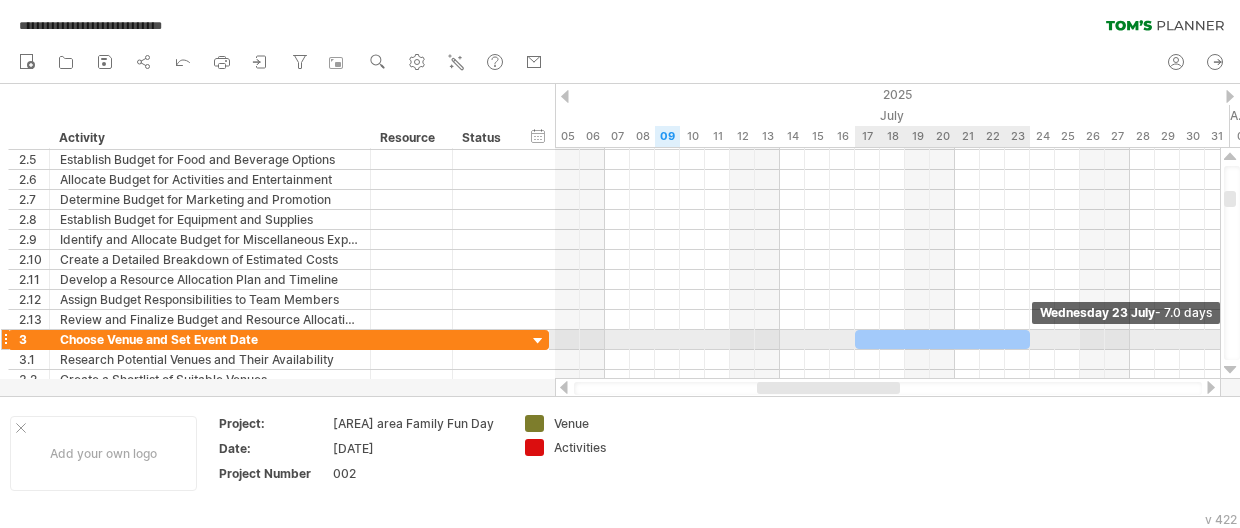 drag, startPoint x: 932, startPoint y: 333, endPoint x: 1030, endPoint y: 335, distance: 98.02041 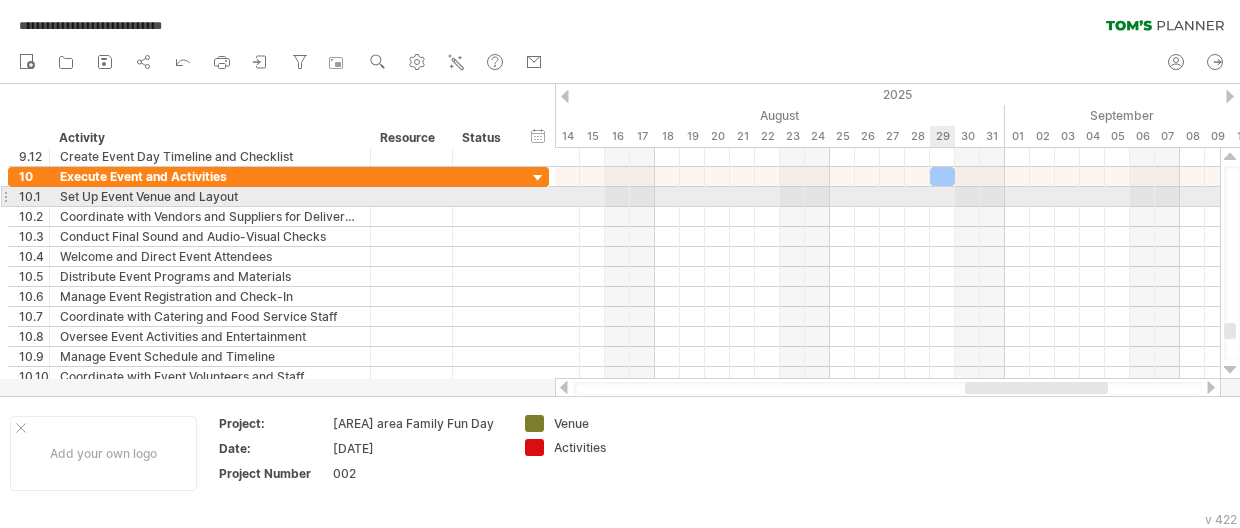 click at bounding box center (887, 197) 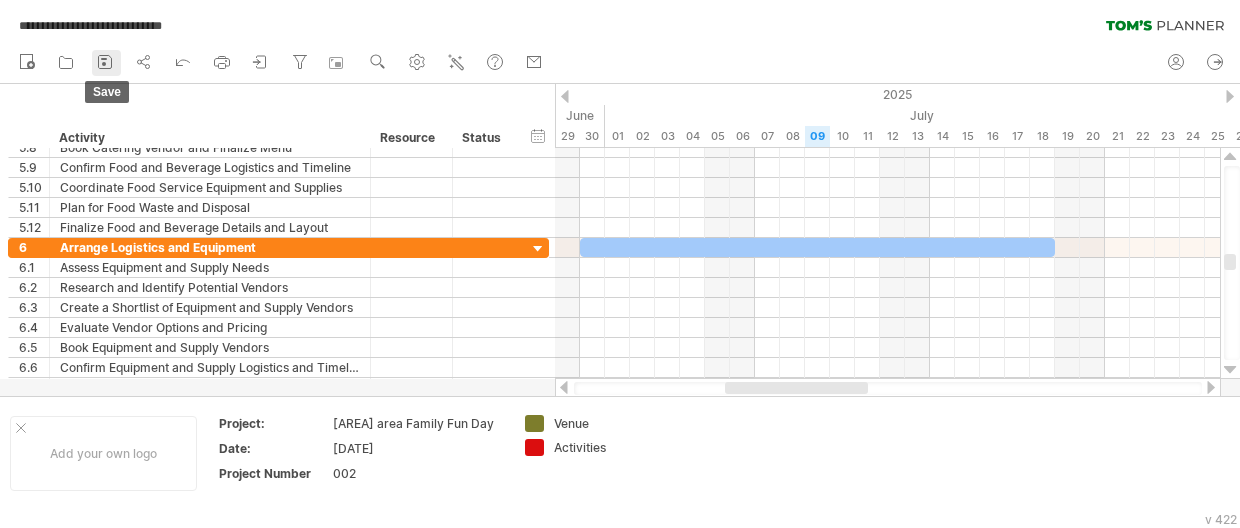 click at bounding box center [105, 62] 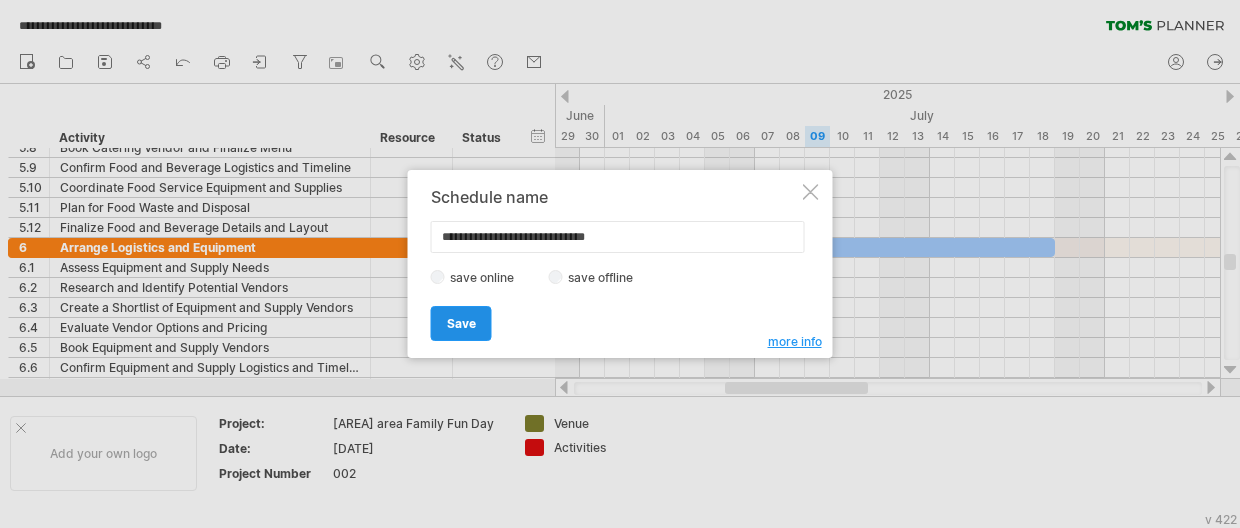 click on "Save" at bounding box center (461, 323) 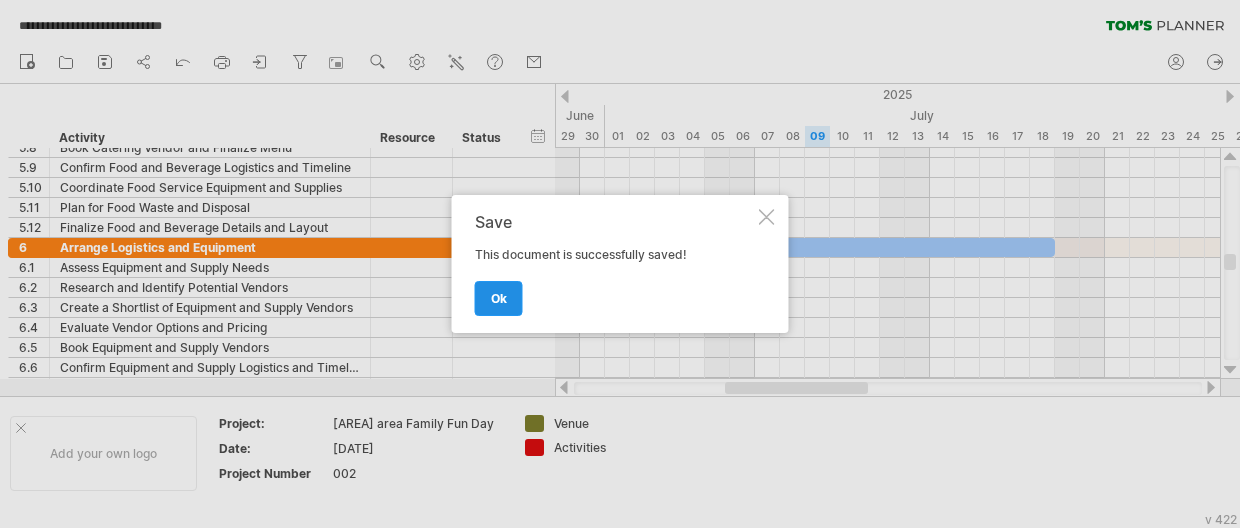 click on "ok" at bounding box center [499, 298] 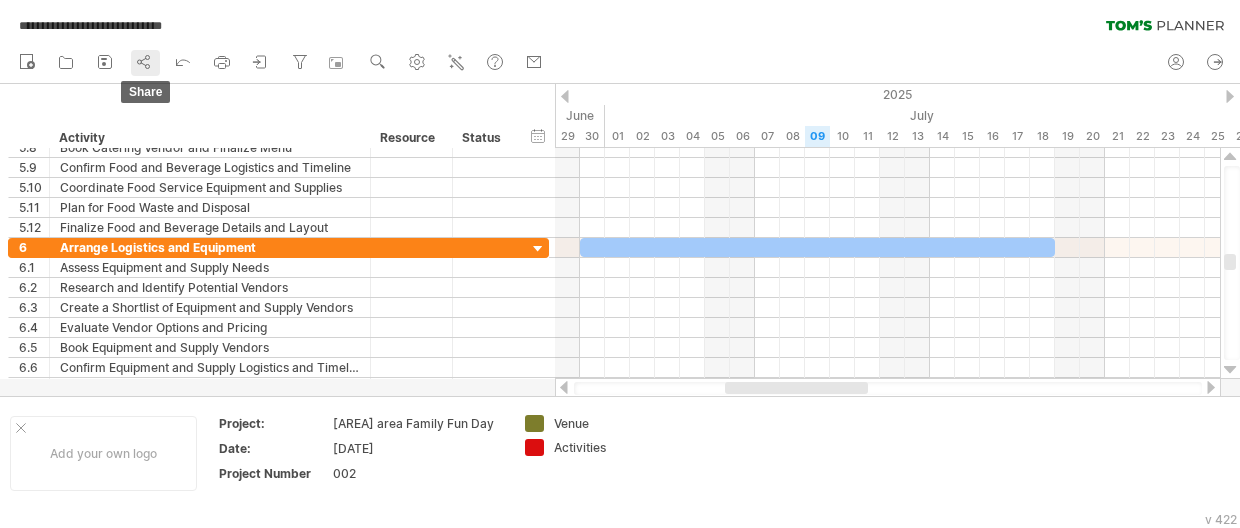click at bounding box center [144, 62] 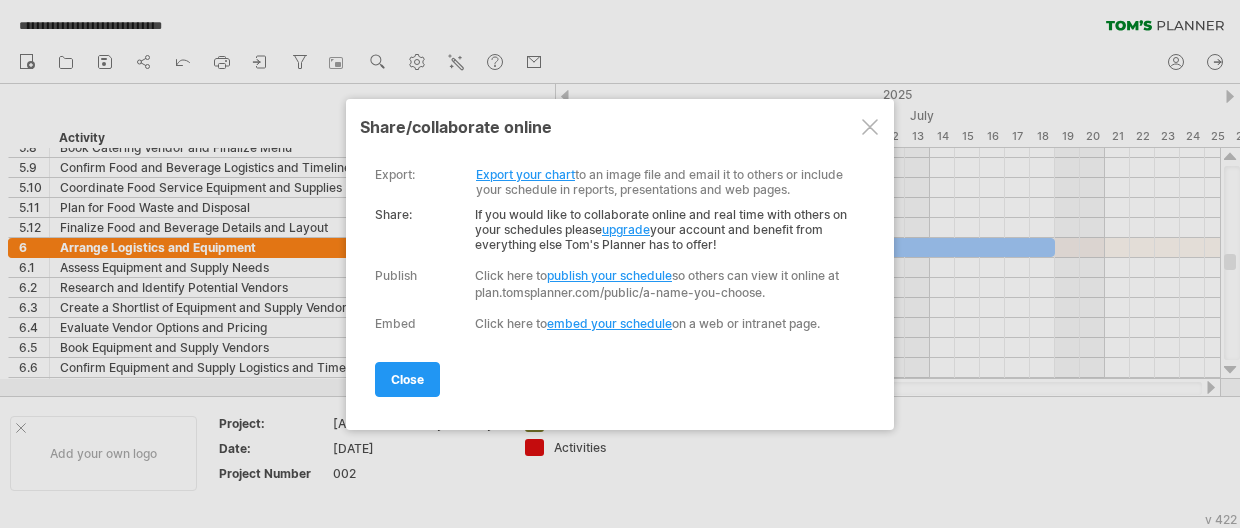 click on "upgrade" at bounding box center (626, 229) 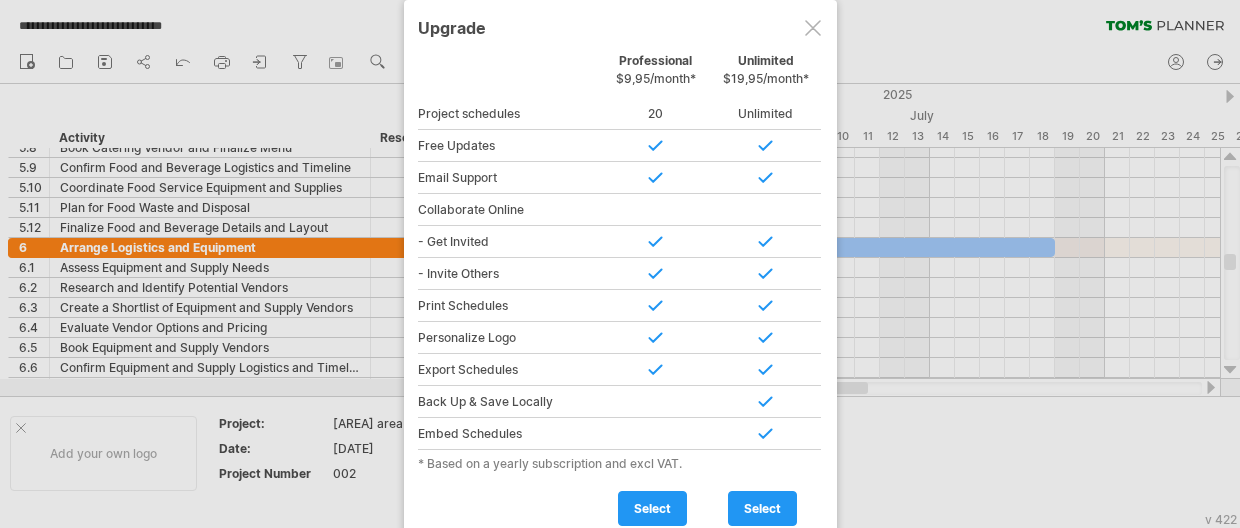 click at bounding box center (813, 28) 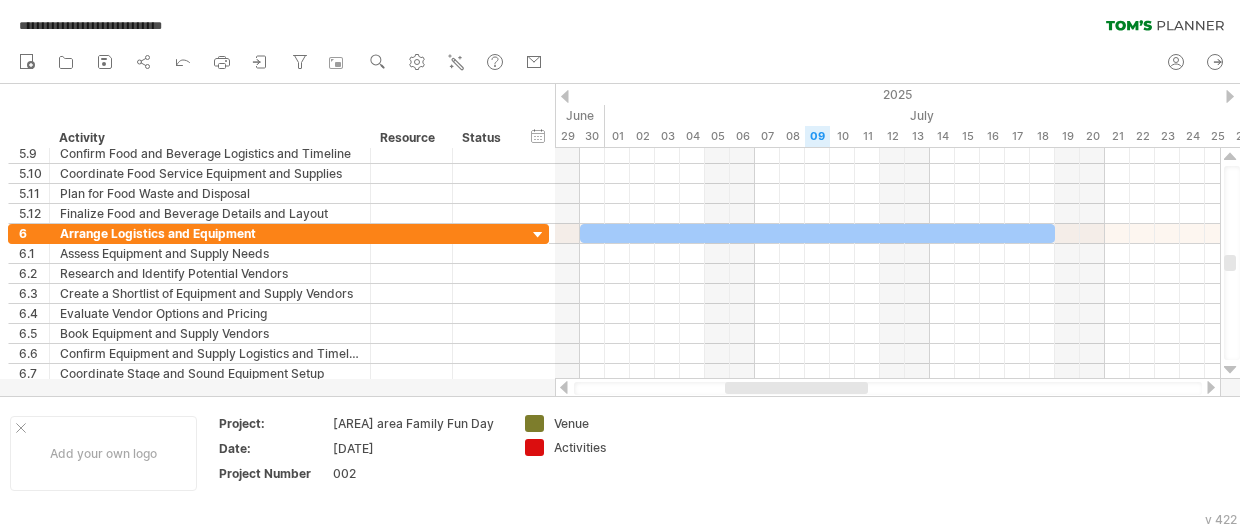 click on "new" at bounding box center [620, 63] 